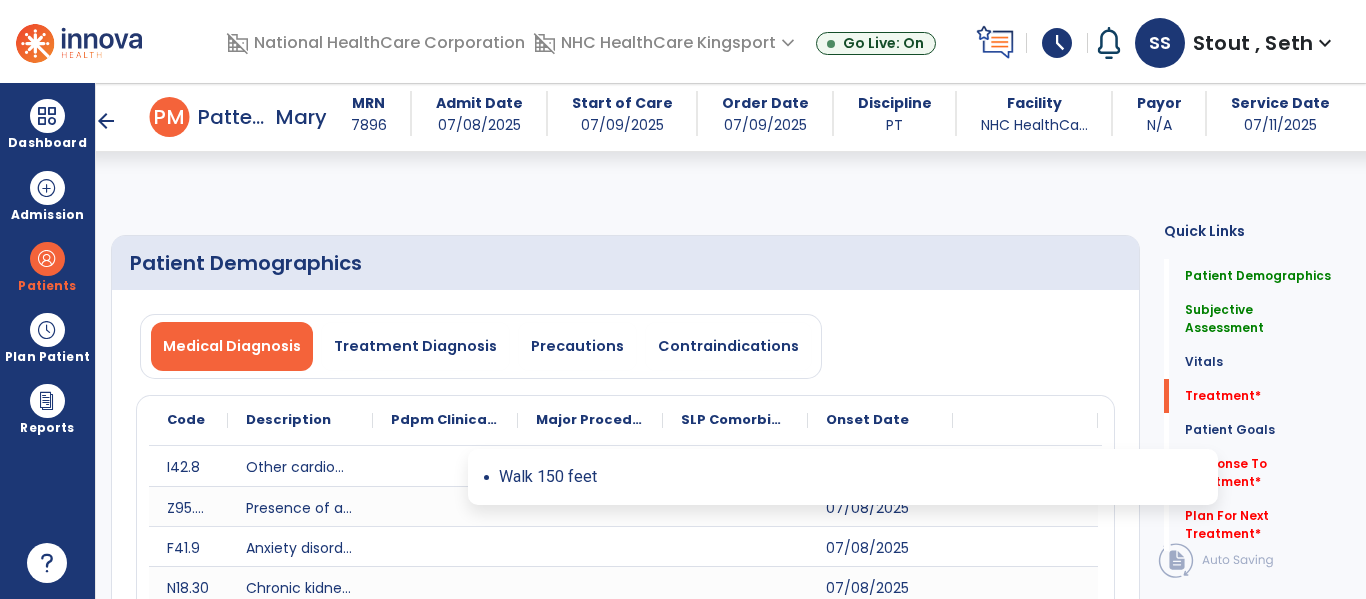 select on "*" 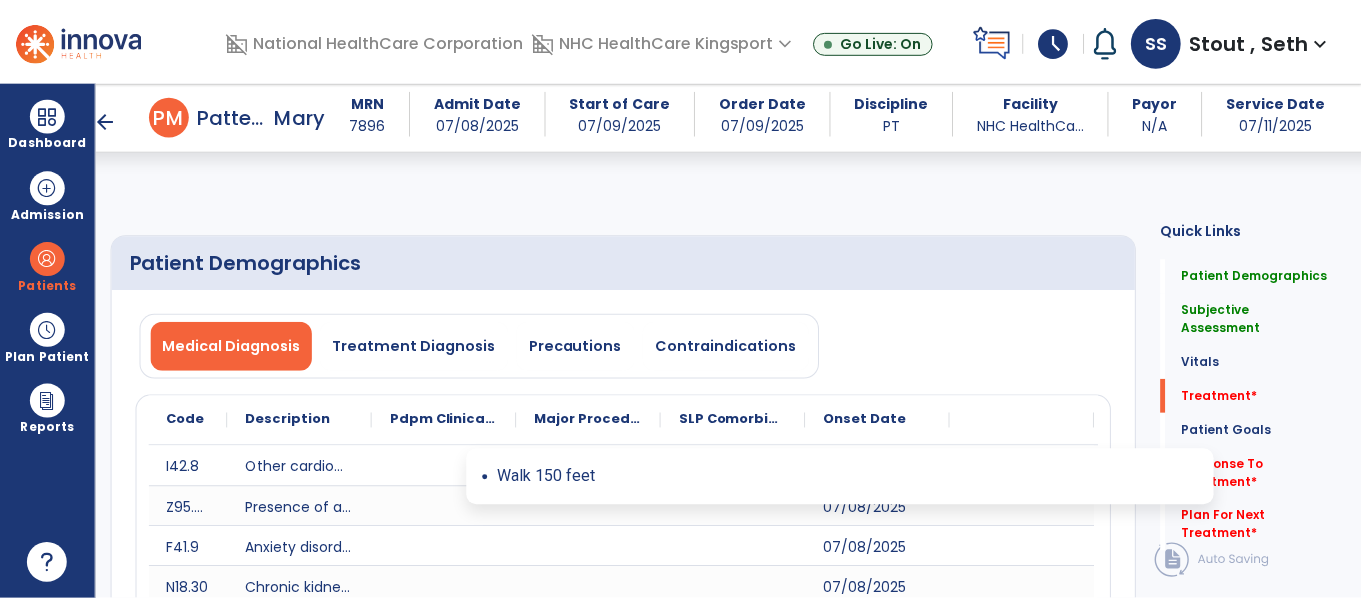 scroll, scrollTop: 1597, scrollLeft: 0, axis: vertical 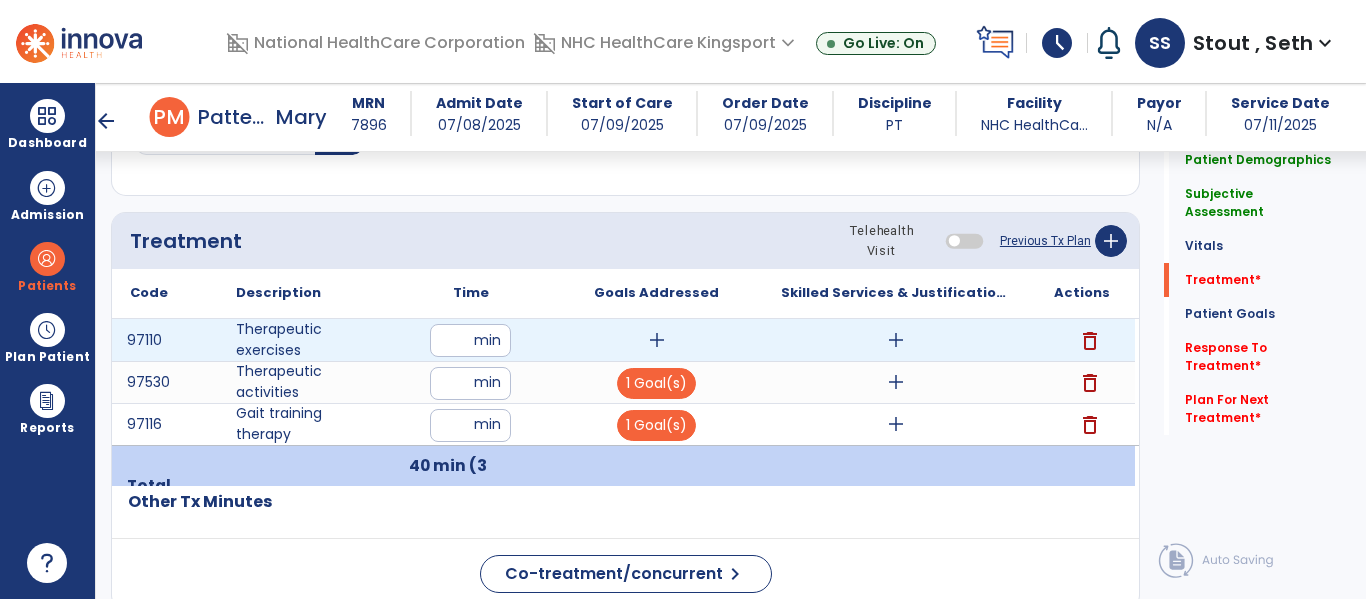 click on "add" at bounding box center (896, 340) 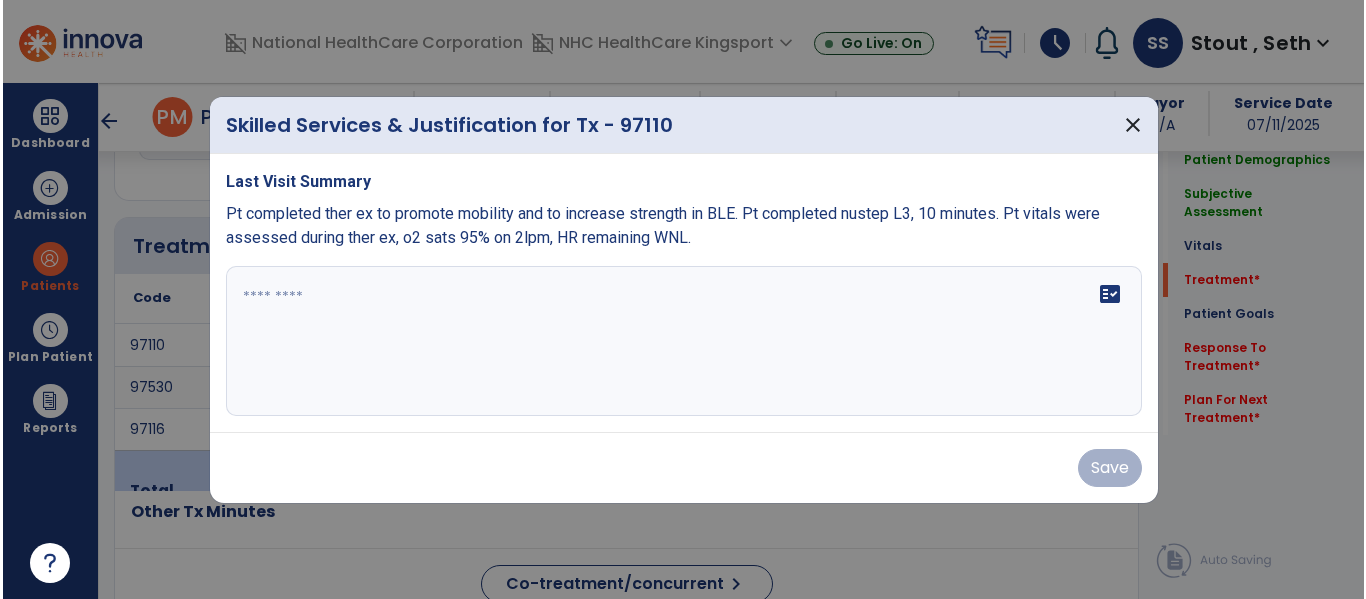 scroll, scrollTop: 1597, scrollLeft: 0, axis: vertical 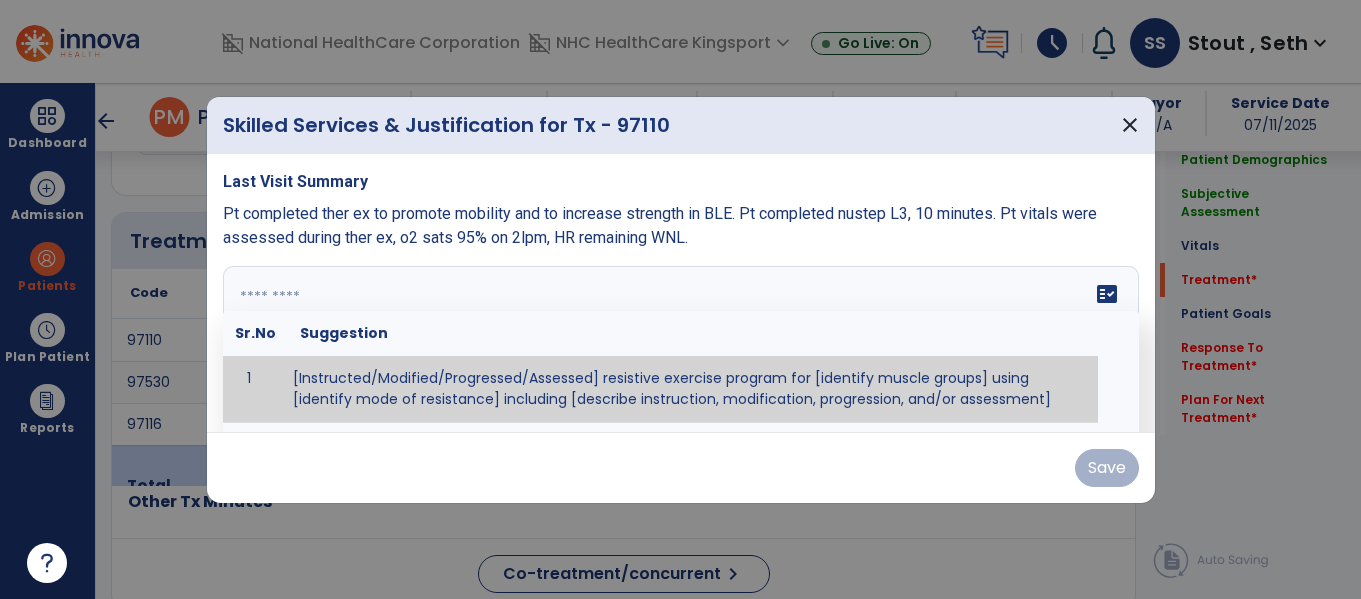 click on "fact_check  Sr.No Suggestion 1 [Instructed/Modified/Progressed/Assessed] resistive exercise program for [identify muscle groups] using [identify mode of resistance] including [describe instruction, modification, progression, and/or assessment] 2 [Instructed/Modified/Progressed/Assessed] aerobic exercise program using [identify equipment/mode] including [describe instruction, modification,progression, and/or assessment] 3 [Instructed/Modified/Progressed/Assessed] [PROM/A/AROM/AROM] program for [identify joint movements] using [contract-relax, over-pressure, inhibitory techniques, other] 4 [Assessed/Tested] aerobic capacity with administration of [aerobic capacity test]" at bounding box center [681, 341] 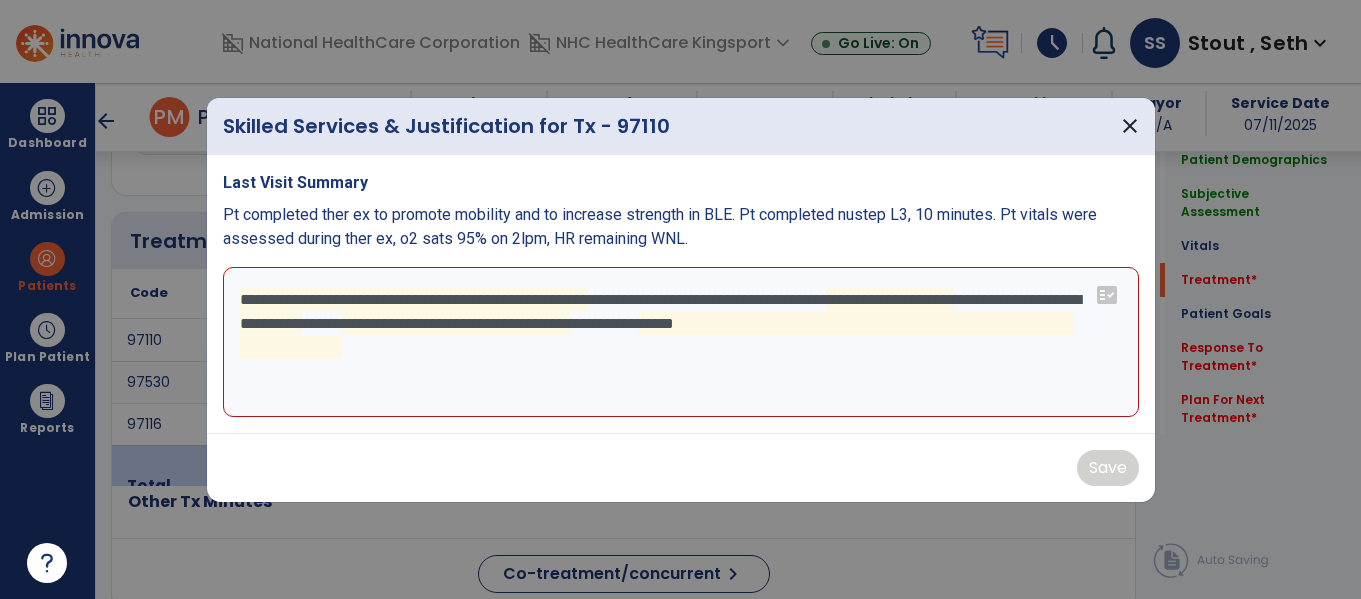 click on "**********" at bounding box center [681, 342] 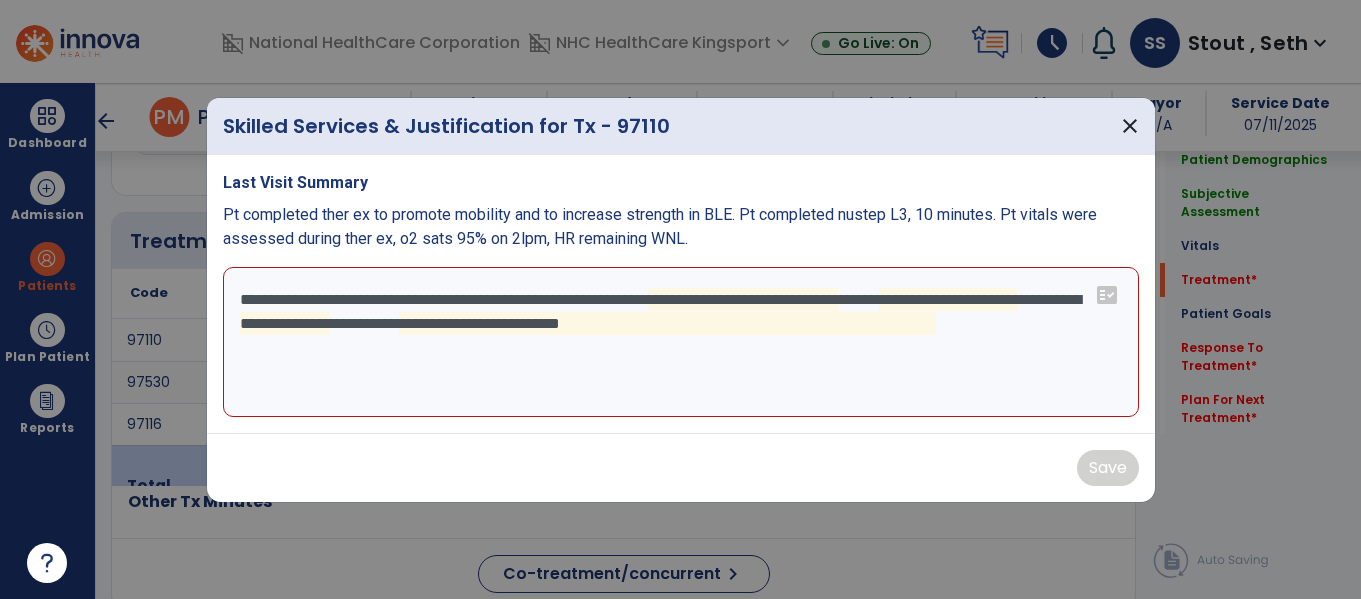 click on "**********" at bounding box center [681, 342] 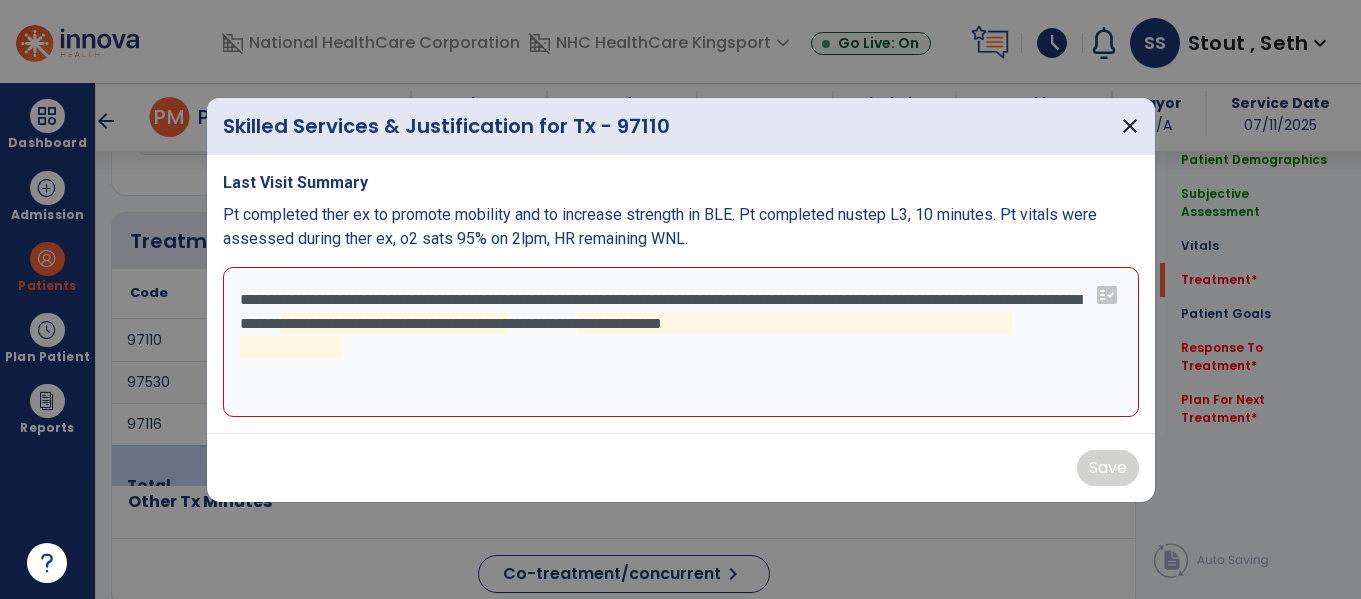 click on "**********" at bounding box center [681, 342] 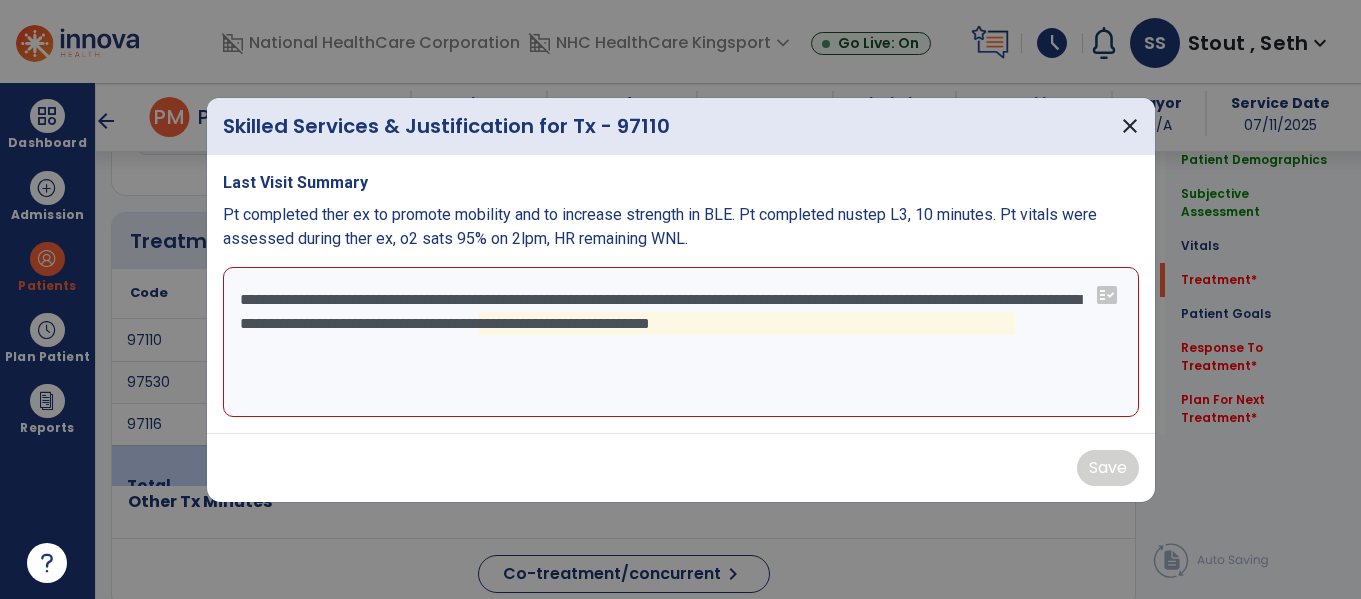 click on "**********" at bounding box center (681, 342) 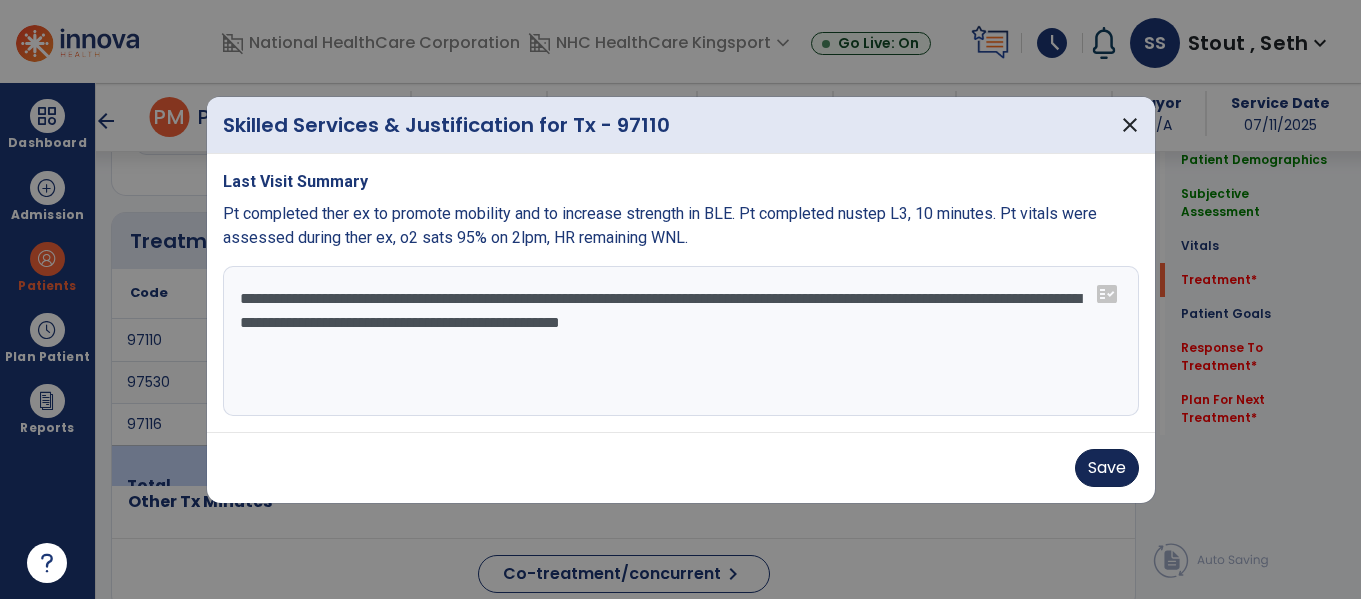 type on "**********" 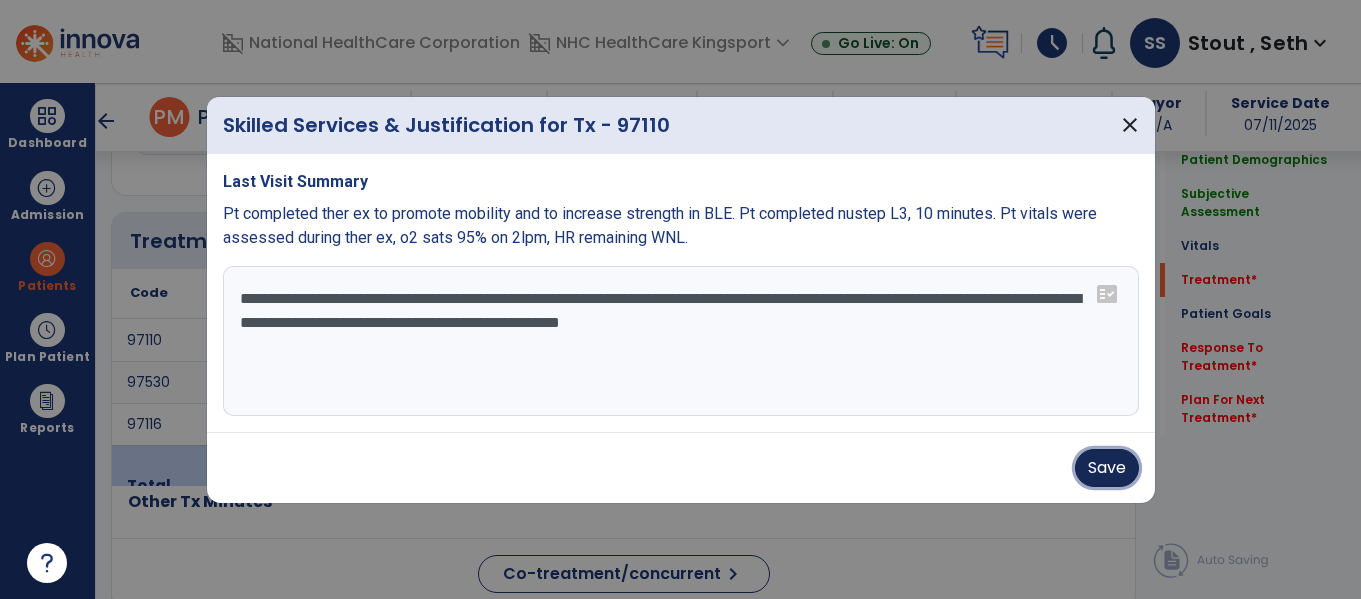click on "Save" at bounding box center [1107, 468] 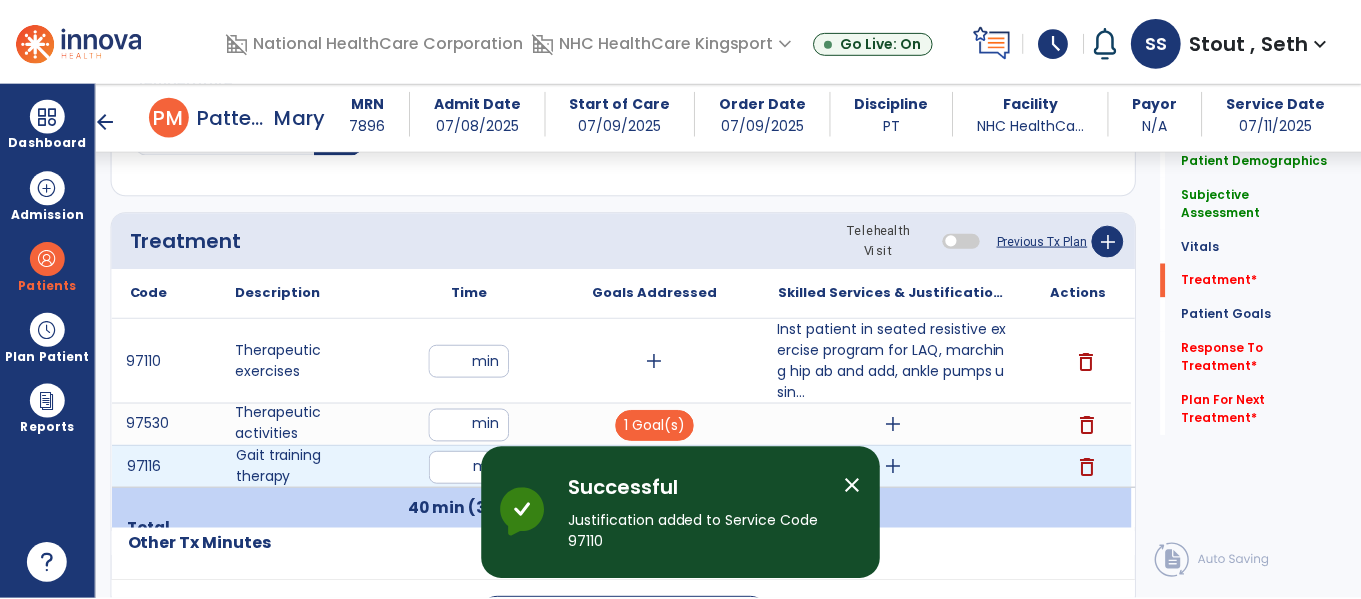 scroll, scrollTop: 1698, scrollLeft: 0, axis: vertical 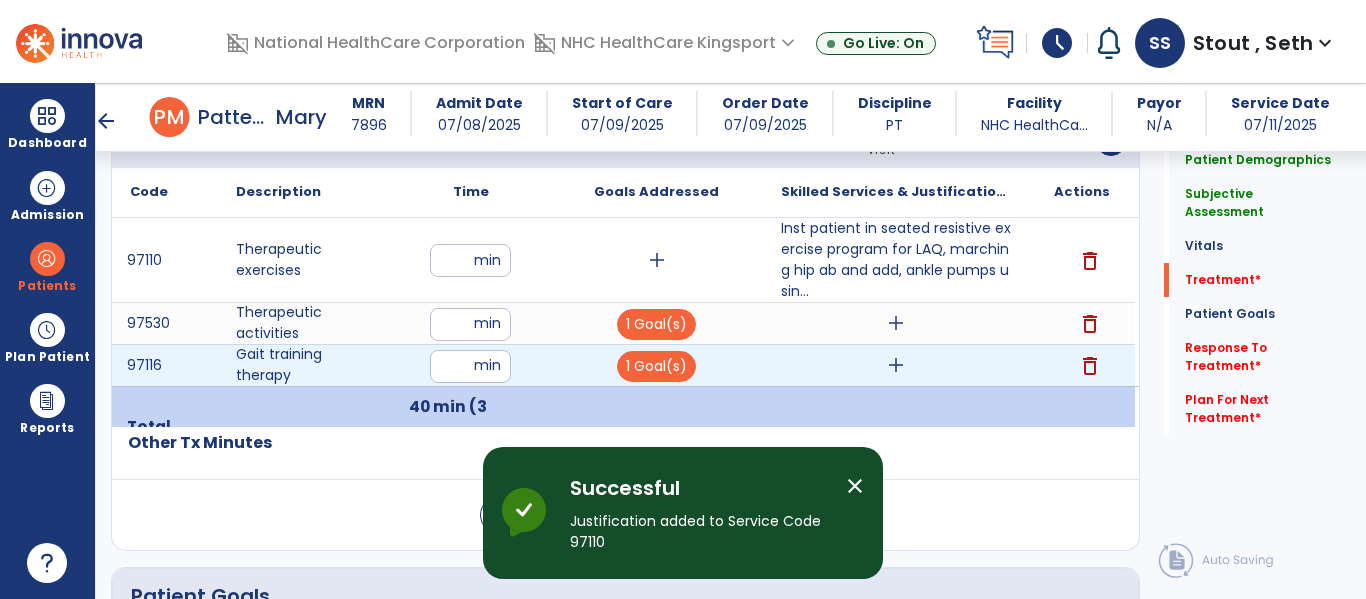 click on "add" at bounding box center (896, 365) 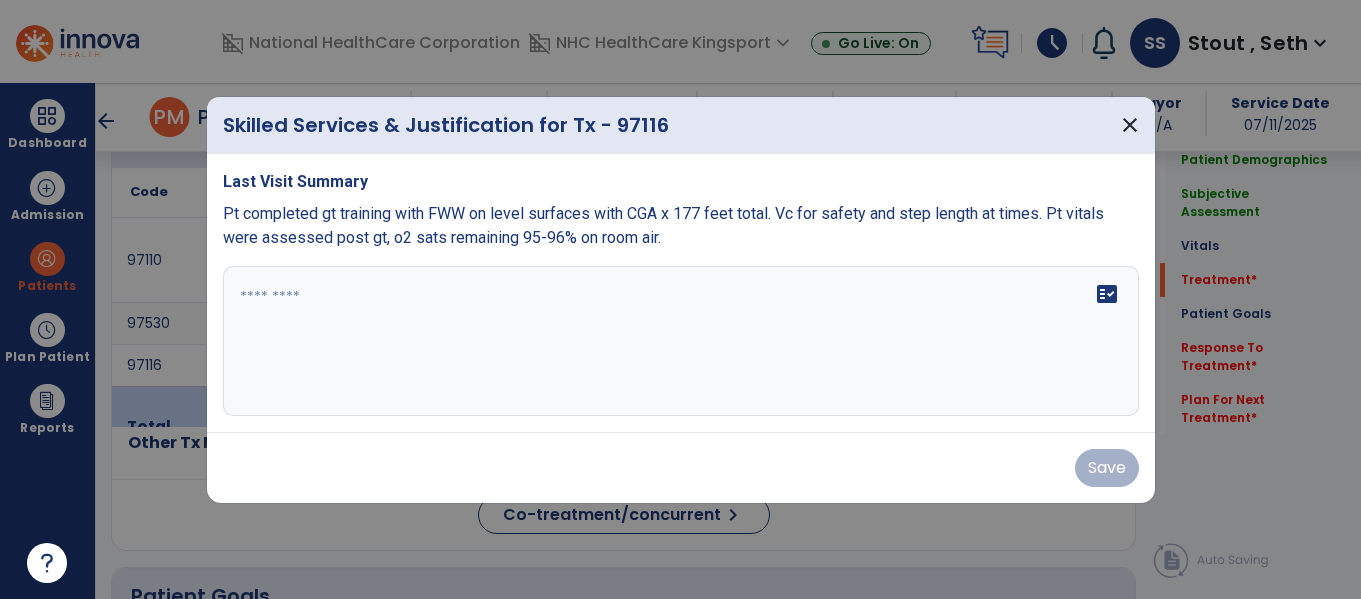 scroll, scrollTop: 1698, scrollLeft: 0, axis: vertical 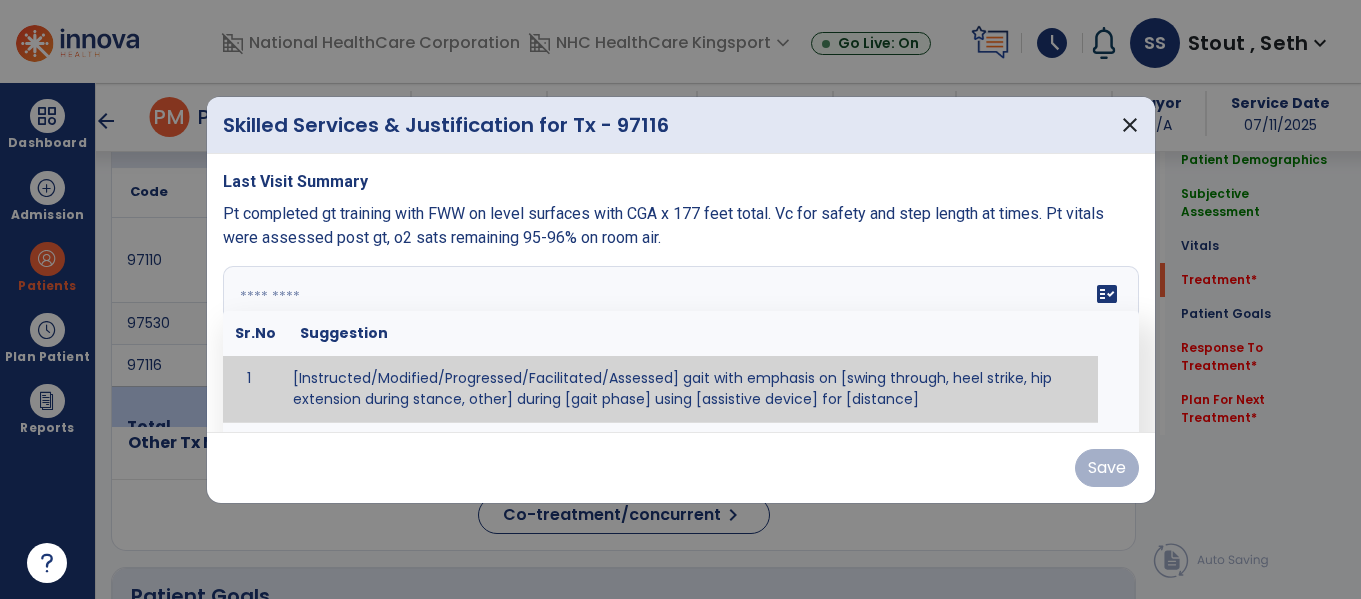 click on "fact_check  Sr.No Suggestion 1 [Instructed/Modified/Progressed/Facilitated/Assessed] gait with emphasis on [swing through, heel strike, hip extension during stance, other] during [gait phase] using [assistive device] for [distance] 2 [Instructed/Modified/Progressed/Facilitated/Assessed] use of [assistive device] and [NWB, PWB, step-to gait pattern, step through gait pattern] 3 [Instructed/Modified/Progressed/Facilitated/Assessed] patient's ability to [ascend/descend # of steps, perform directional changes, walk on even/uneven surfaces, pick-up objects off floor, velocity changes, other] using [assistive device]. 4 [Instructed/Modified/Progressed/Facilitated/Assessed] pre-gait activities including [identify exercise] in order to prepare for gait training. 5" at bounding box center [681, 341] 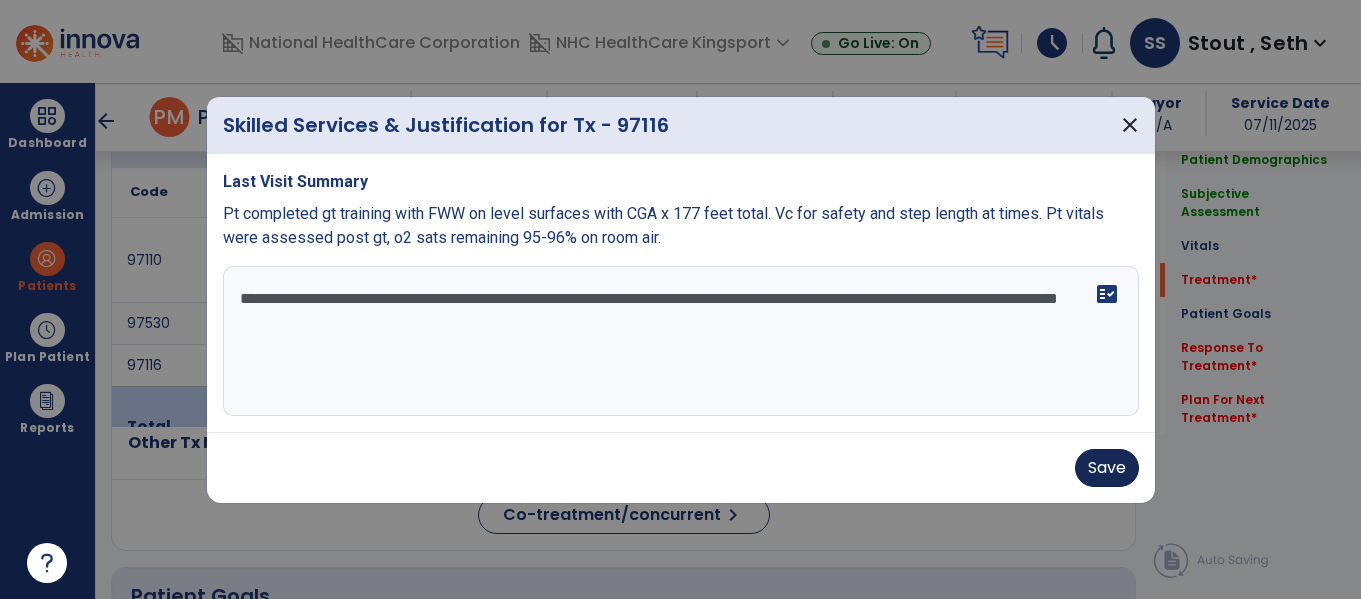 type on "**********" 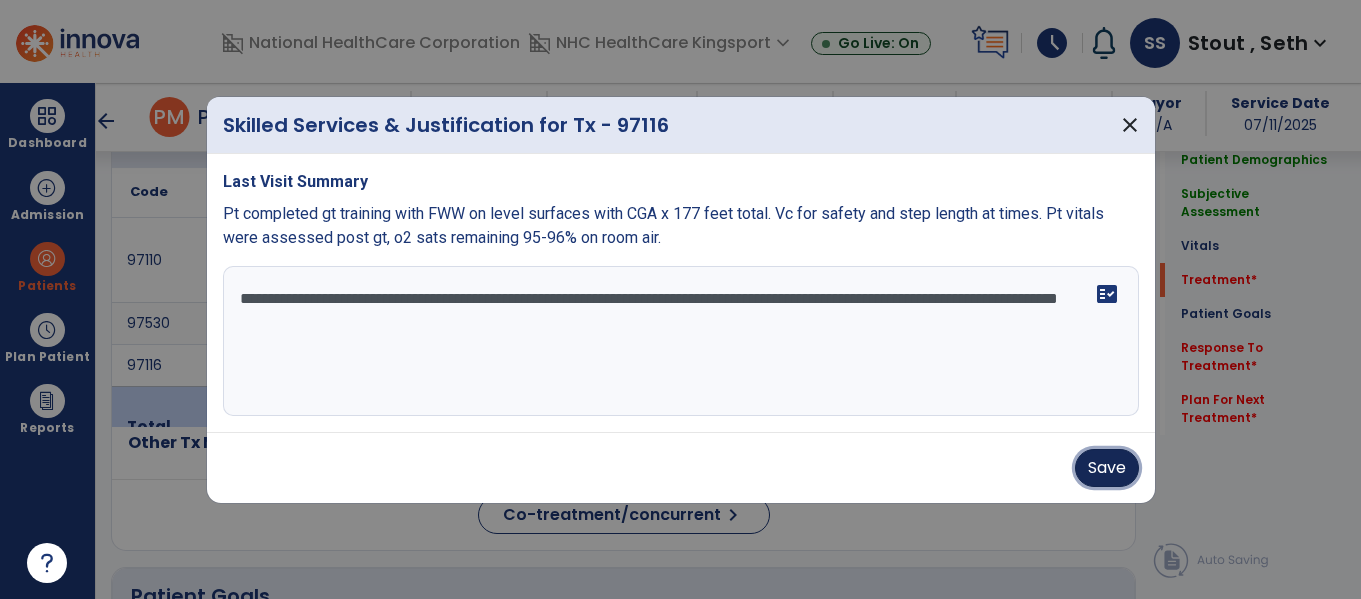 click on "Save" at bounding box center (1107, 468) 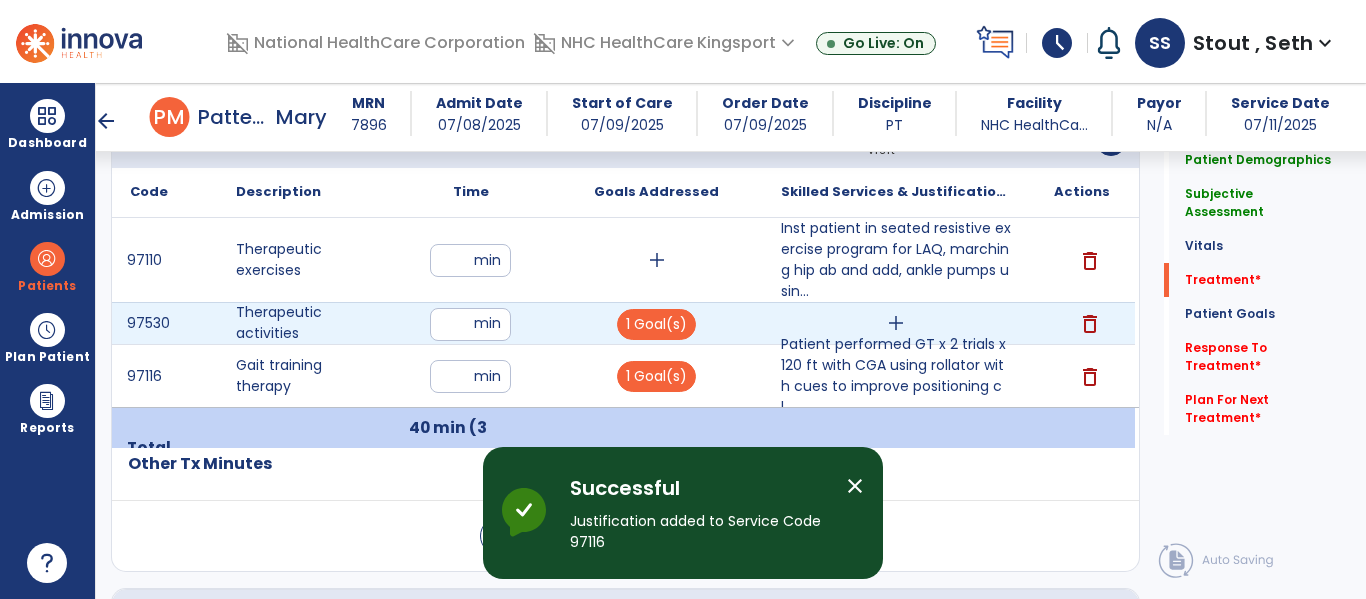 click on "add" at bounding box center [896, 323] 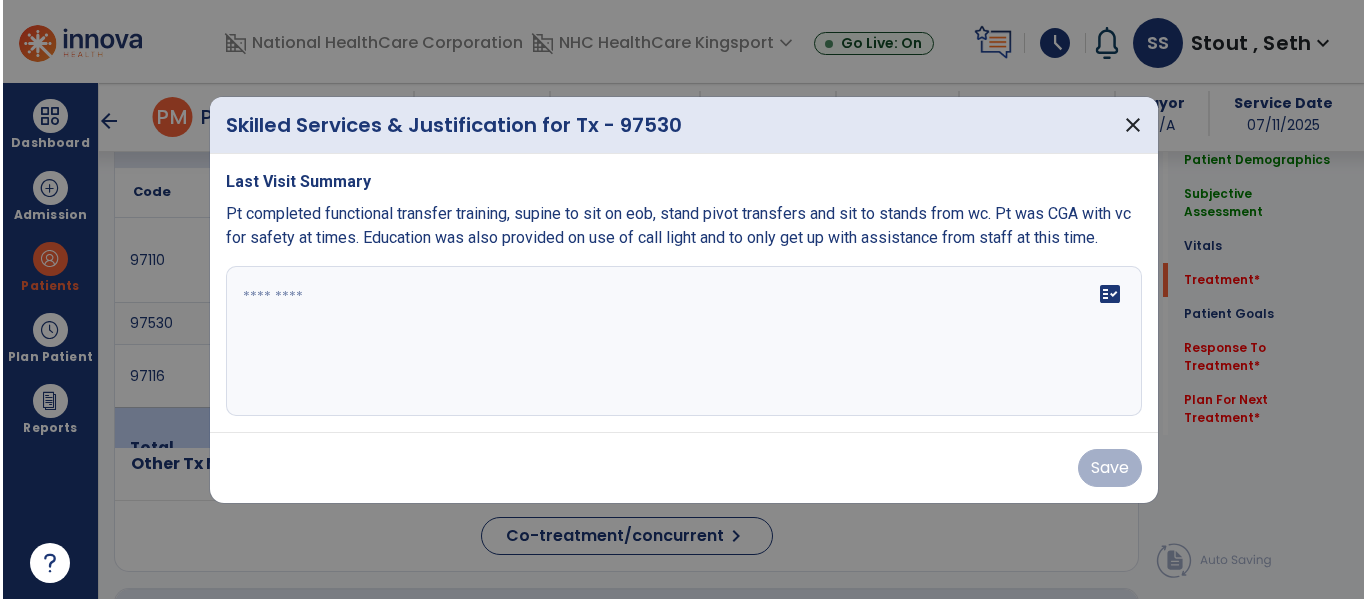 scroll, scrollTop: 1698, scrollLeft: 0, axis: vertical 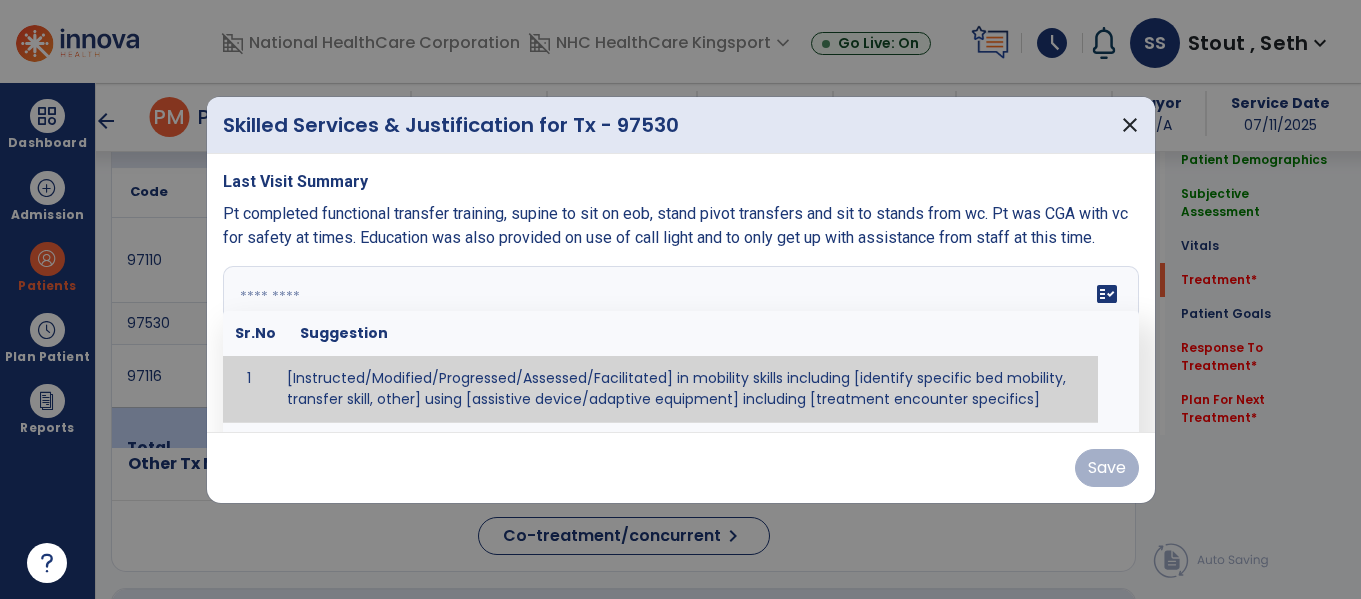 click at bounding box center [678, 341] 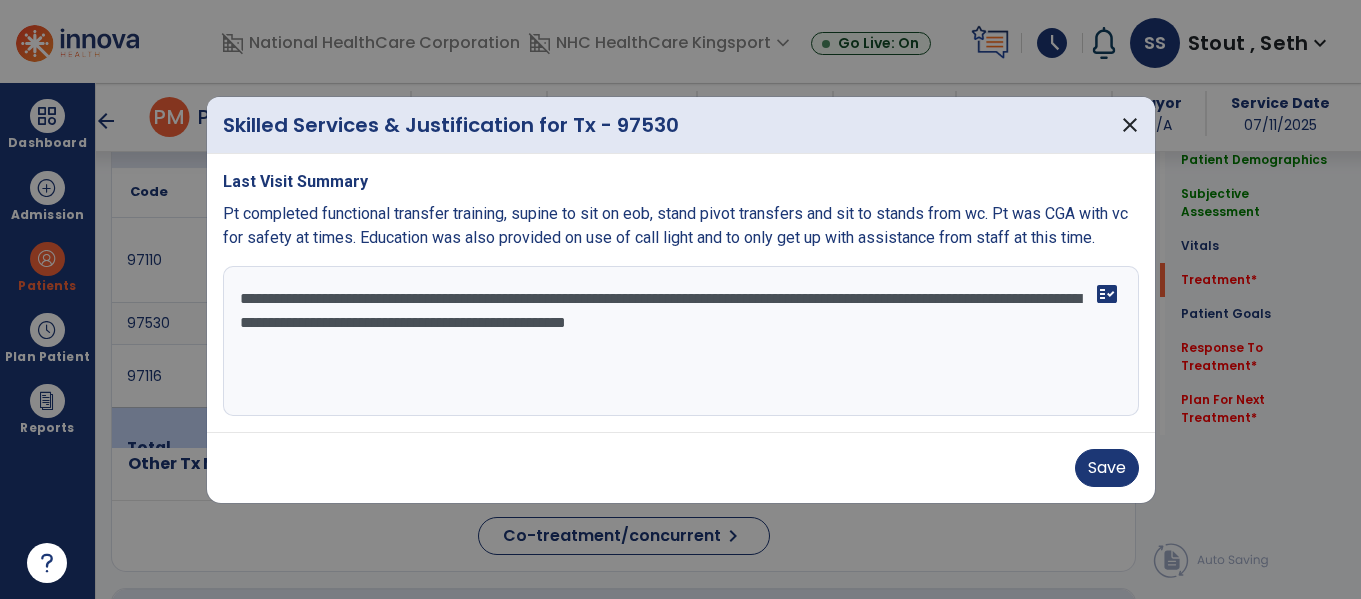 click on "**********" at bounding box center (681, 341) 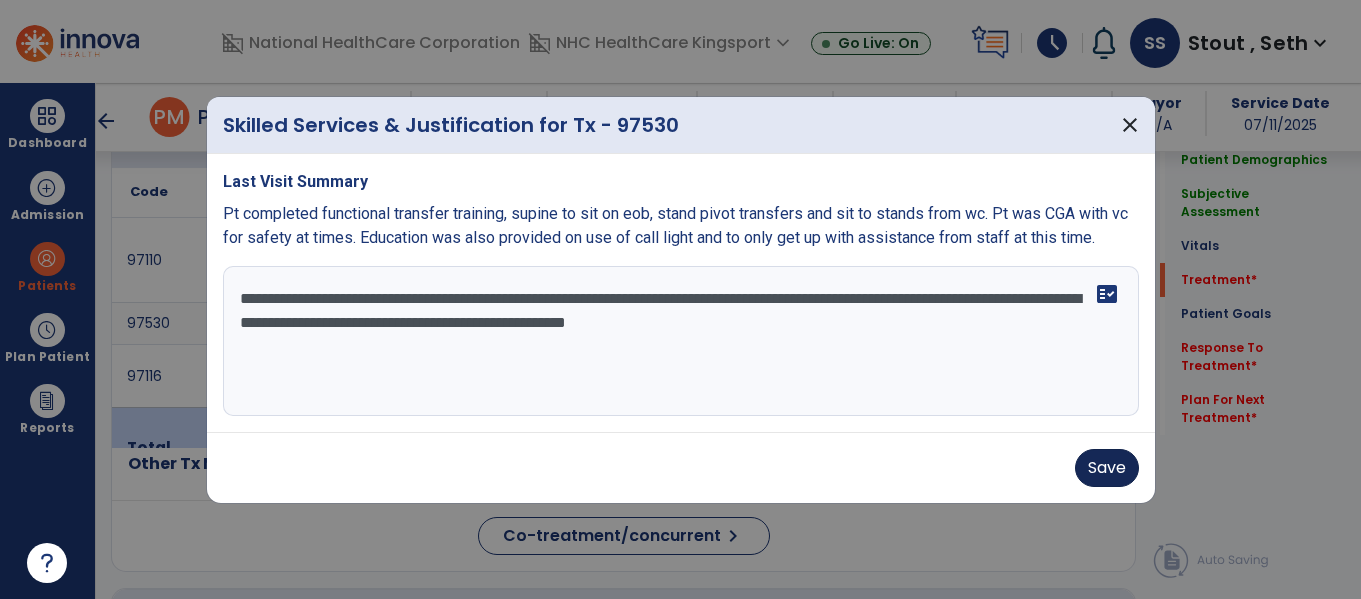 type on "**********" 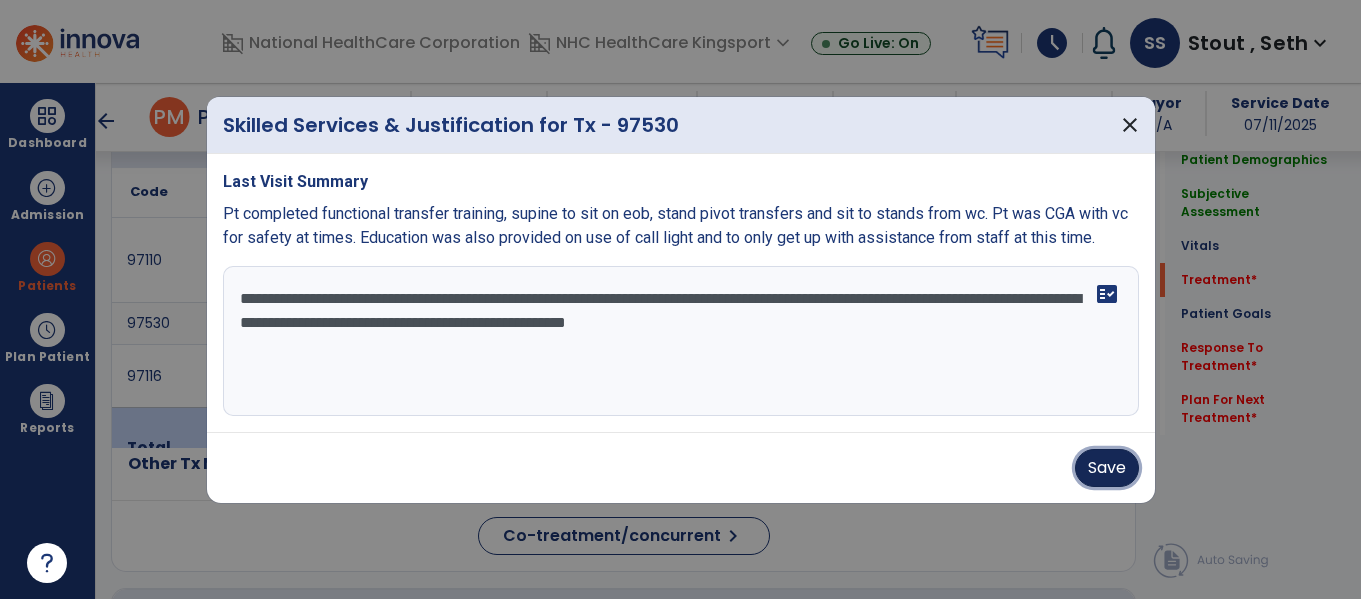 click on "Save" at bounding box center (1107, 468) 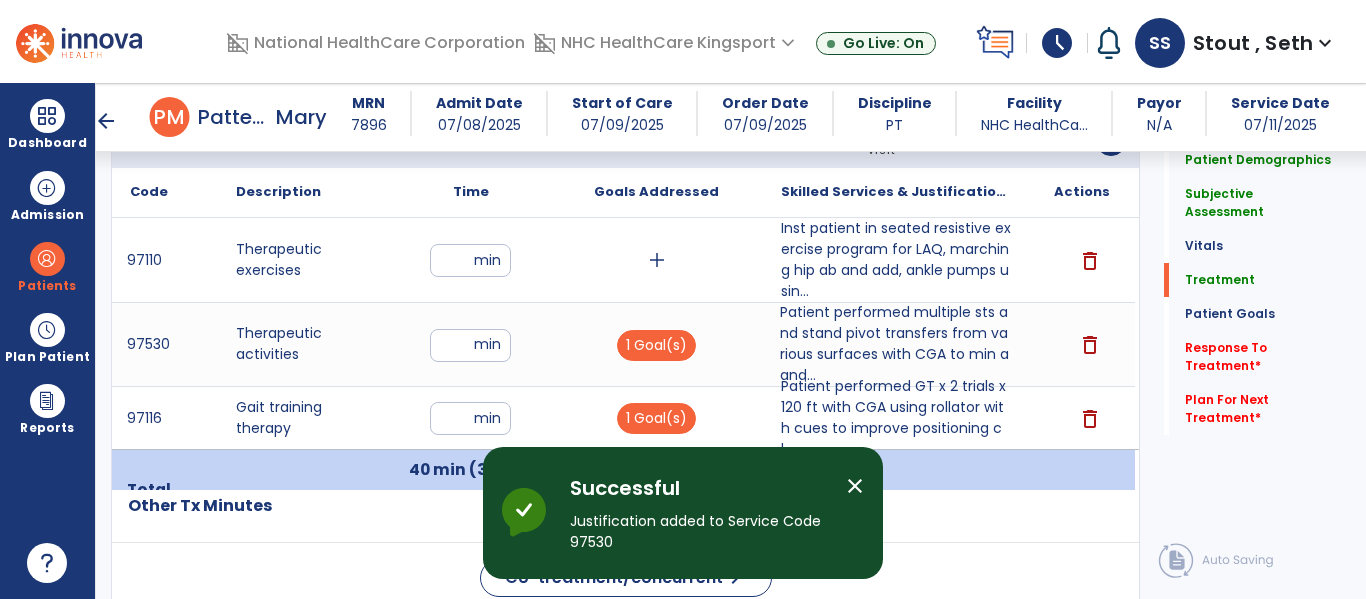 click on "Response To Treatment   *  Response To Treatment   *" 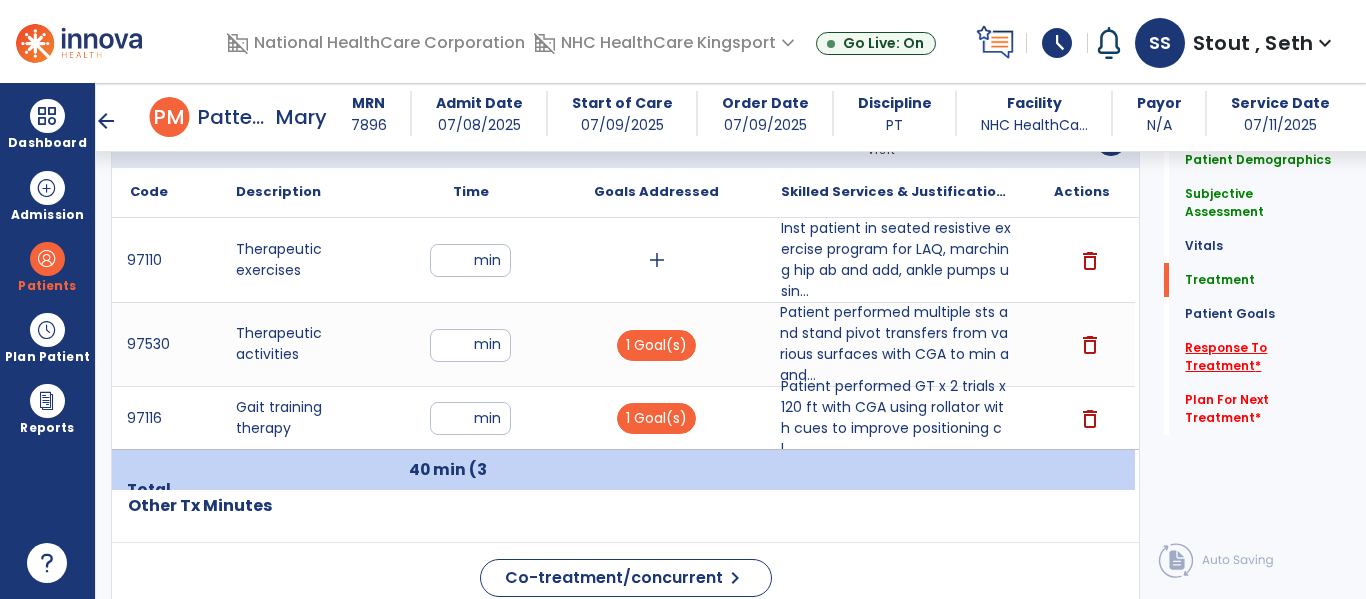 click on "Response To Treatment   *" 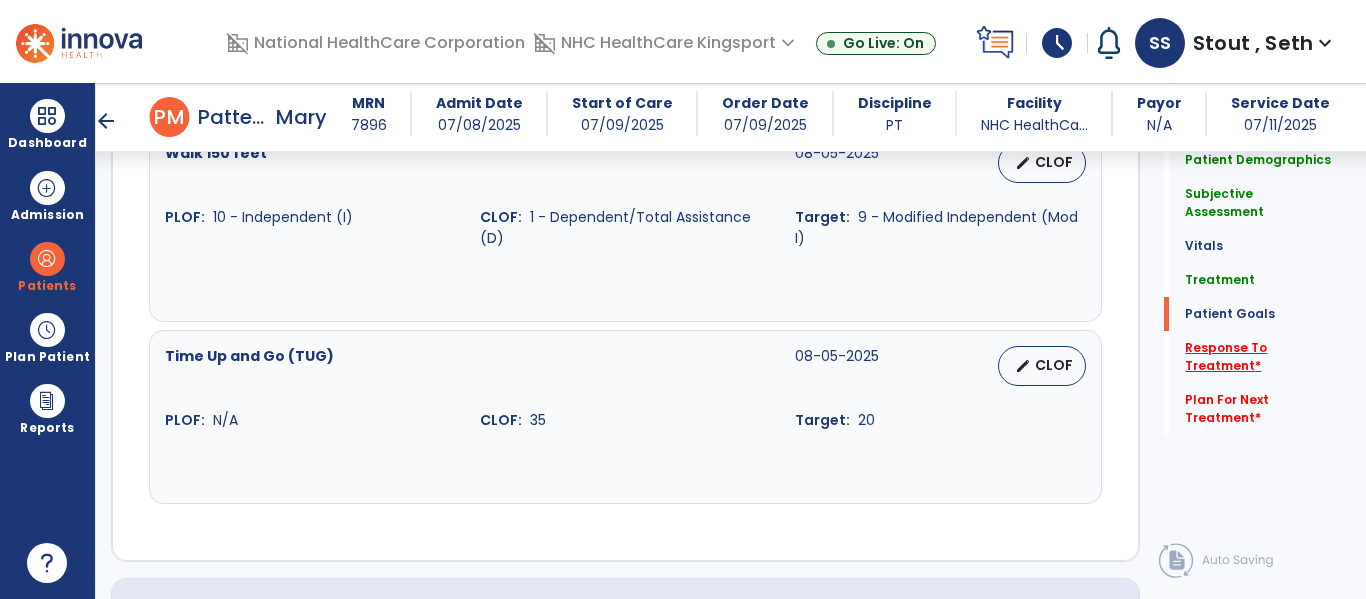 scroll, scrollTop: 3237, scrollLeft: 0, axis: vertical 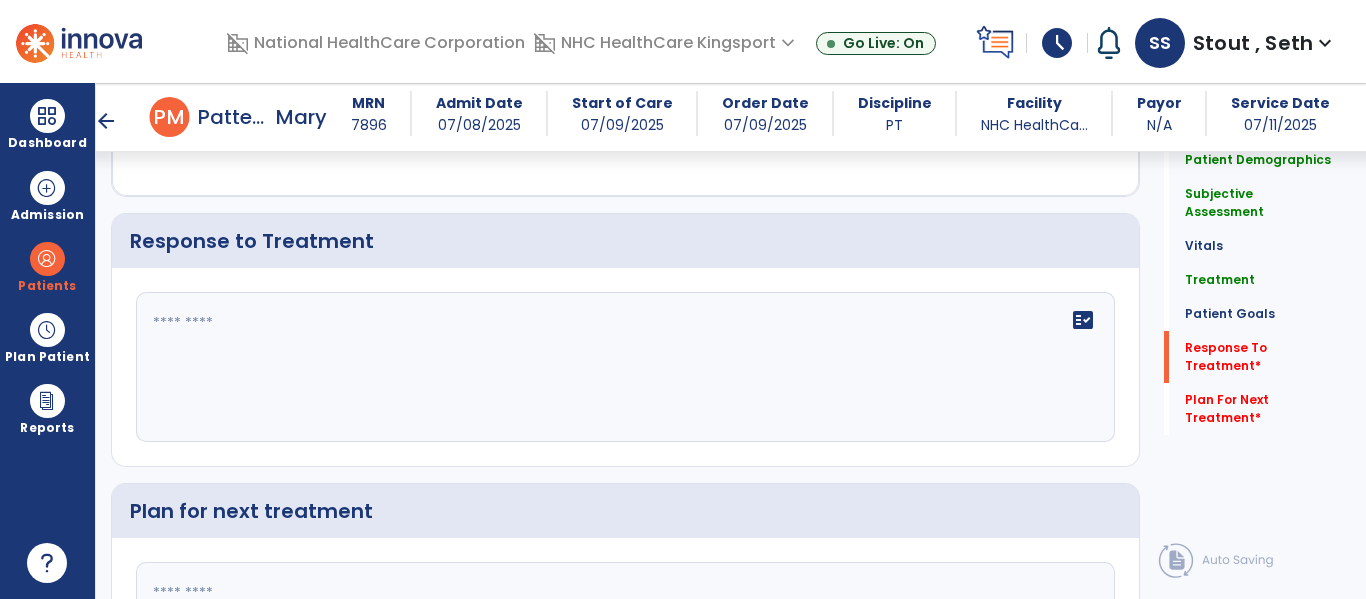click on "fact_check" 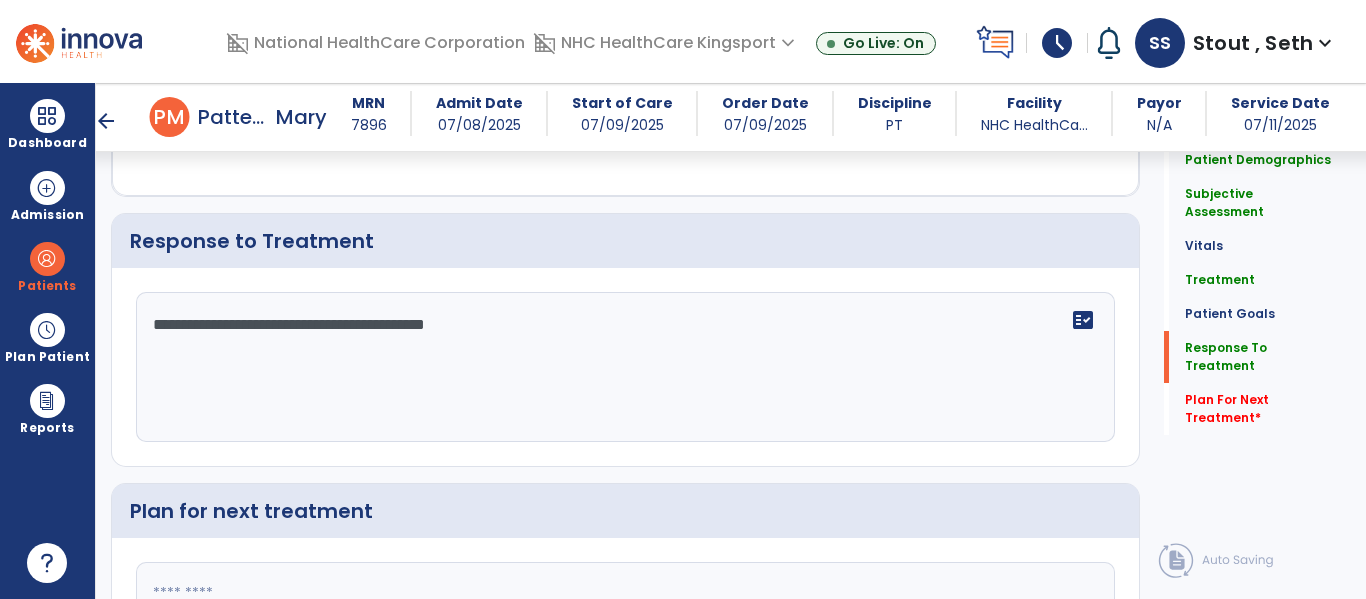 scroll, scrollTop: 3237, scrollLeft: 0, axis: vertical 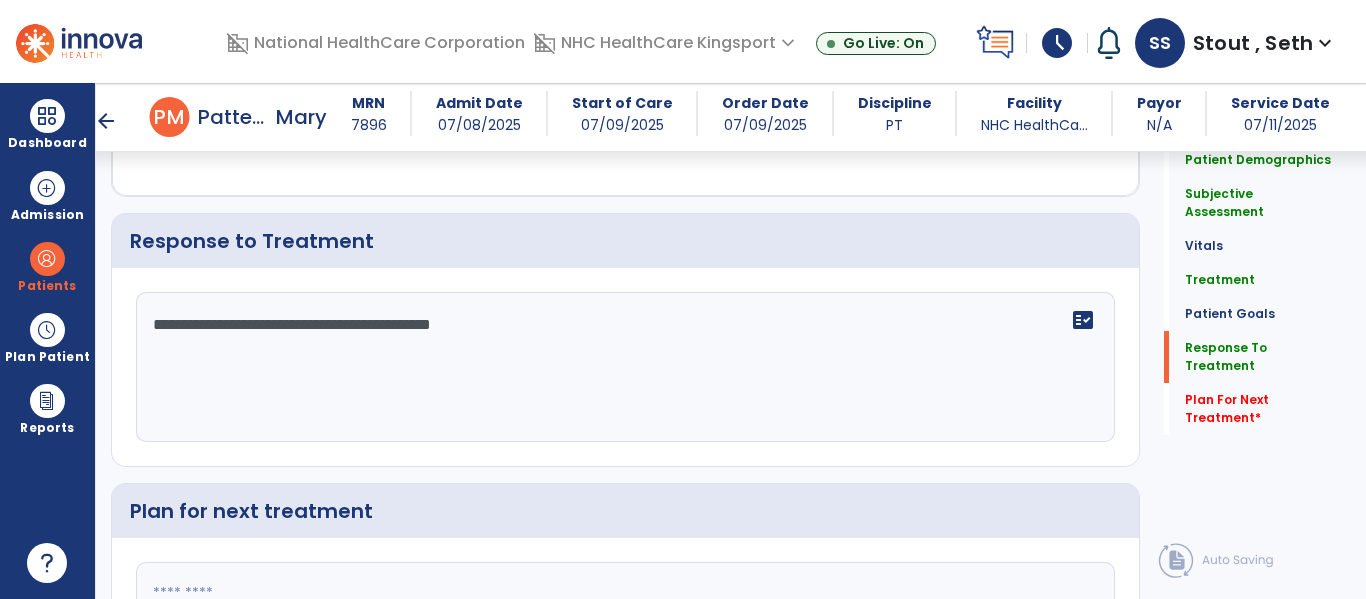 click on "**********" 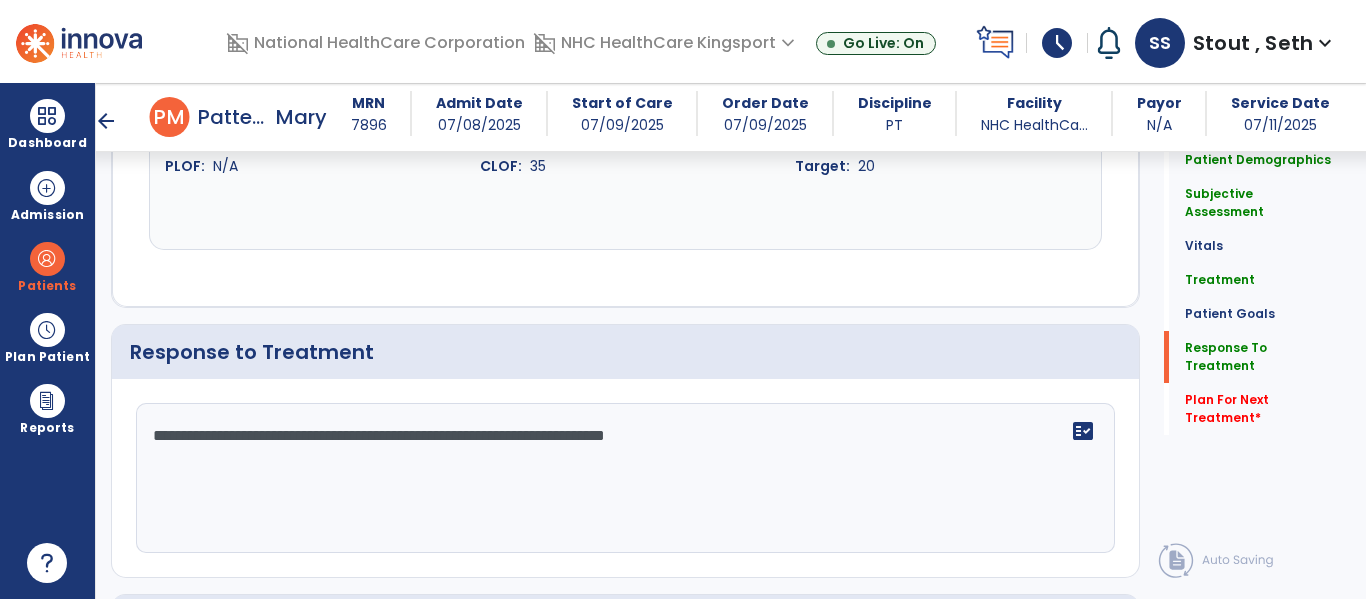 scroll, scrollTop: 3237, scrollLeft: 0, axis: vertical 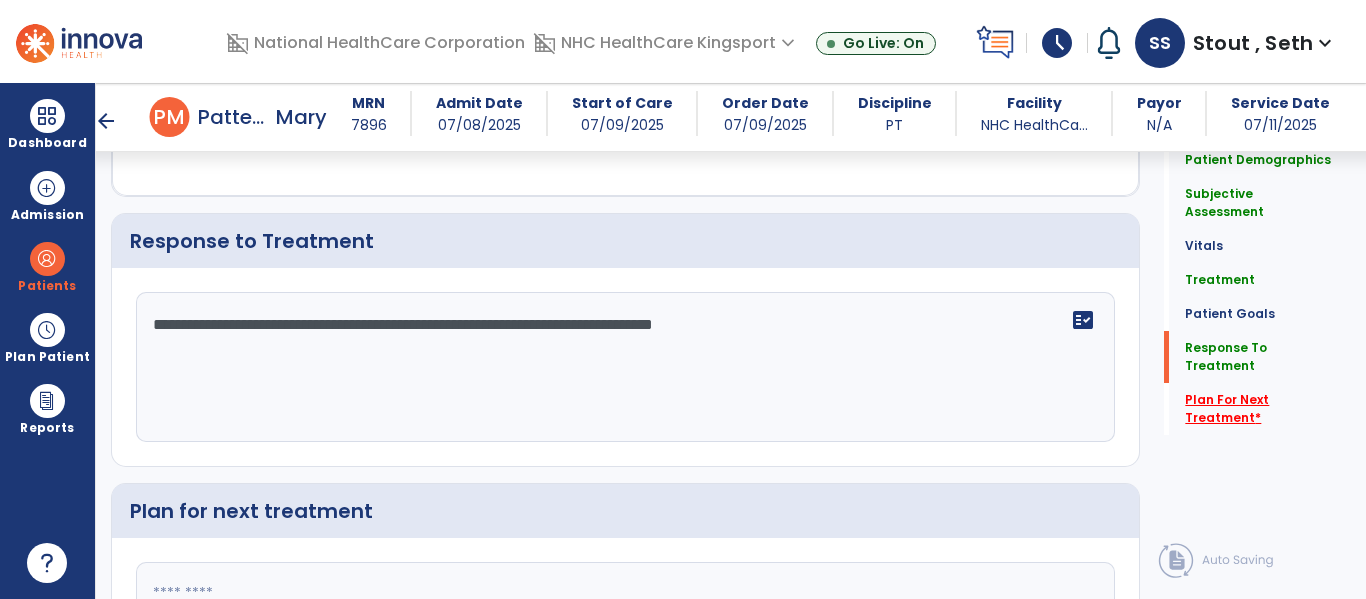 type on "**********" 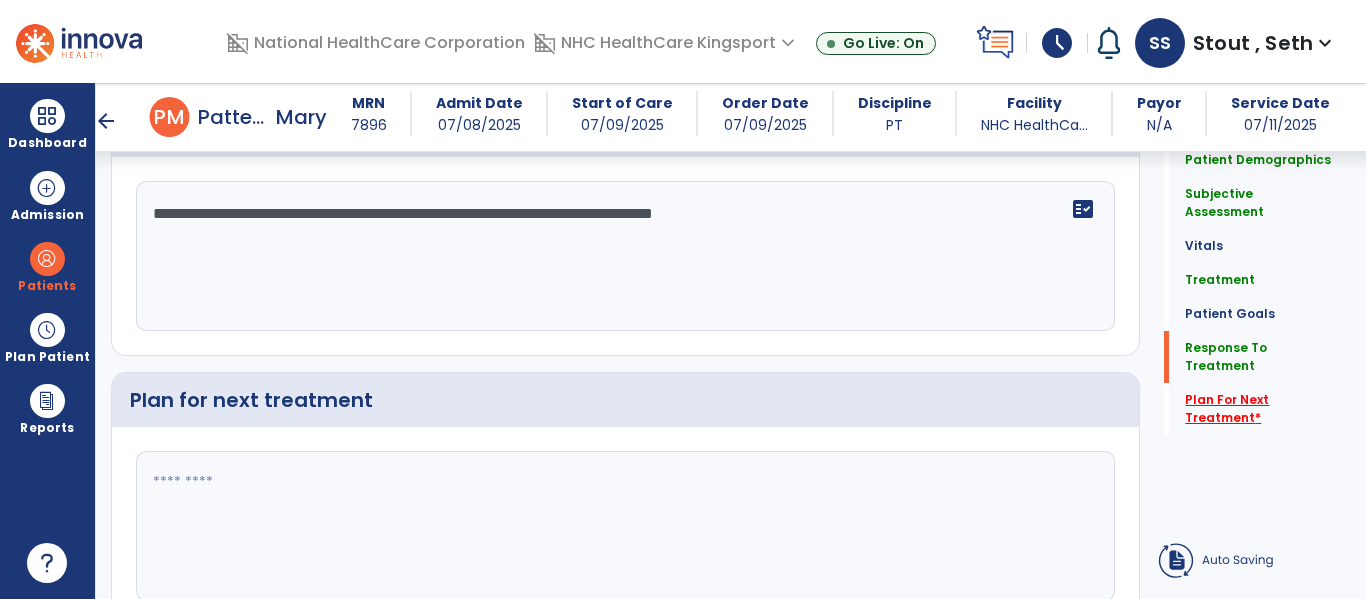 click on "Plan For Next Treatment   *" 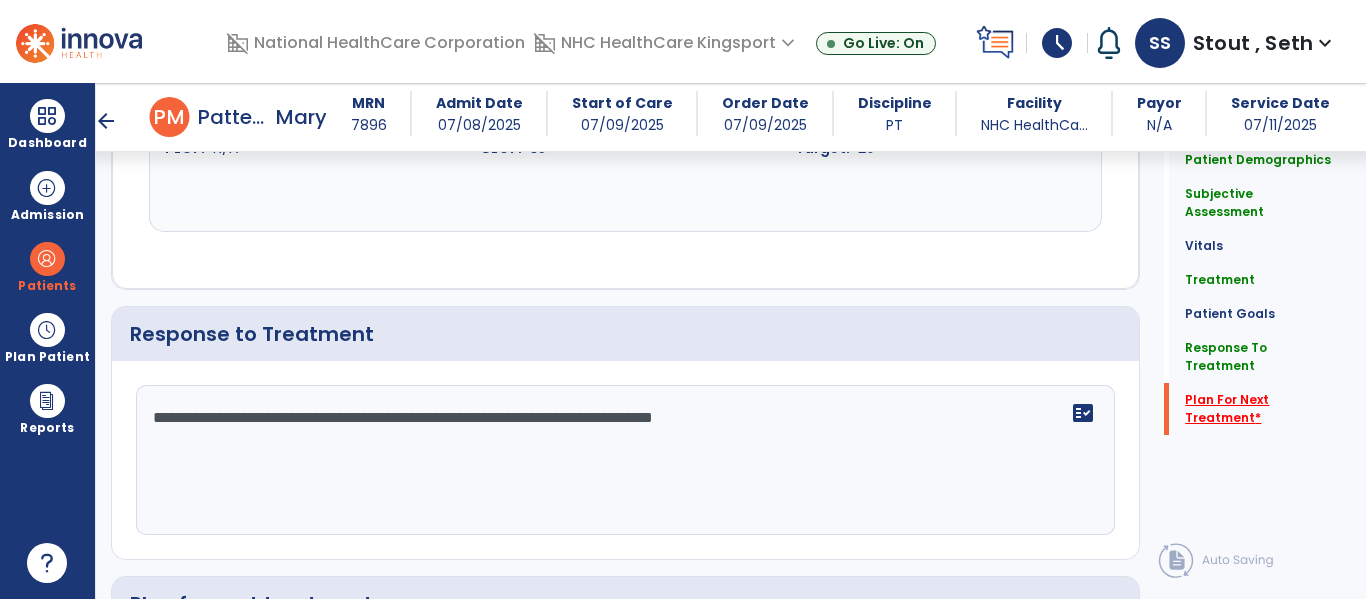 scroll, scrollTop: 3331, scrollLeft: 0, axis: vertical 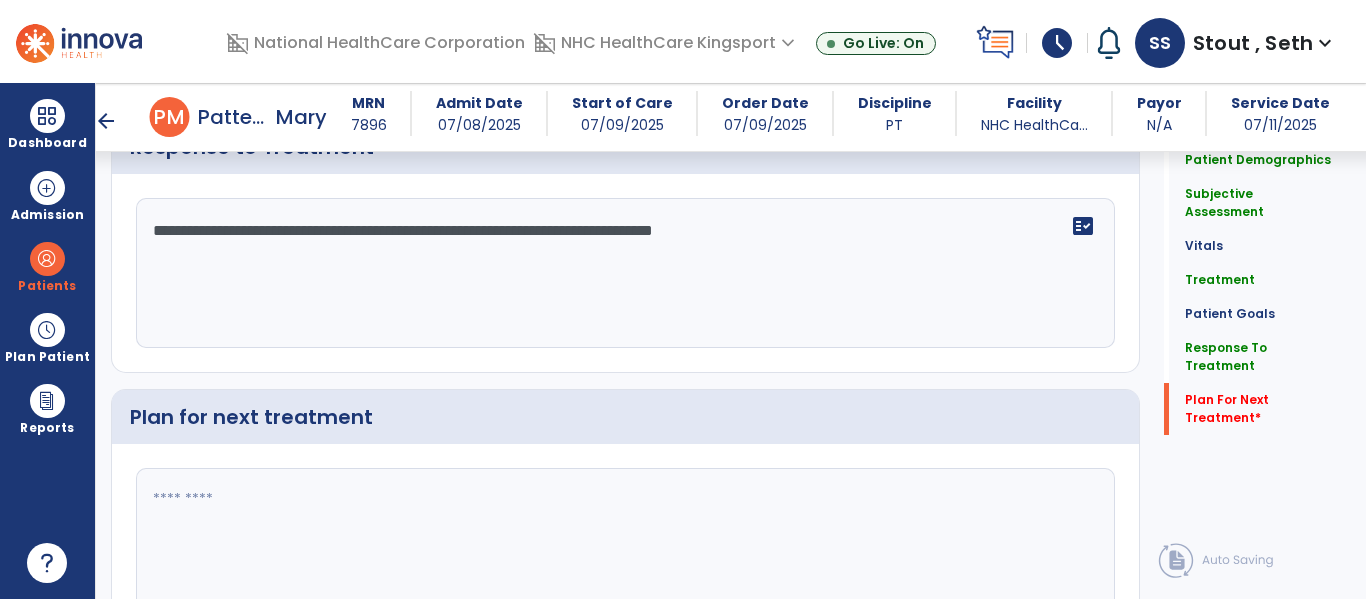 click 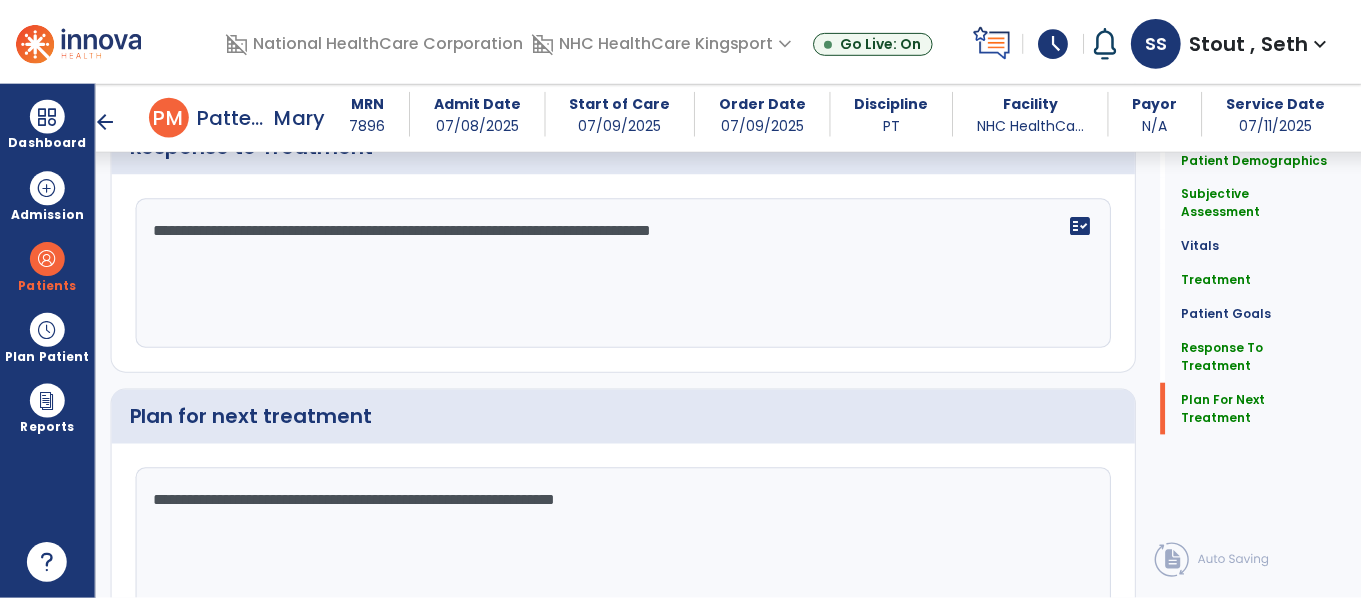 scroll, scrollTop: 3442, scrollLeft: 0, axis: vertical 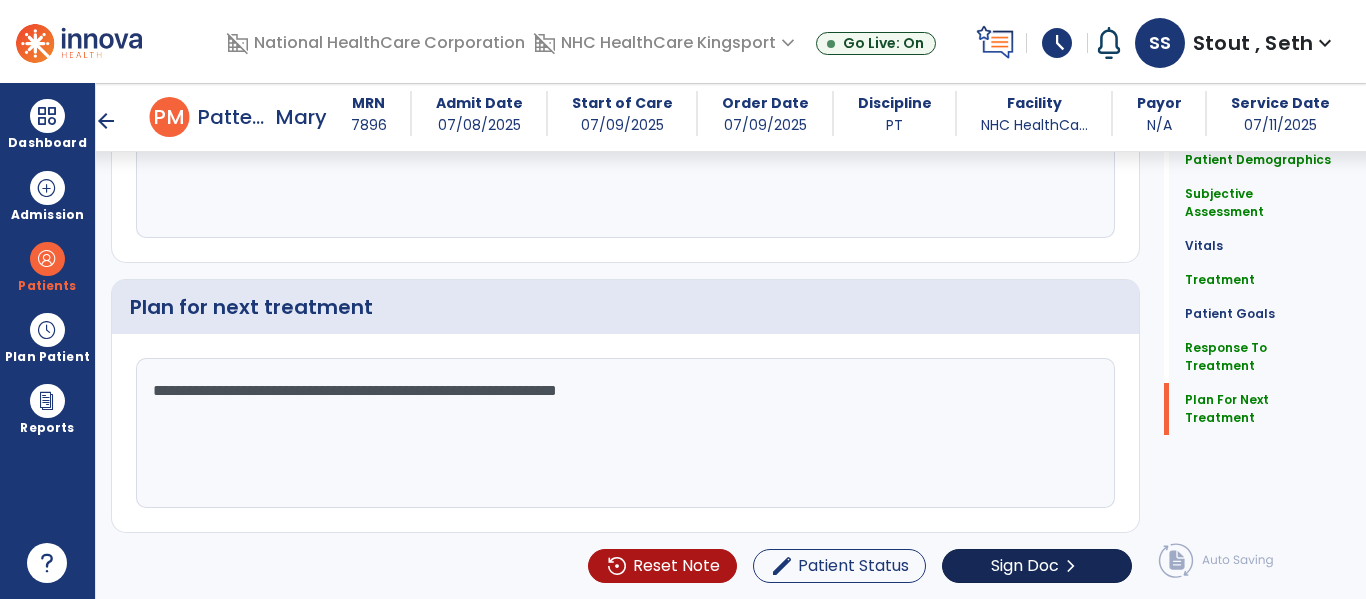type on "**********" 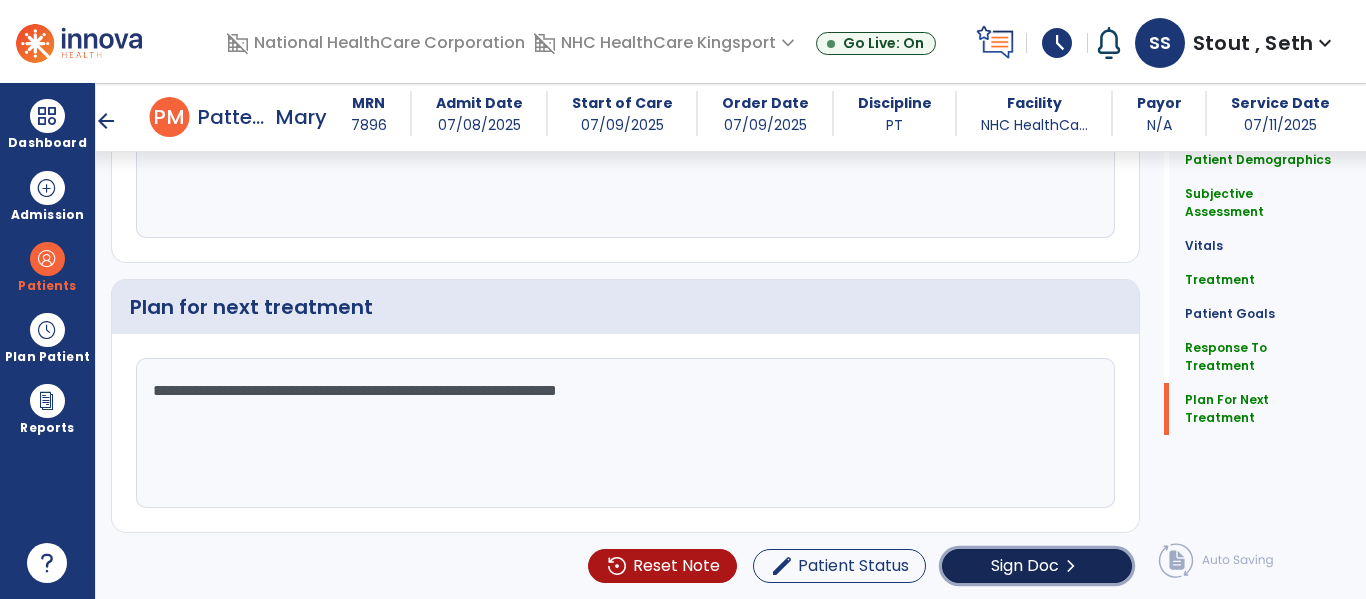 click on "Sign Doc" 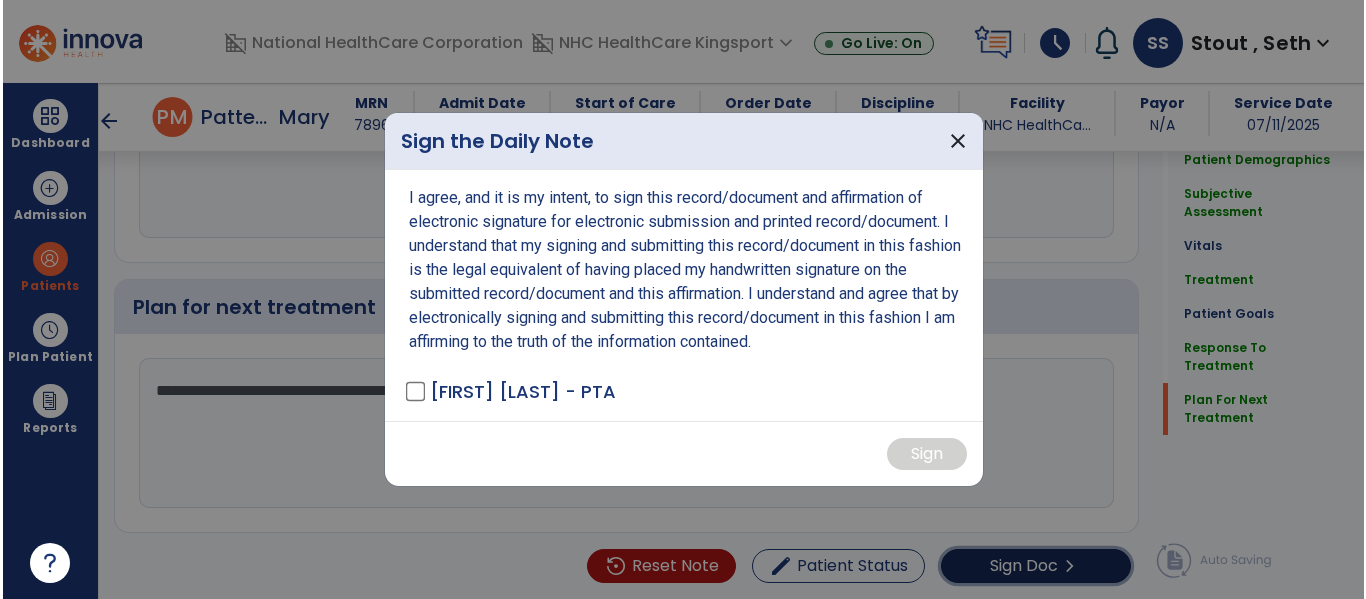 scroll, scrollTop: 3442, scrollLeft: 0, axis: vertical 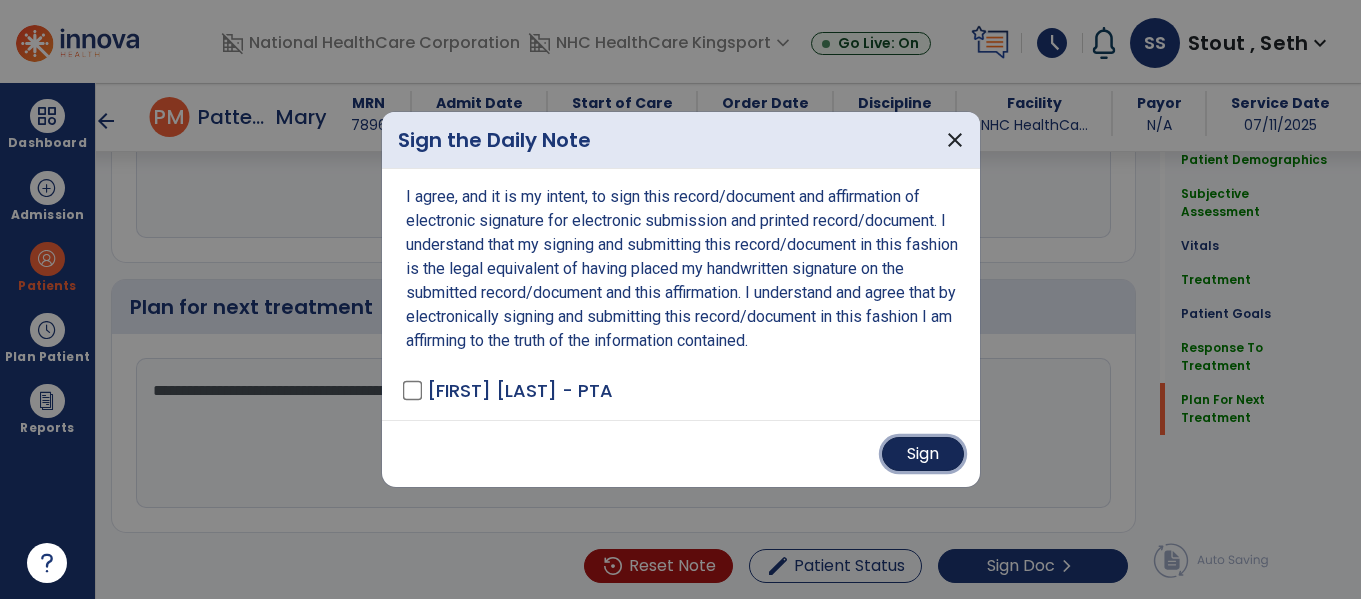 click on "Sign" at bounding box center (923, 454) 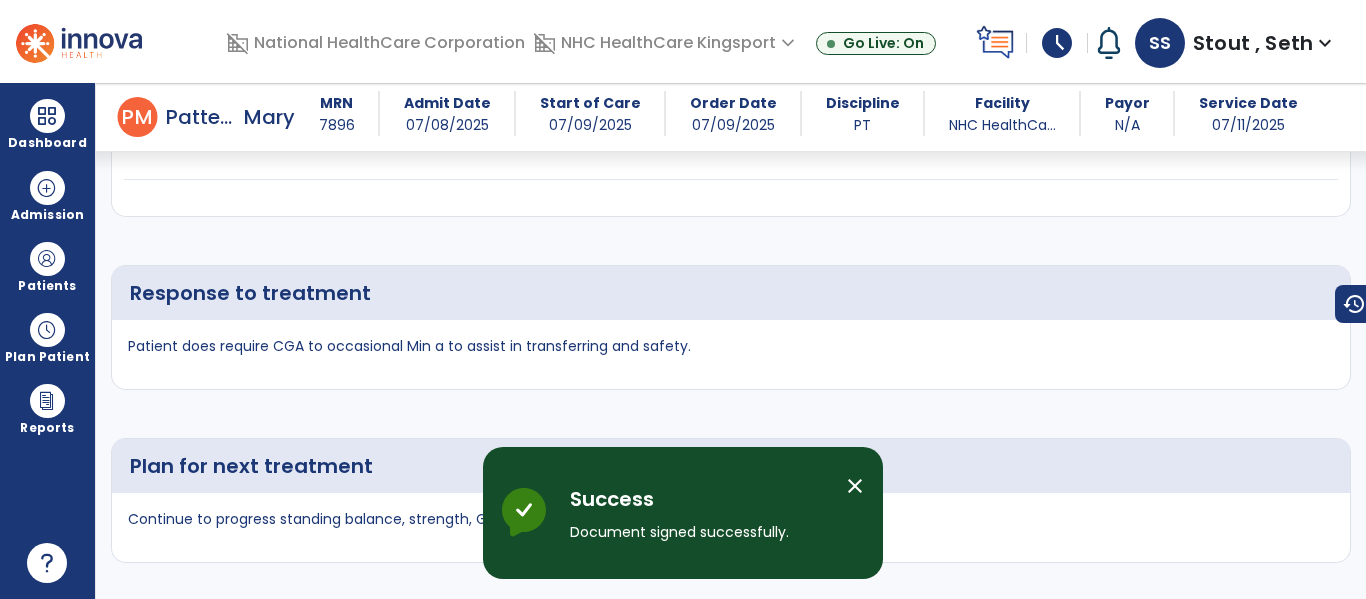 scroll, scrollTop: 4769, scrollLeft: 0, axis: vertical 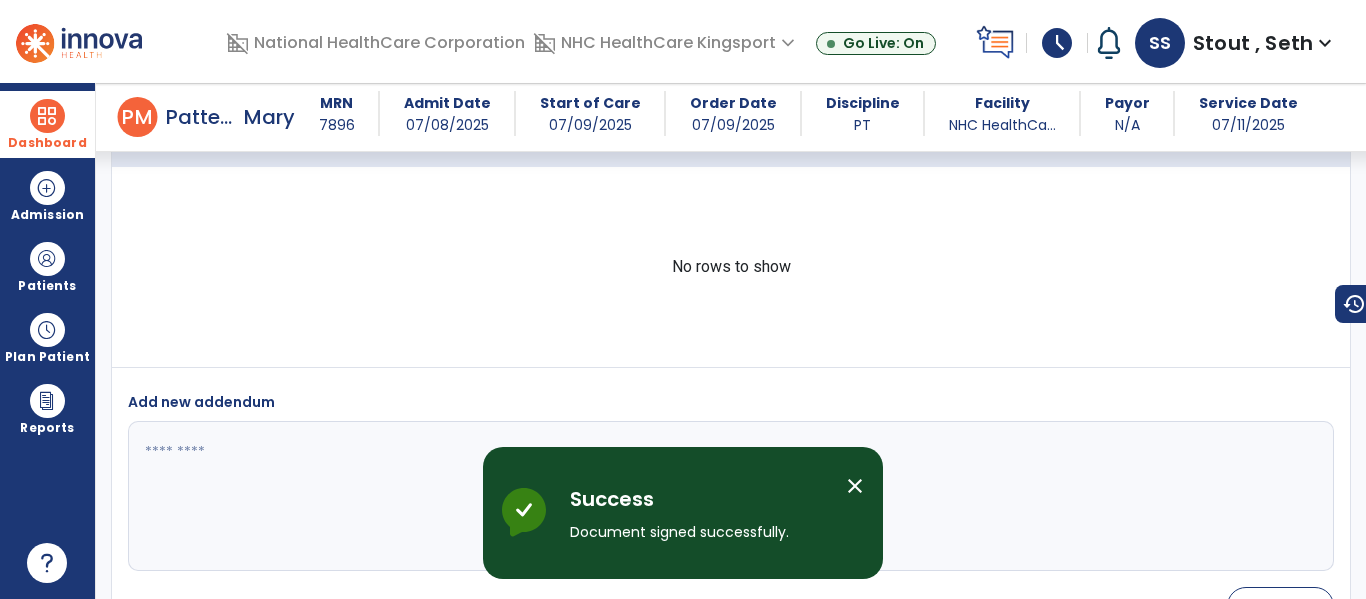 click at bounding box center [47, 116] 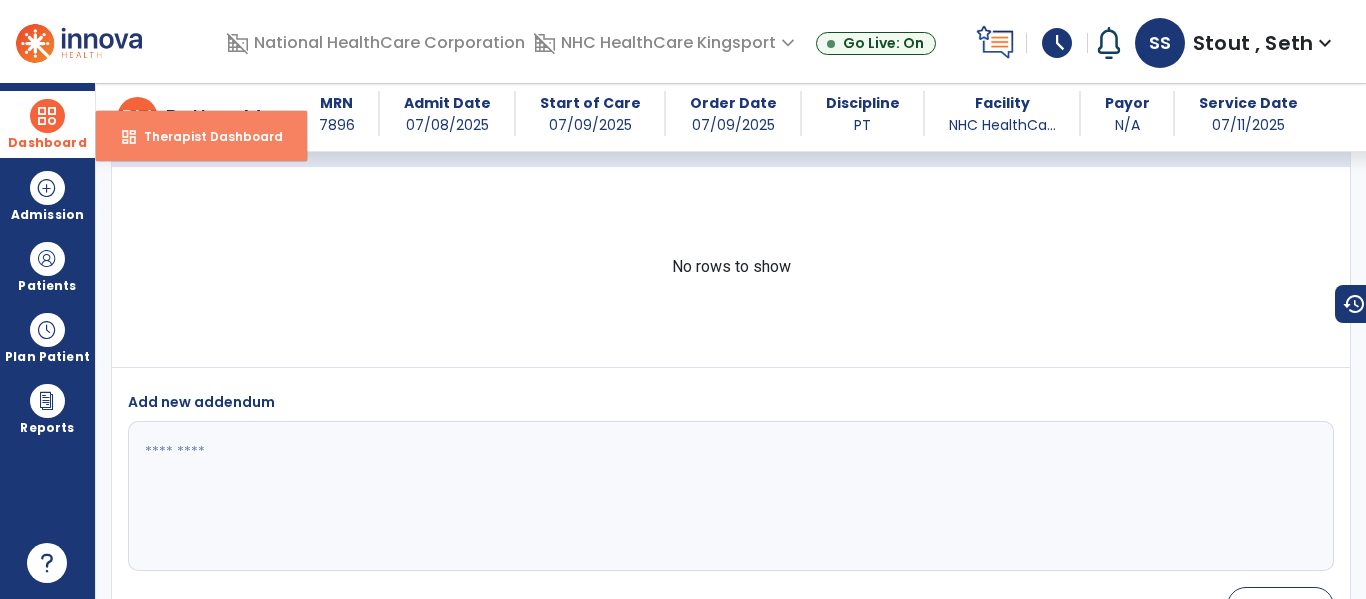 click on "Therapist Dashboard" at bounding box center [205, 136] 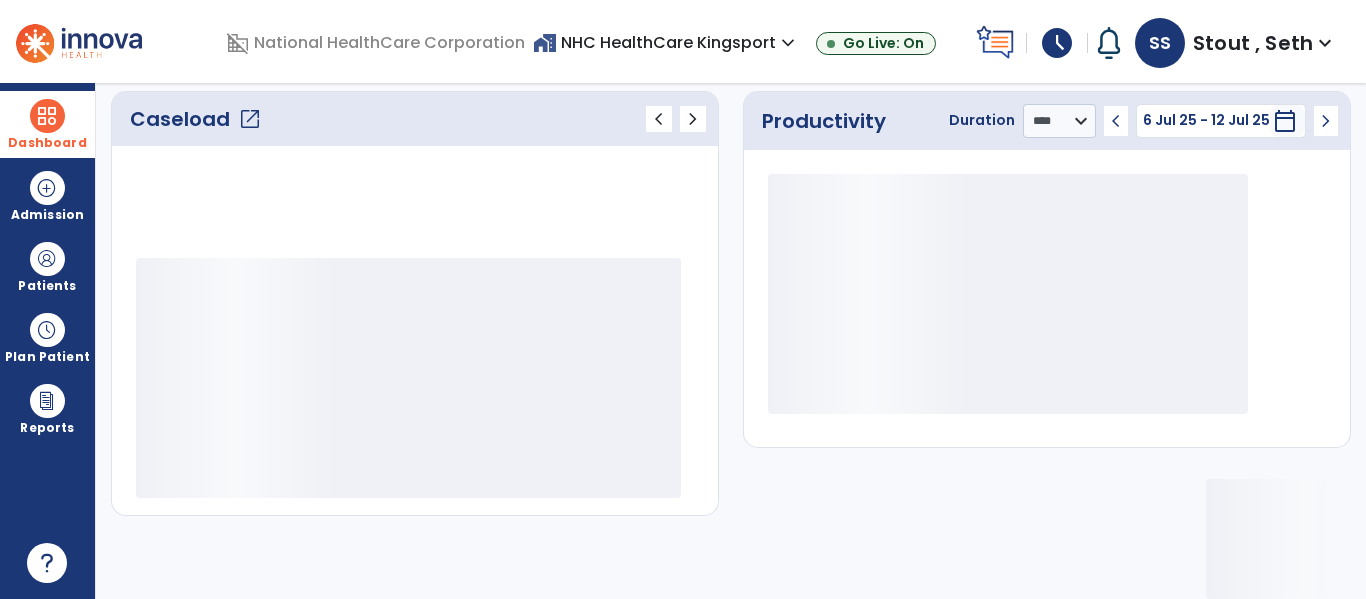 scroll, scrollTop: 275, scrollLeft: 0, axis: vertical 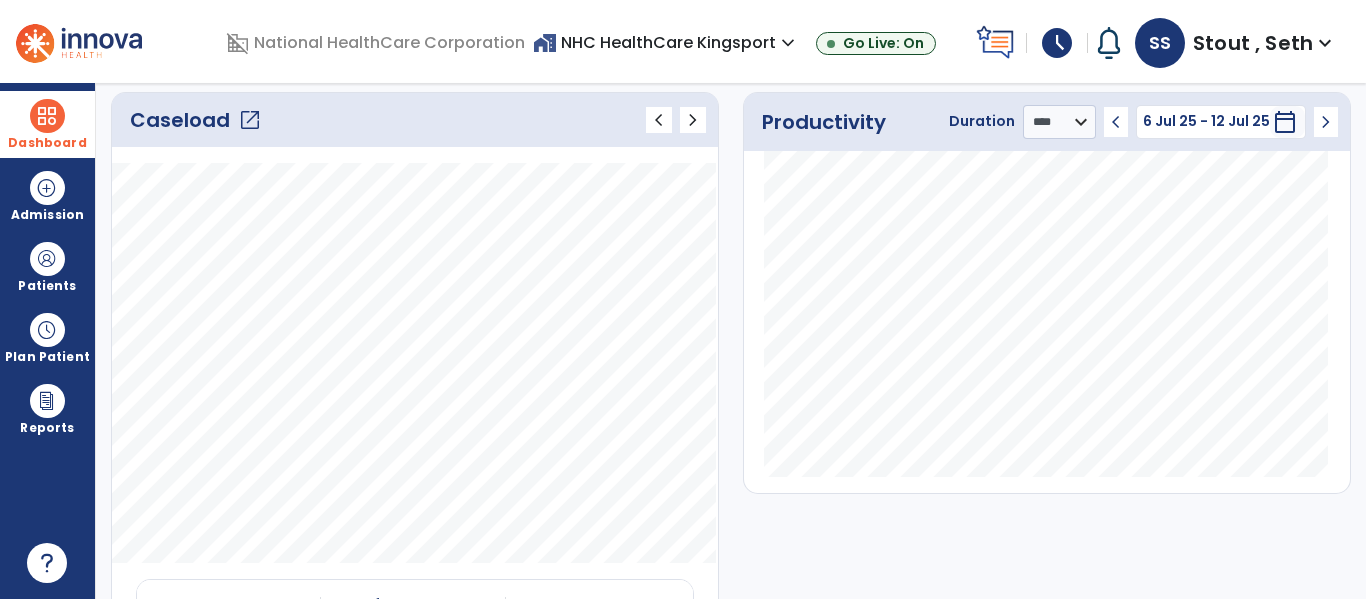 click on "open_in_new" 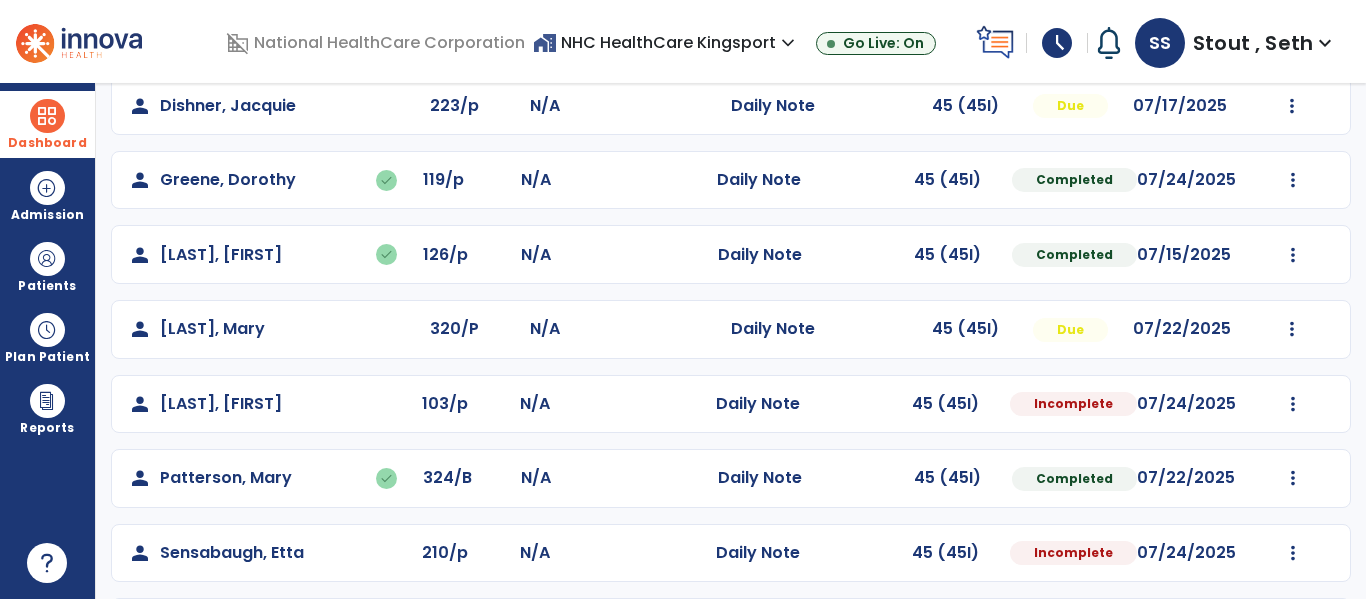 scroll, scrollTop: 297, scrollLeft: 0, axis: vertical 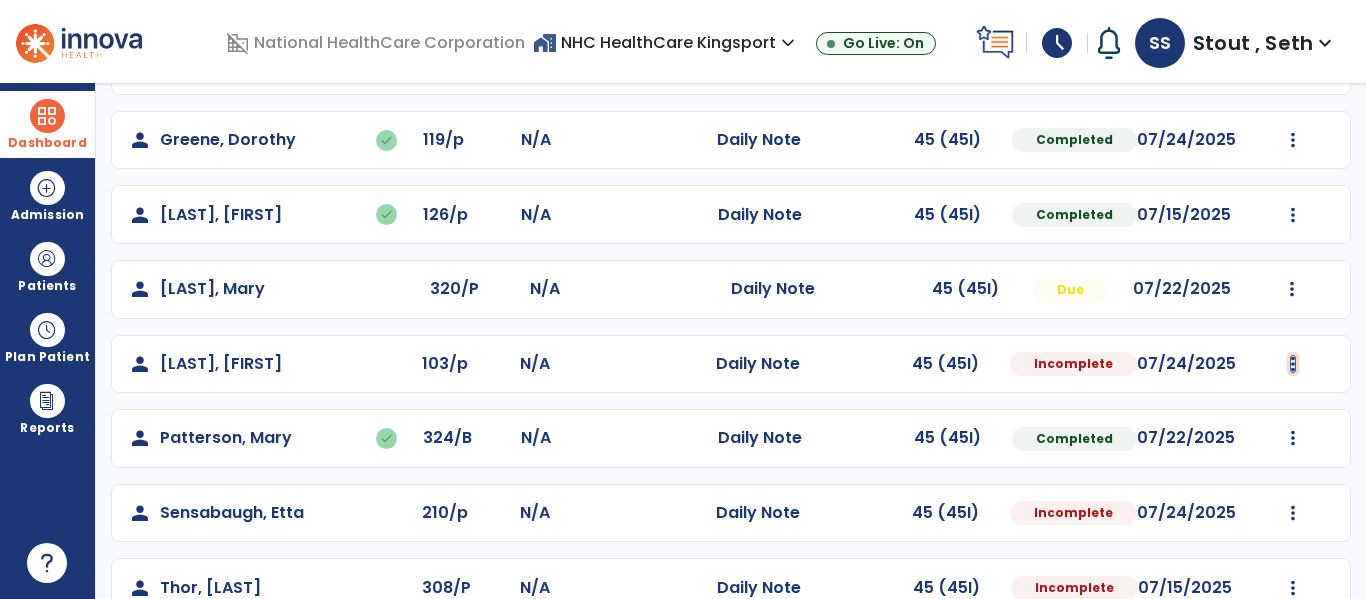 click at bounding box center (1292, -9) 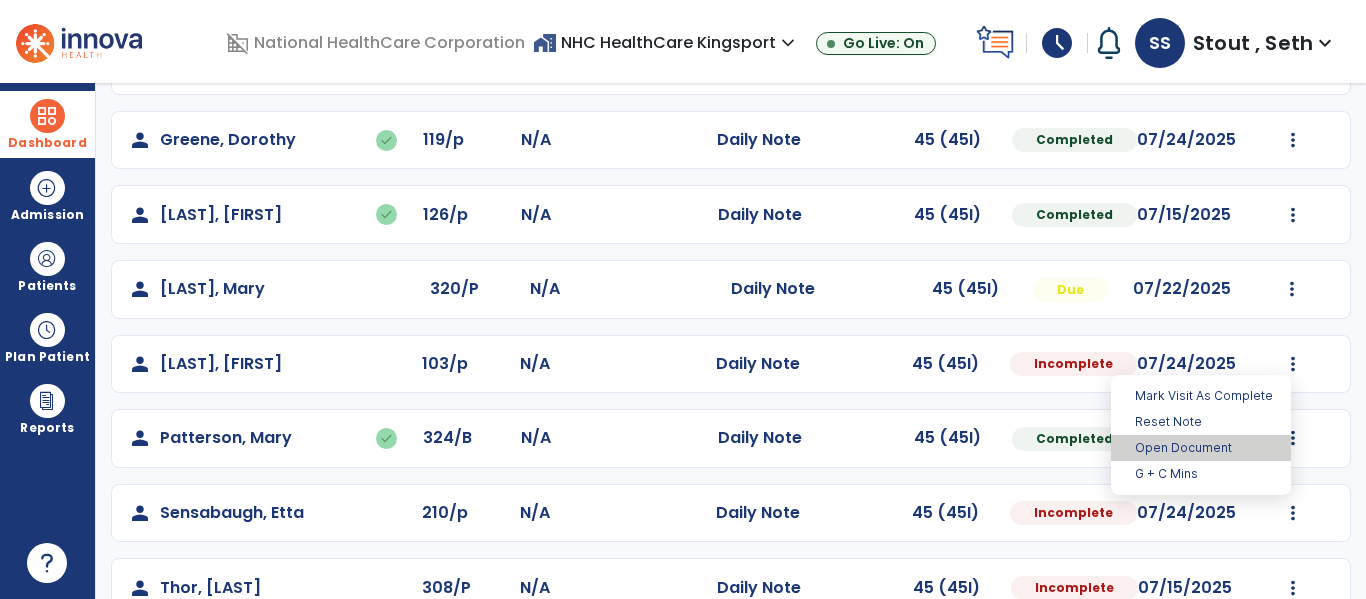 click on "Open Document" at bounding box center [1201, 448] 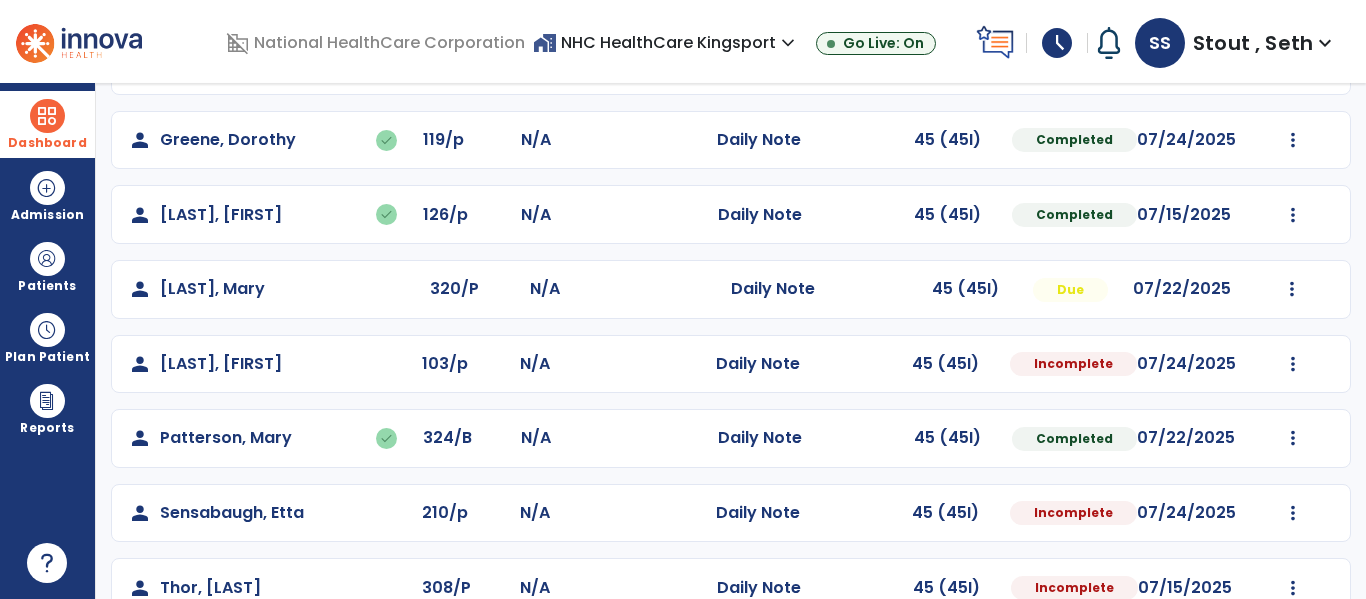 select on "*" 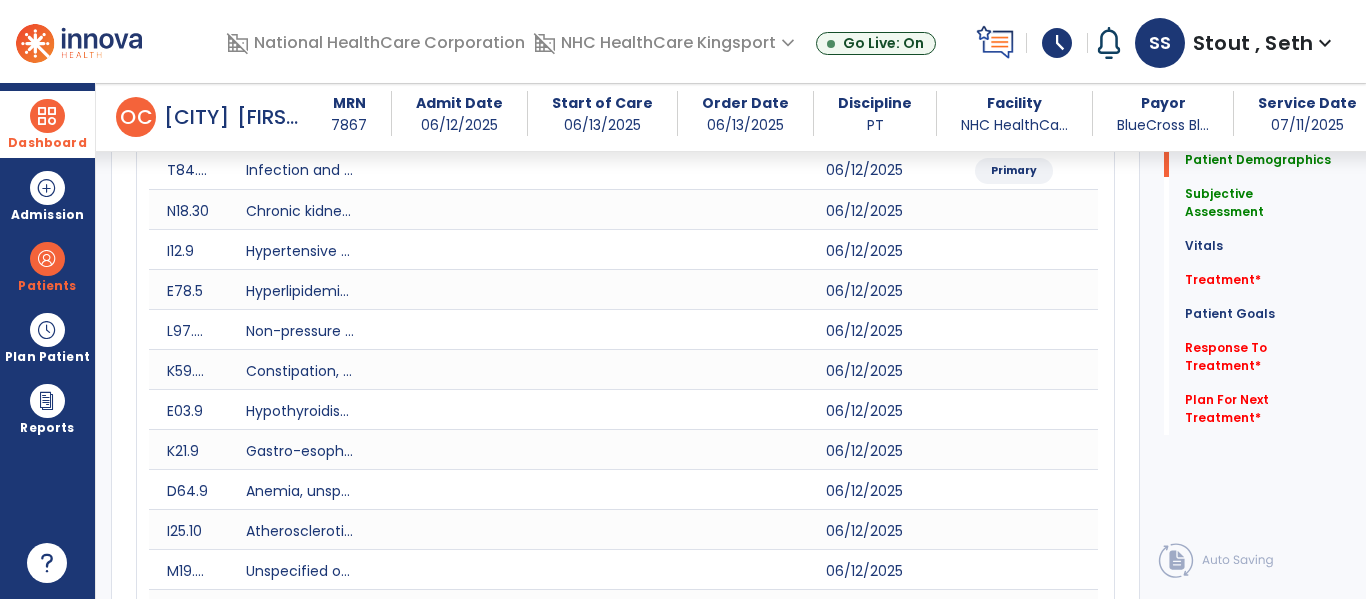 scroll, scrollTop: 516, scrollLeft: 0, axis: vertical 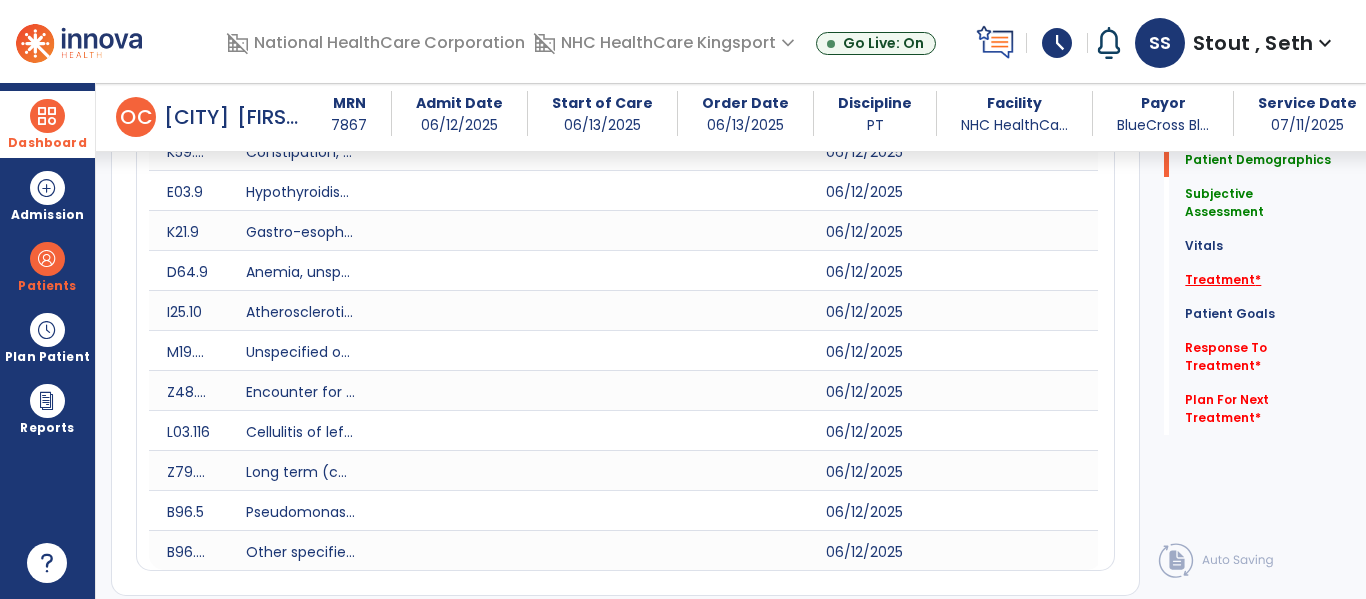 click on "Treatment   *" 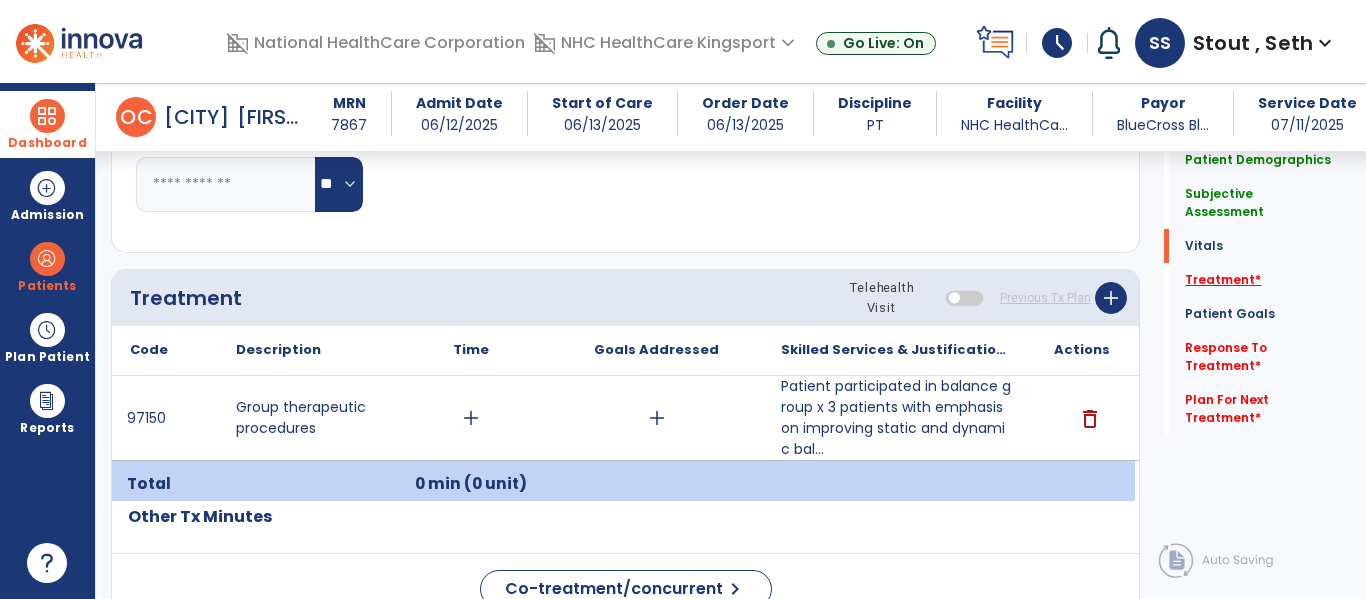 scroll, scrollTop: 1687, scrollLeft: 0, axis: vertical 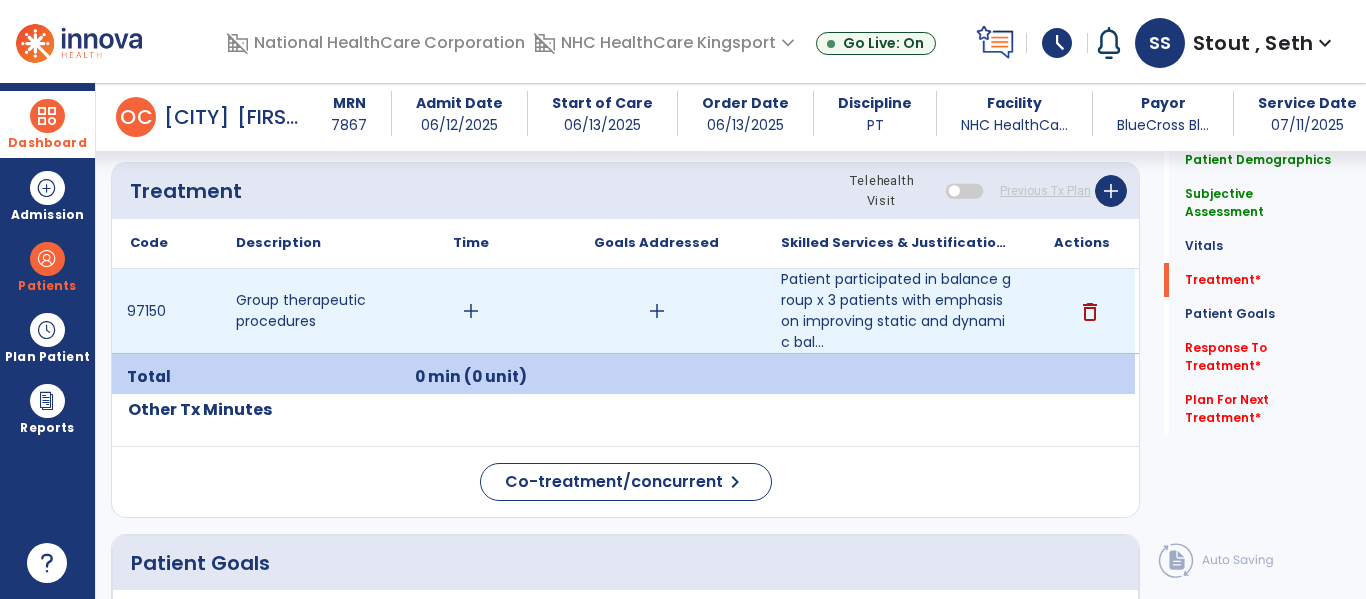 click on "add" at bounding box center [471, 311] 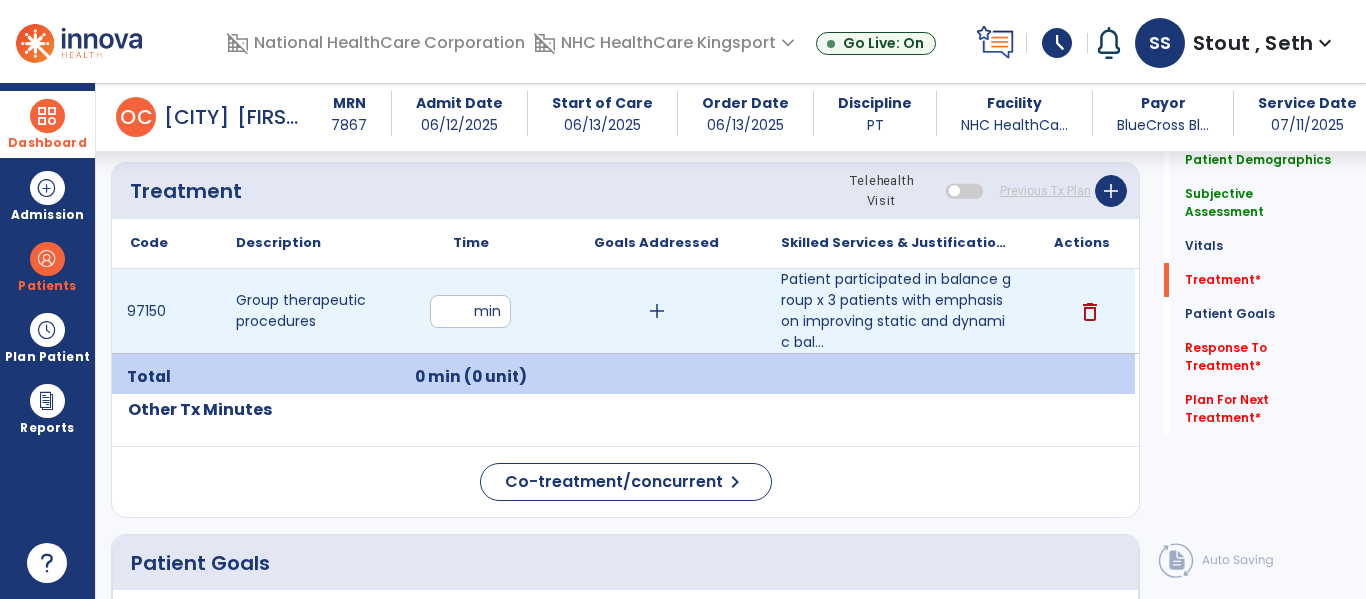 type on "**" 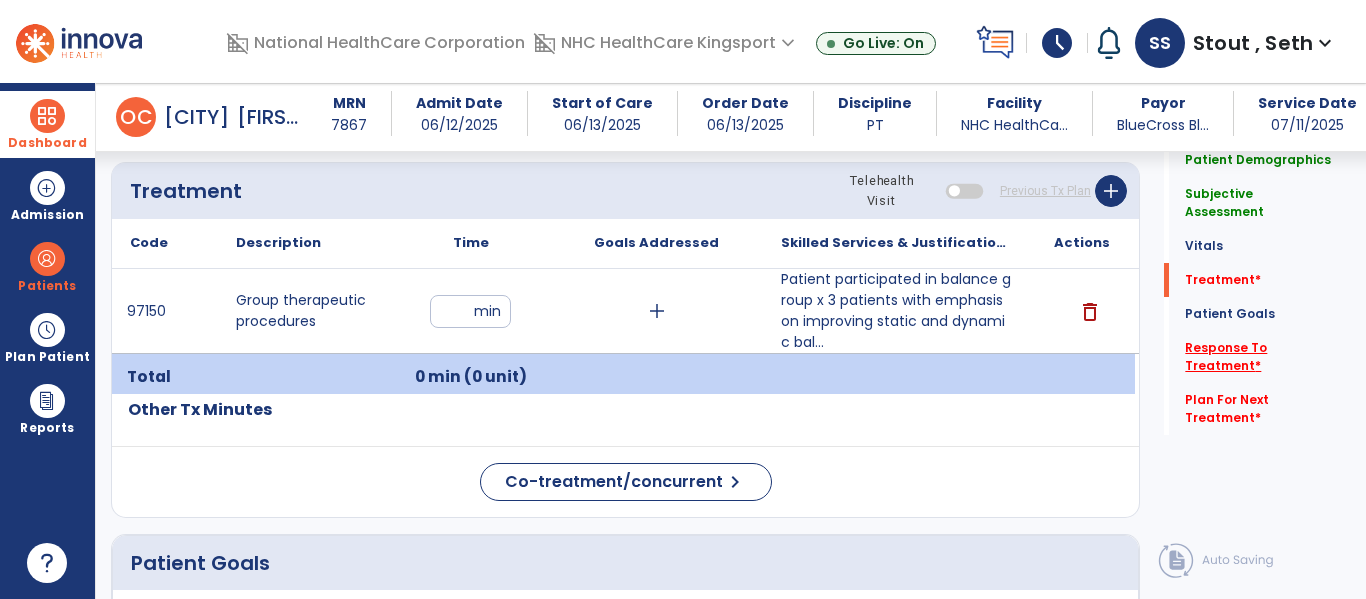 click on "Response To Treatment   *" 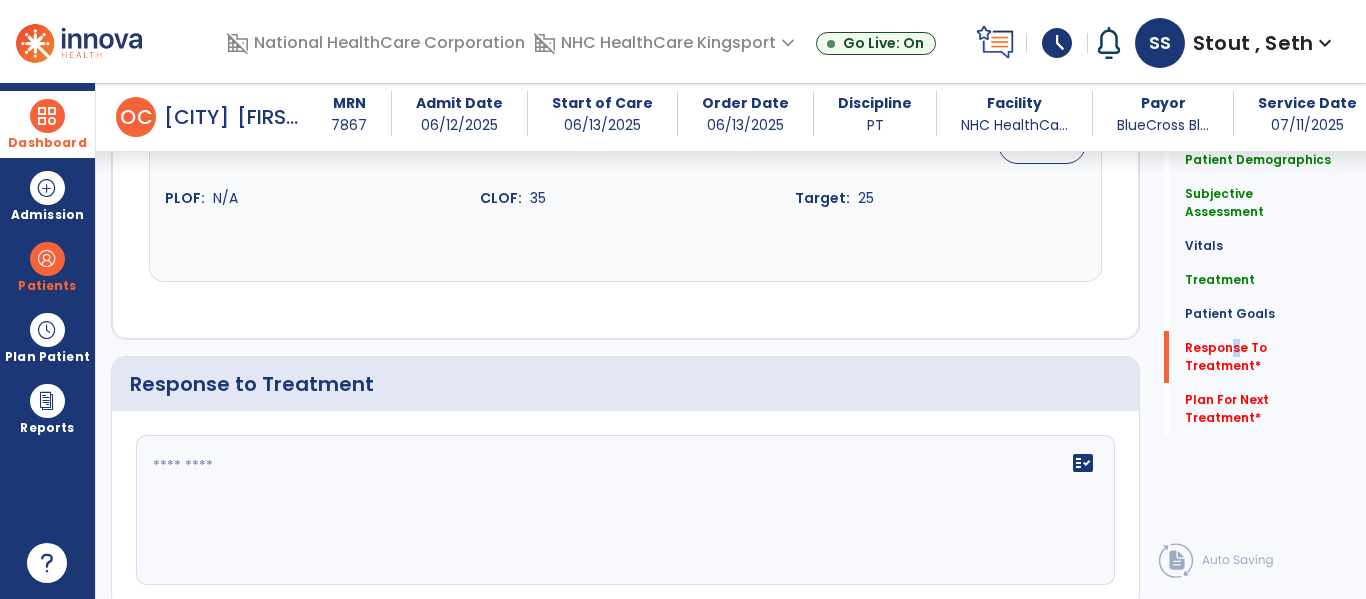 scroll, scrollTop: 3287, scrollLeft: 0, axis: vertical 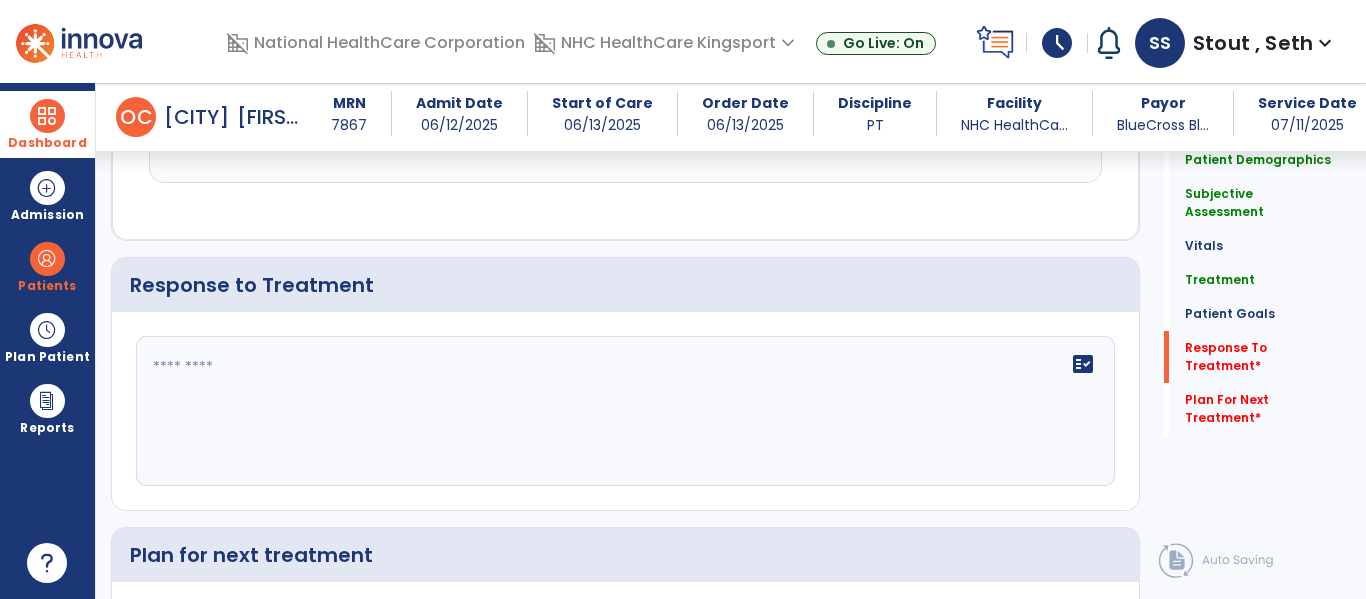 click on "fact_check" 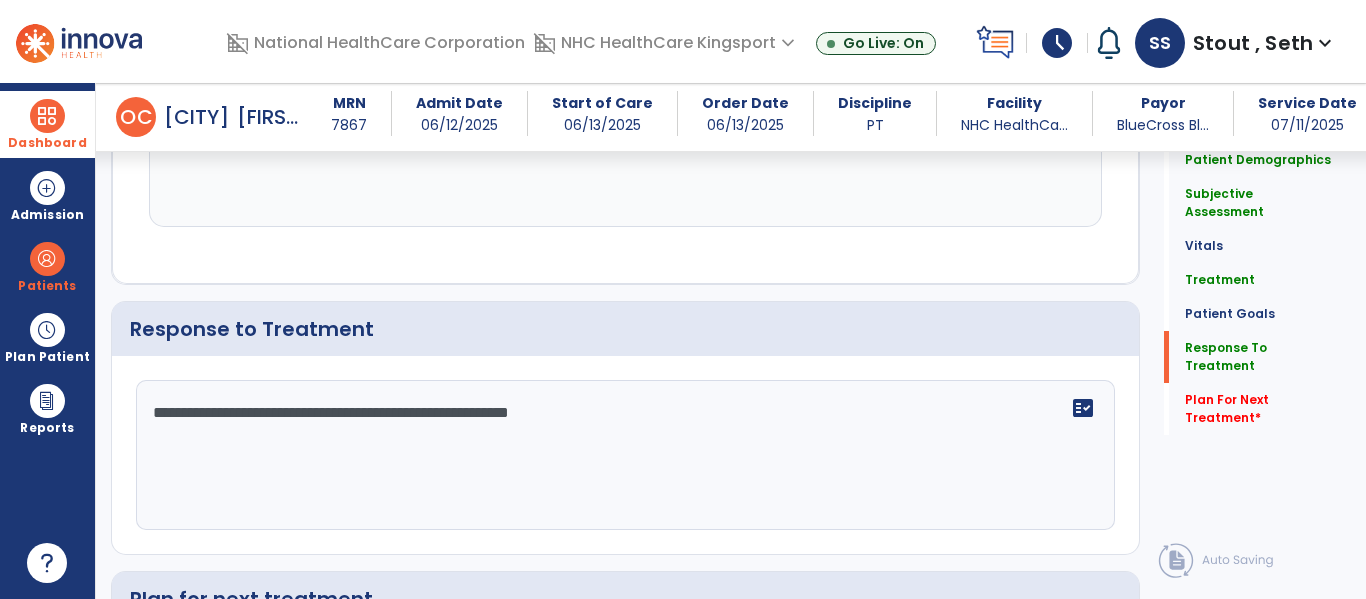 scroll, scrollTop: 3287, scrollLeft: 0, axis: vertical 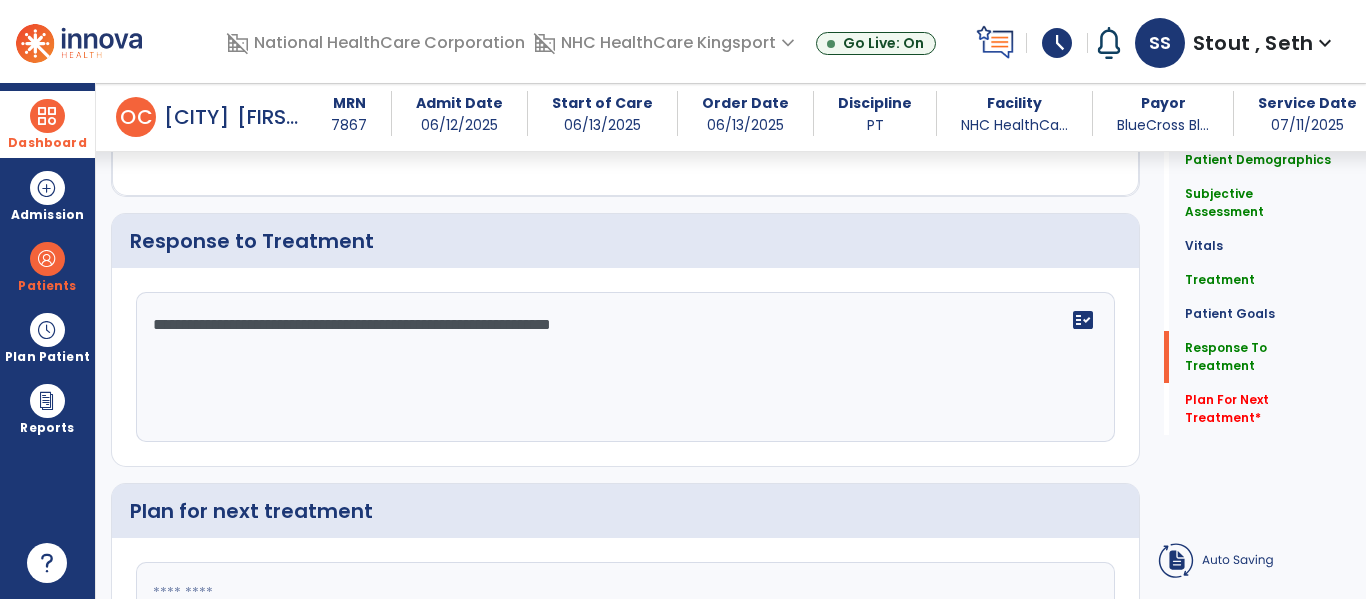 click on "**********" 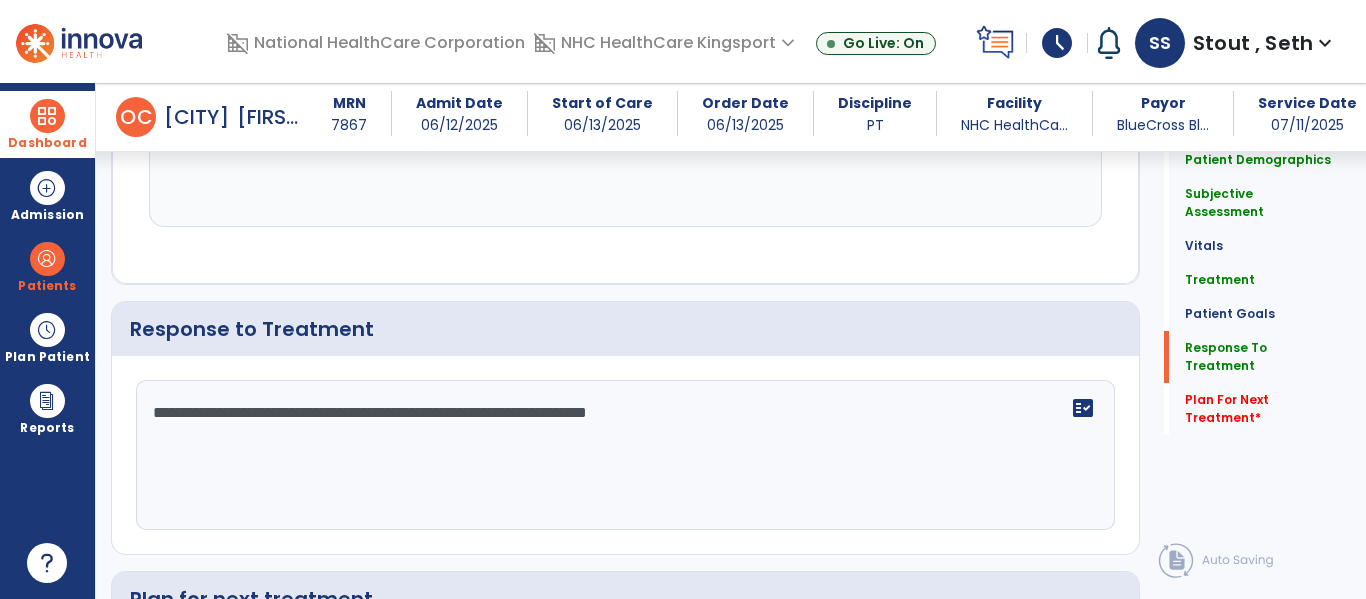 scroll, scrollTop: 3287, scrollLeft: 0, axis: vertical 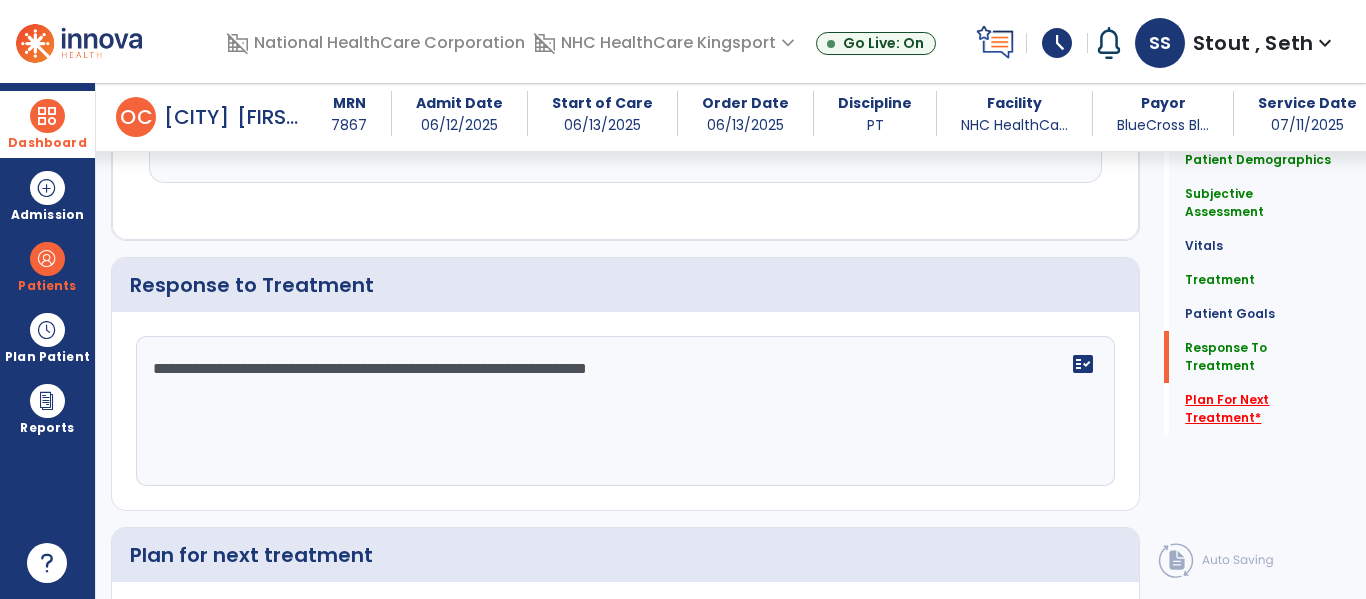 type on "**********" 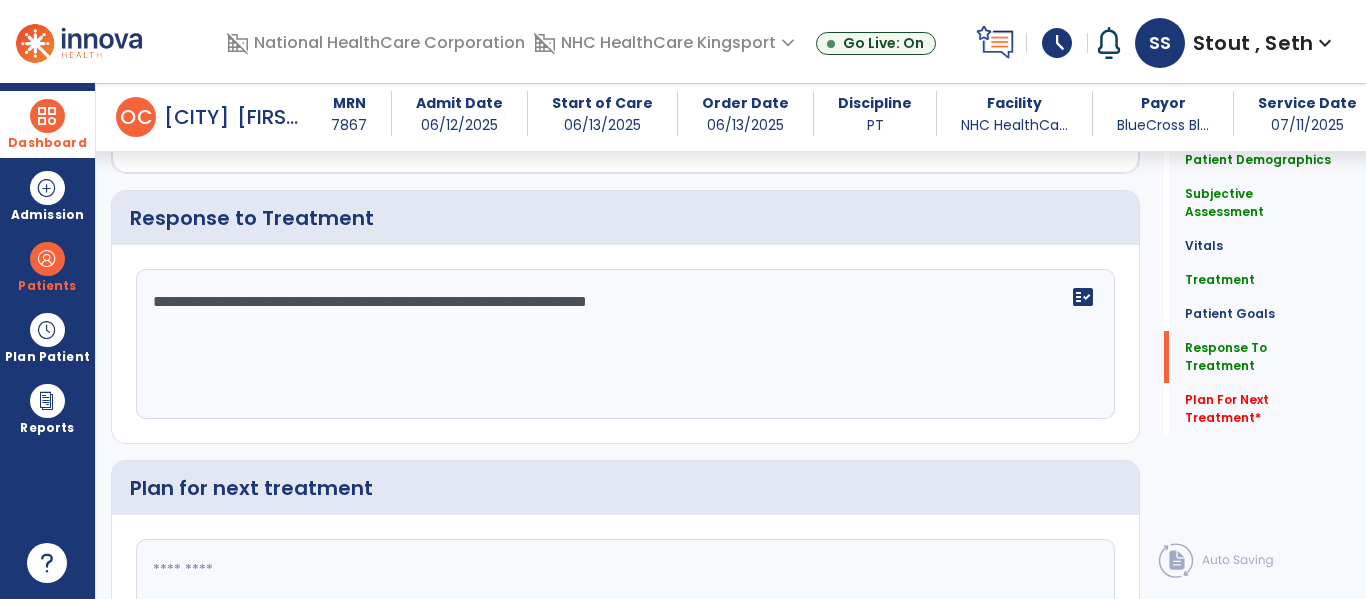 scroll, scrollTop: 3536, scrollLeft: 0, axis: vertical 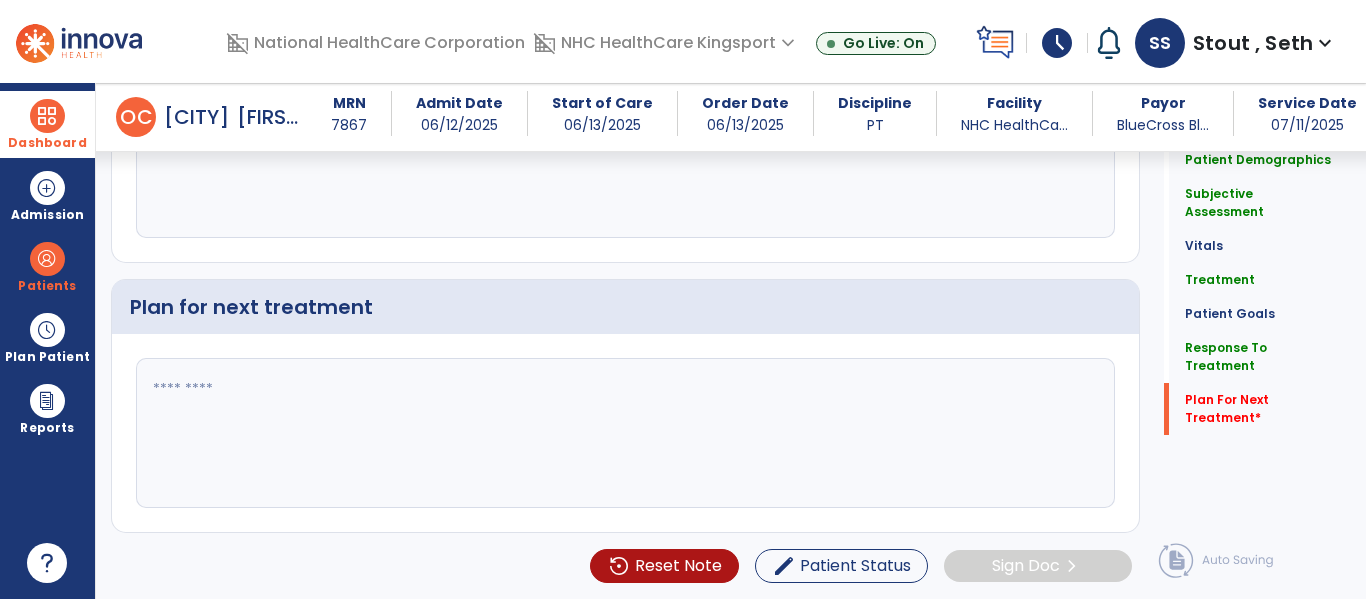 click 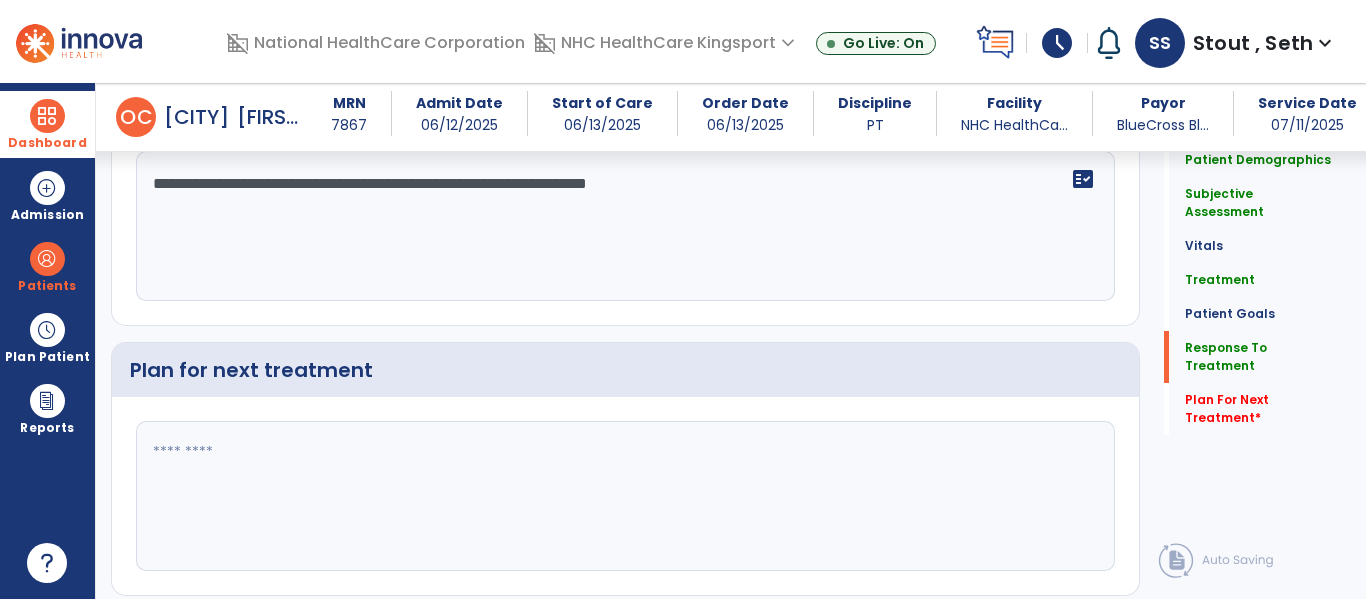 scroll, scrollTop: 3536, scrollLeft: 0, axis: vertical 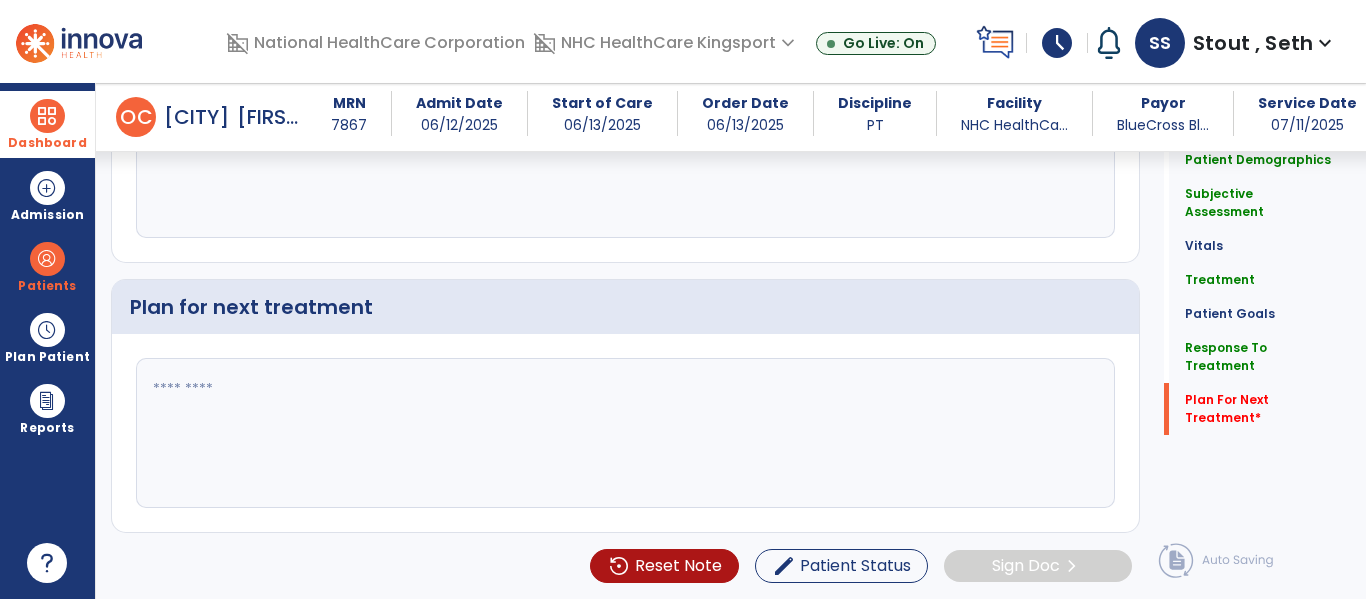 click 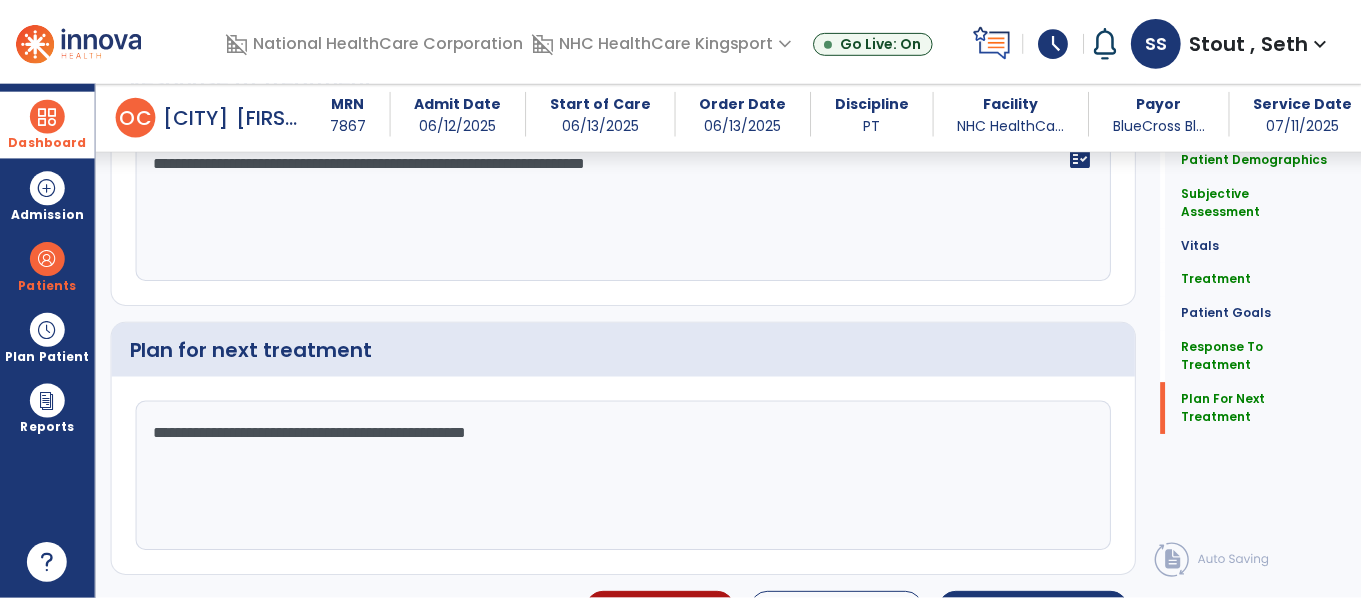 scroll, scrollTop: 3536, scrollLeft: 0, axis: vertical 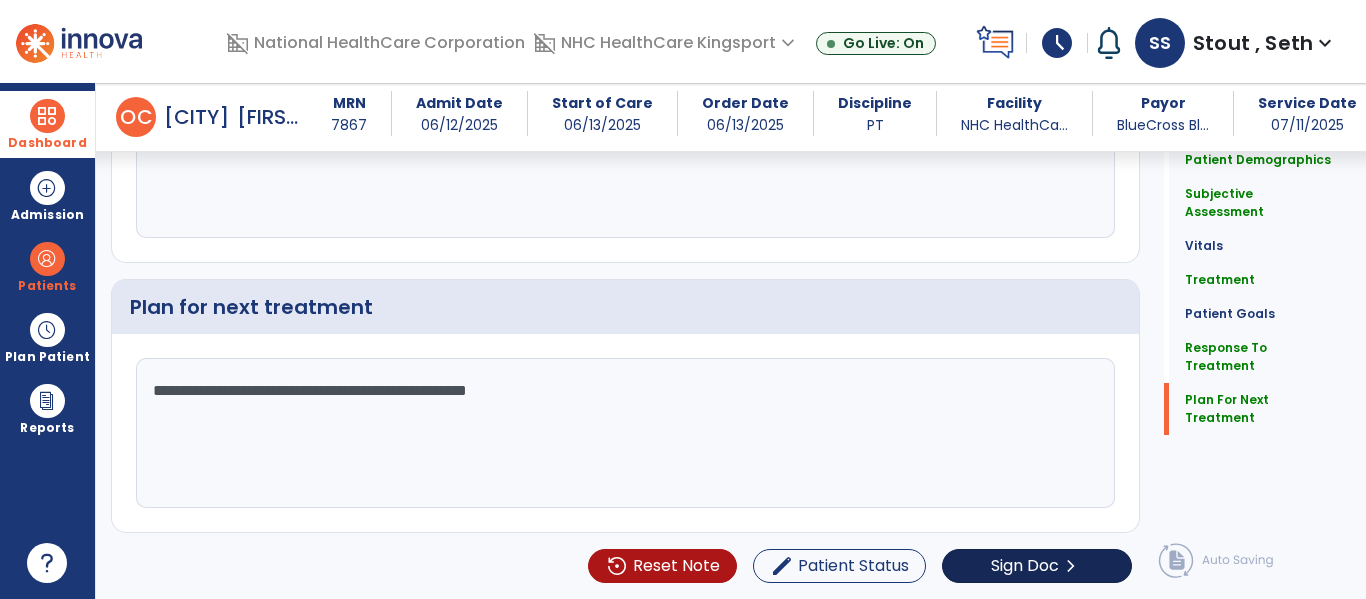 type on "**********" 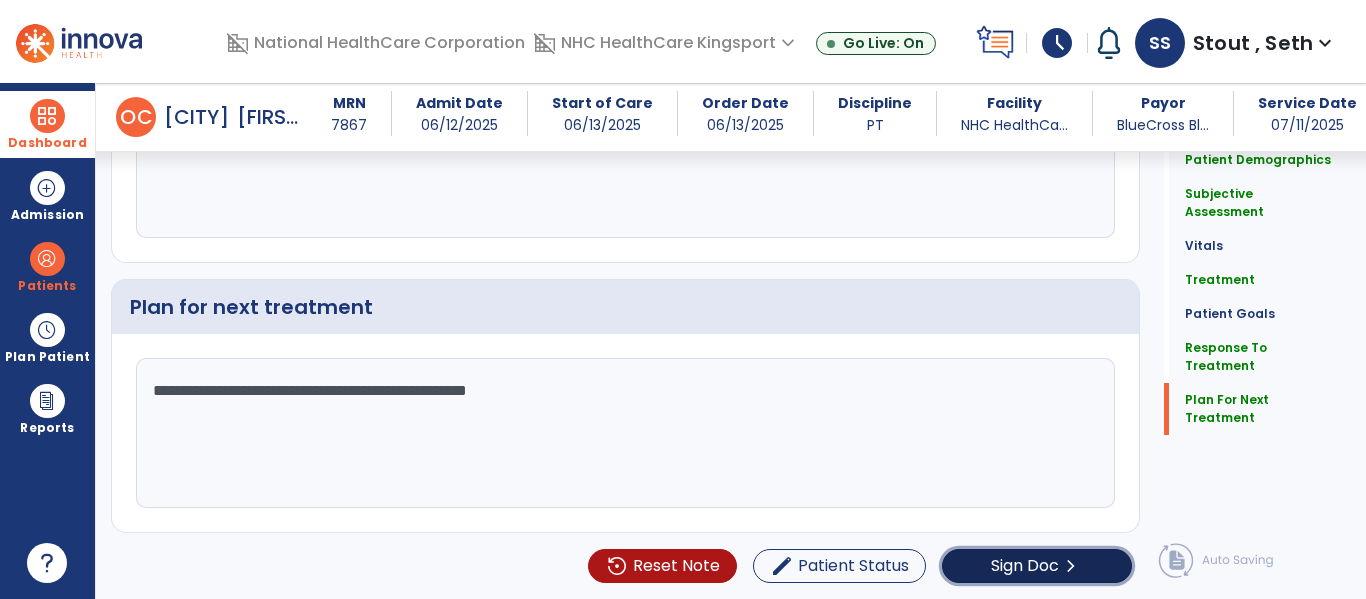 click on "Sign Doc" 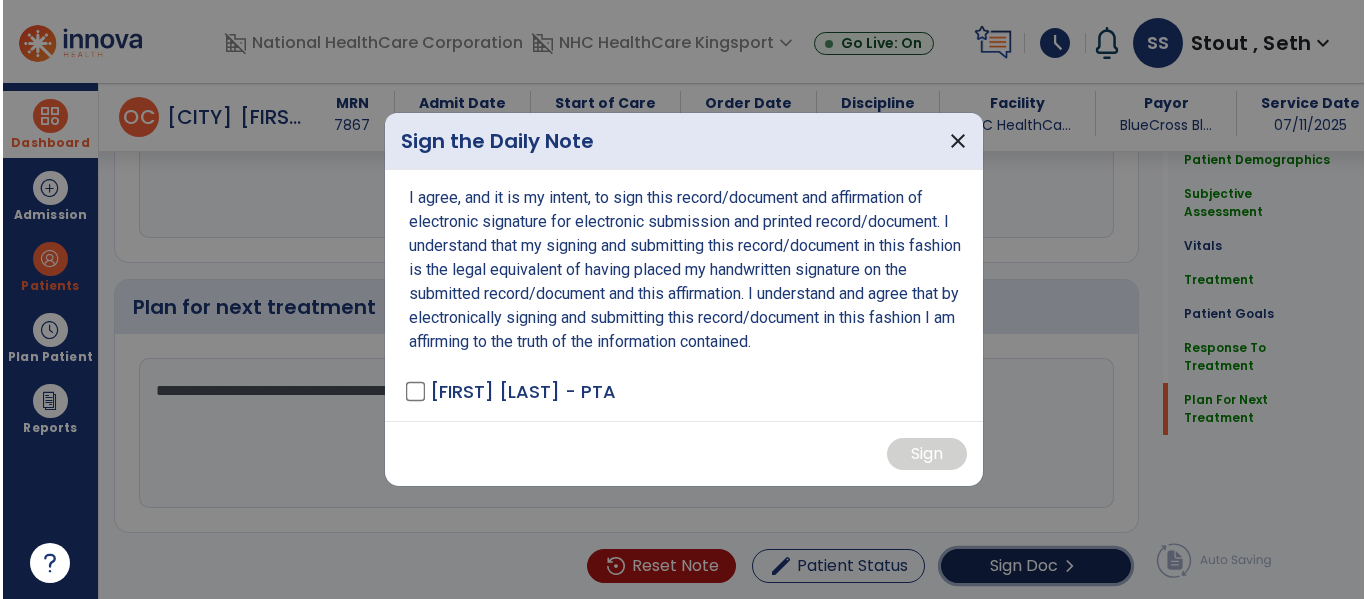 scroll, scrollTop: 3536, scrollLeft: 0, axis: vertical 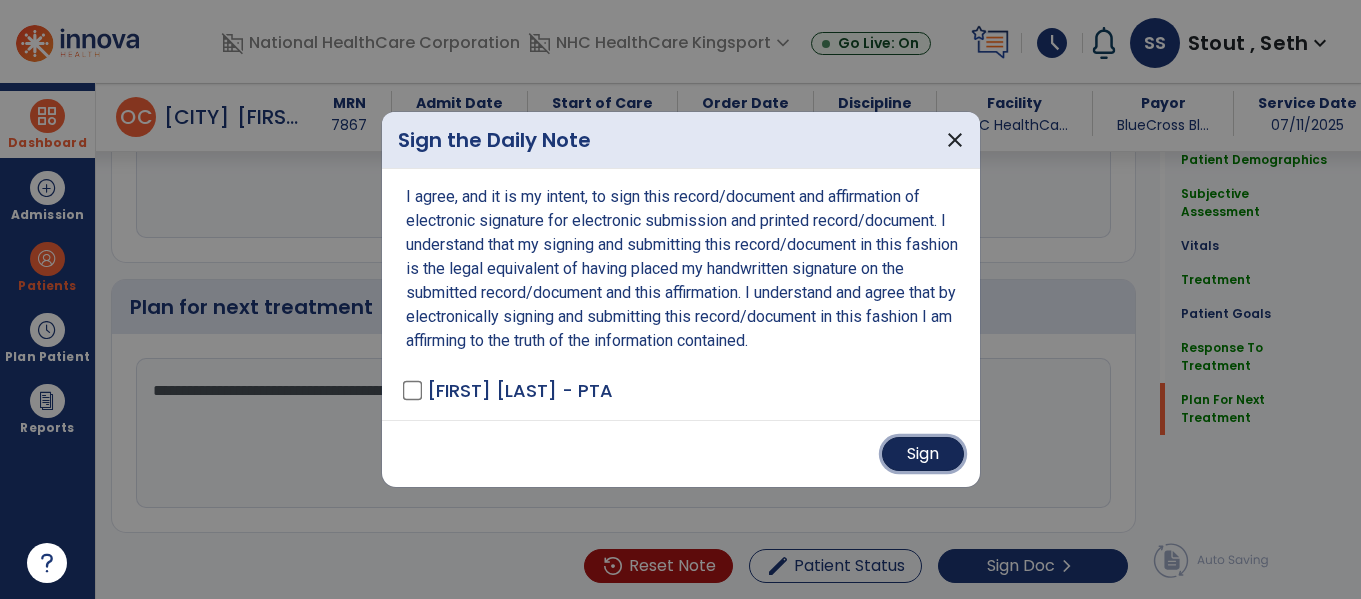 click on "Sign" at bounding box center (923, 454) 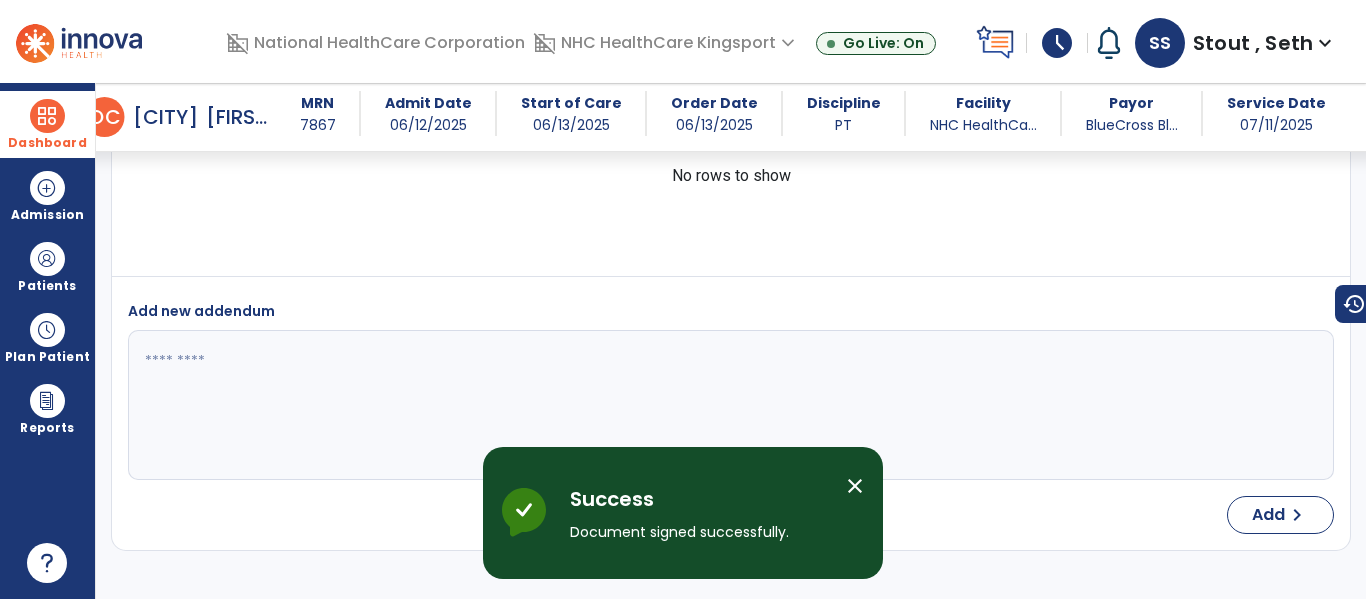 scroll, scrollTop: 5366, scrollLeft: 0, axis: vertical 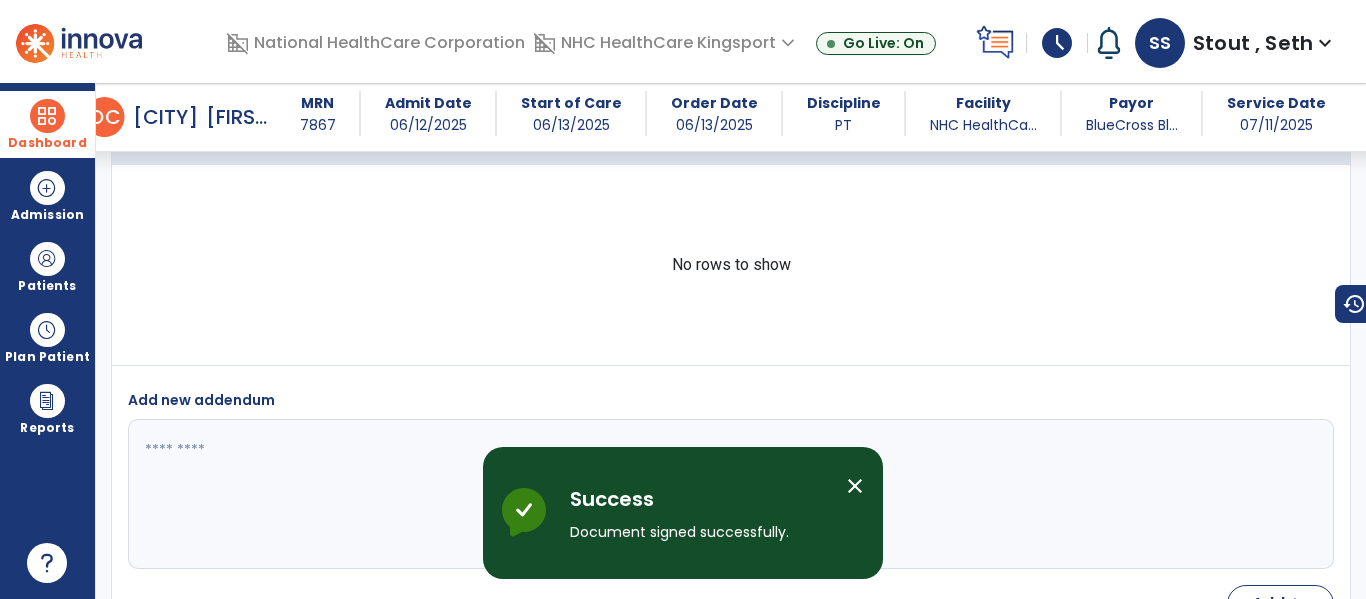 click on "close" at bounding box center (855, 486) 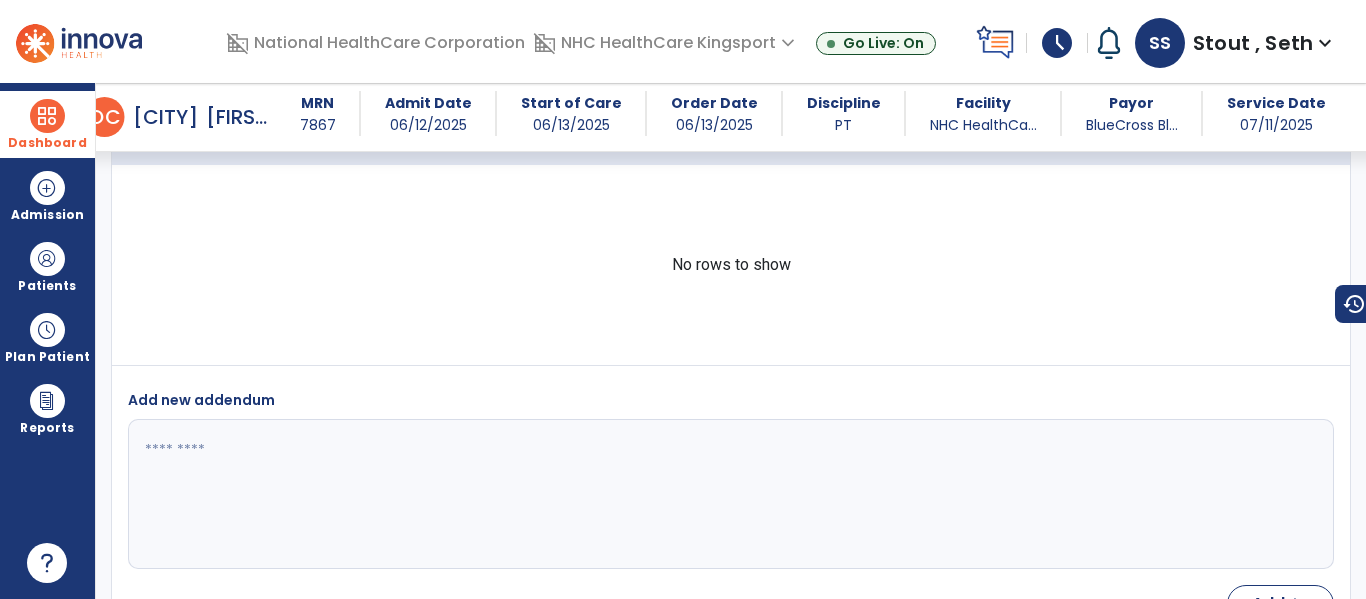 click on "Dashboard" at bounding box center (47, 143) 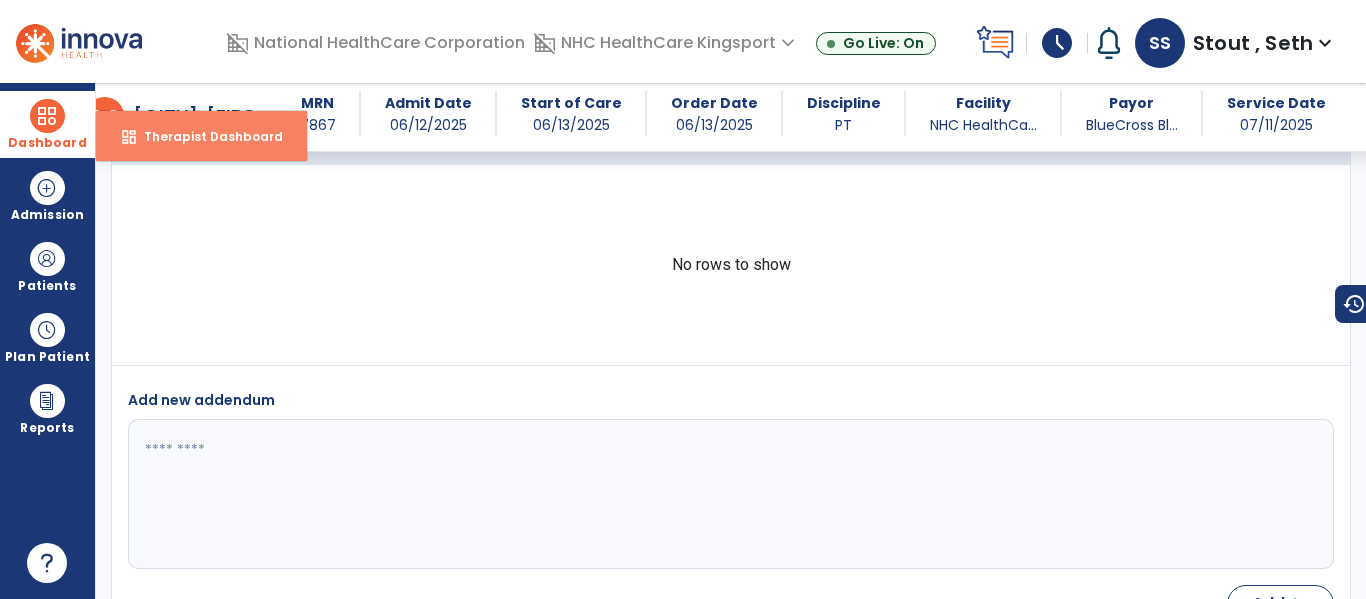 click on "Therapist Dashboard" at bounding box center (205, 136) 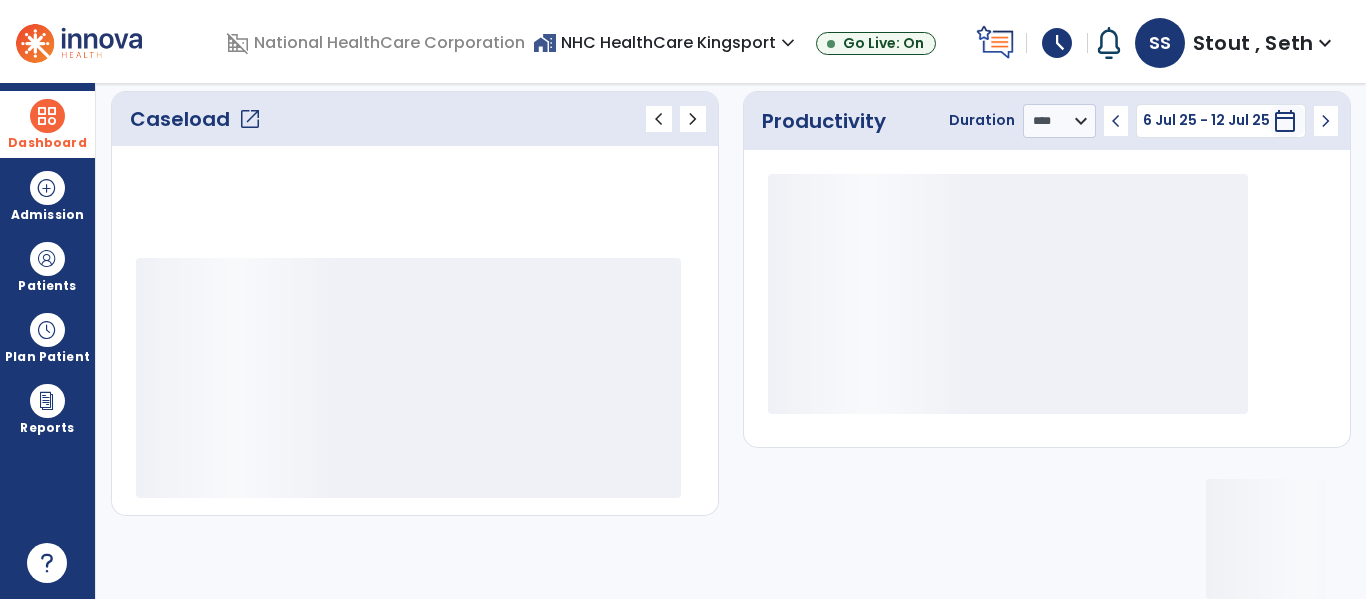 scroll, scrollTop: 275, scrollLeft: 0, axis: vertical 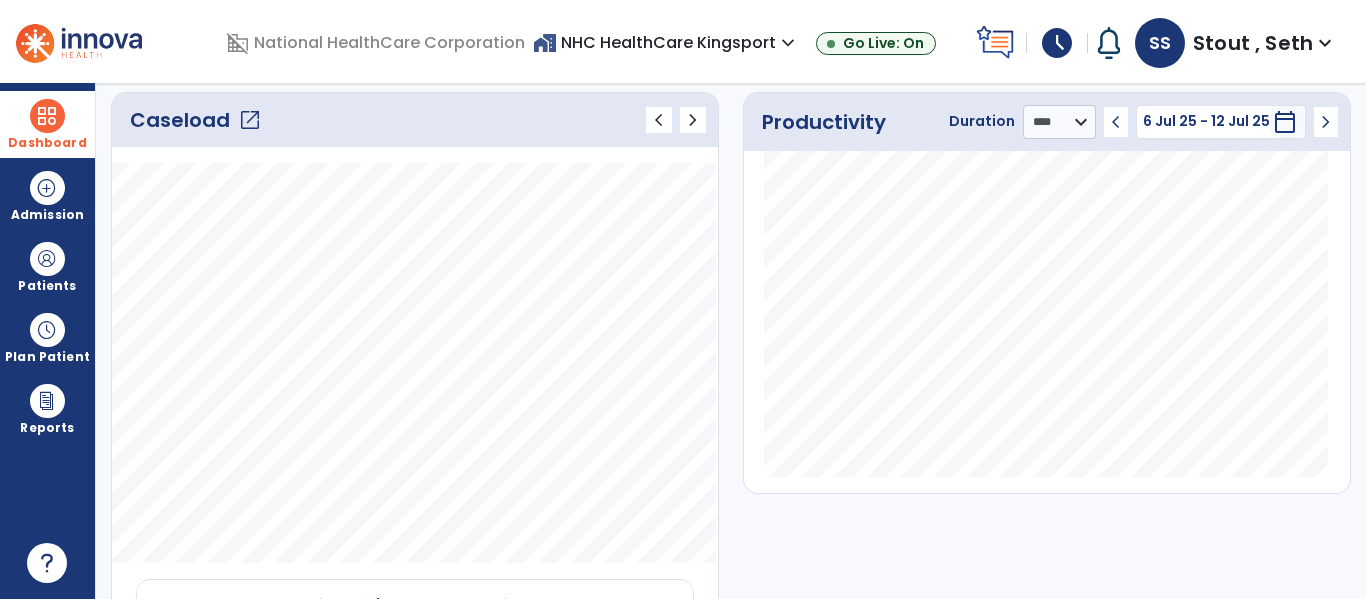 click on "open_in_new" 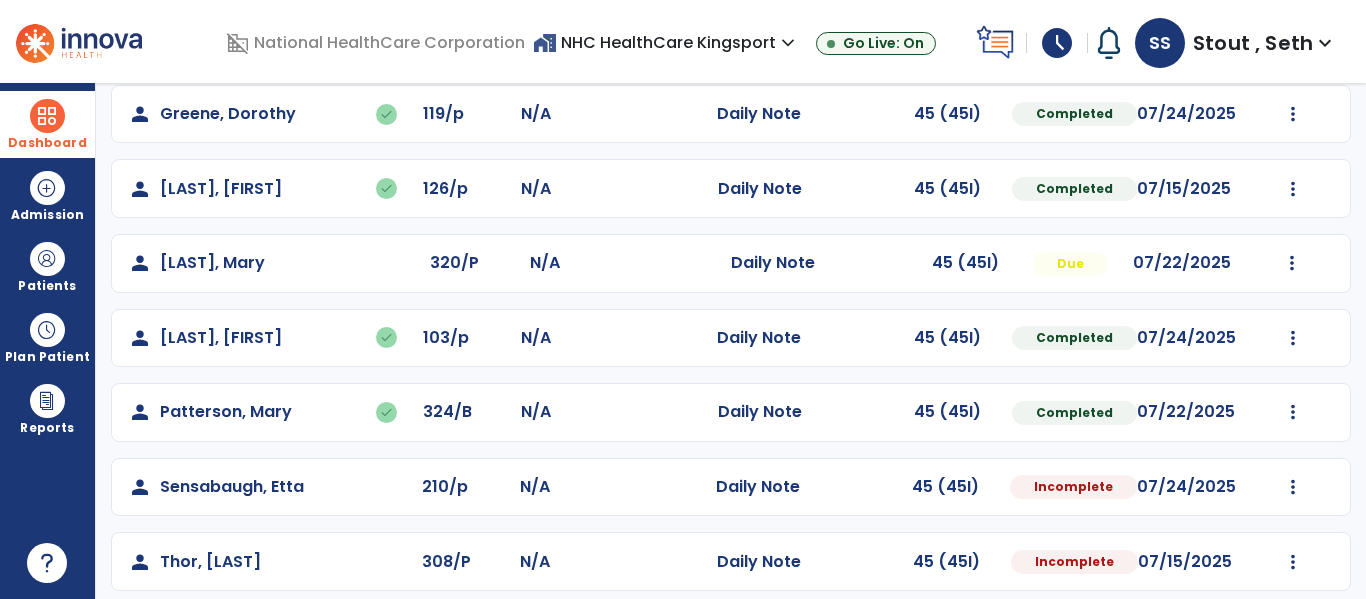 scroll, scrollTop: 323, scrollLeft: 0, axis: vertical 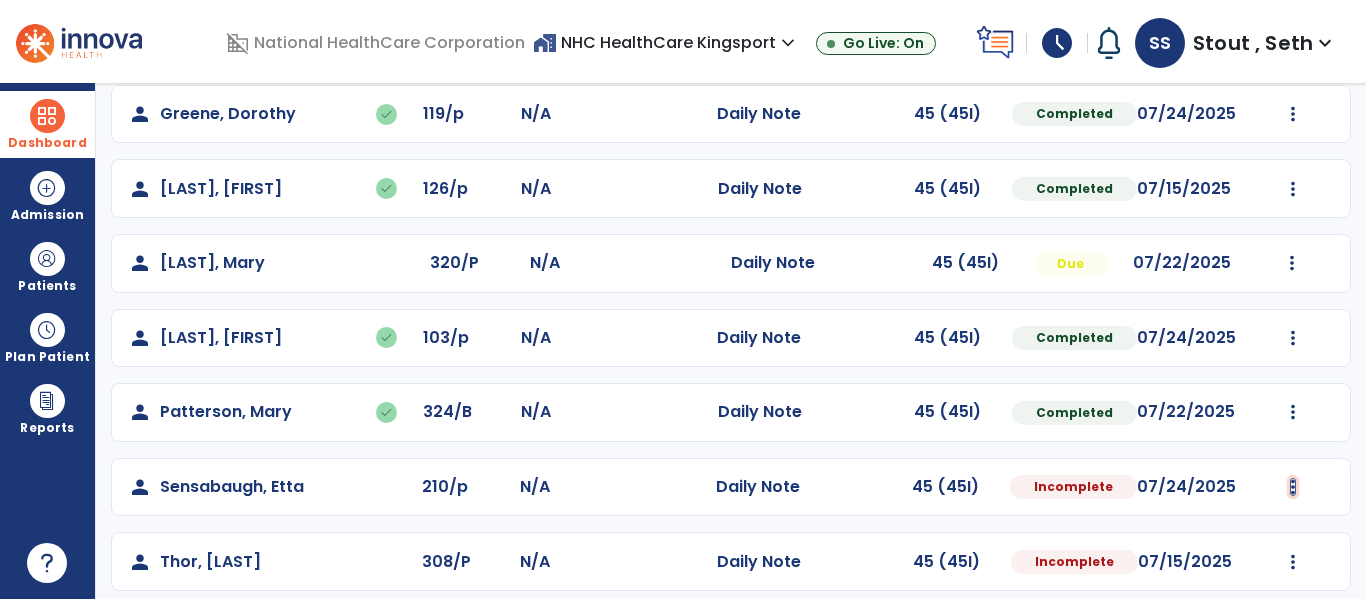click at bounding box center [1292, -35] 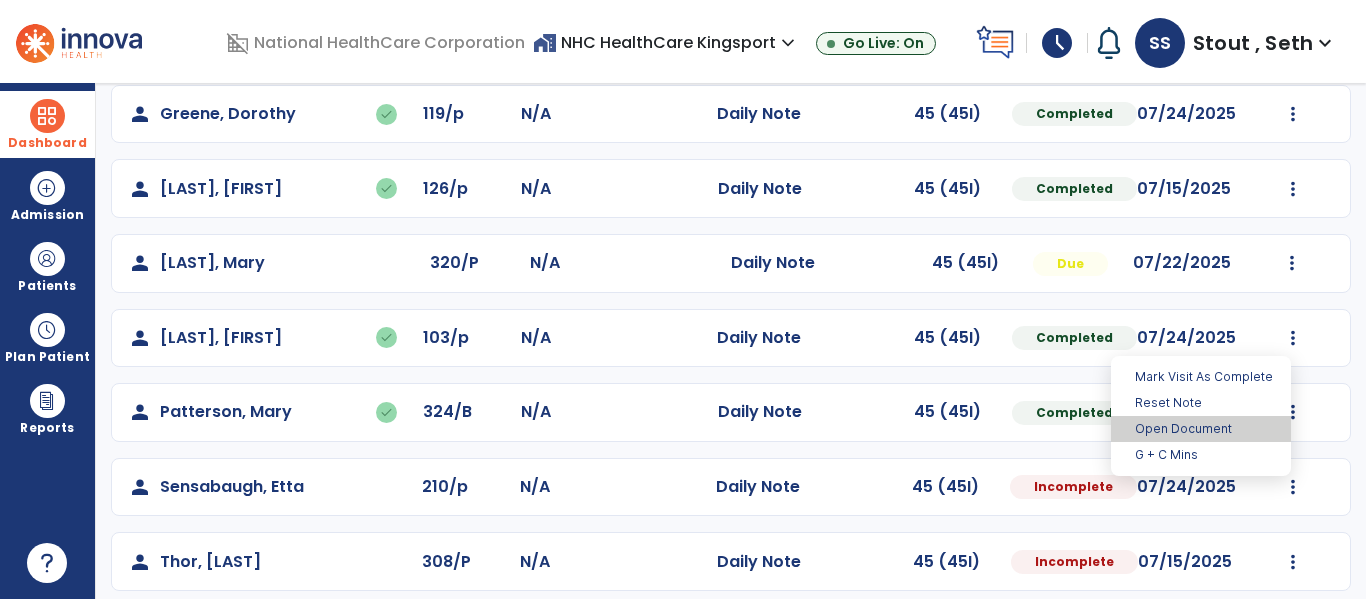click on "Open Document" at bounding box center (1201, 429) 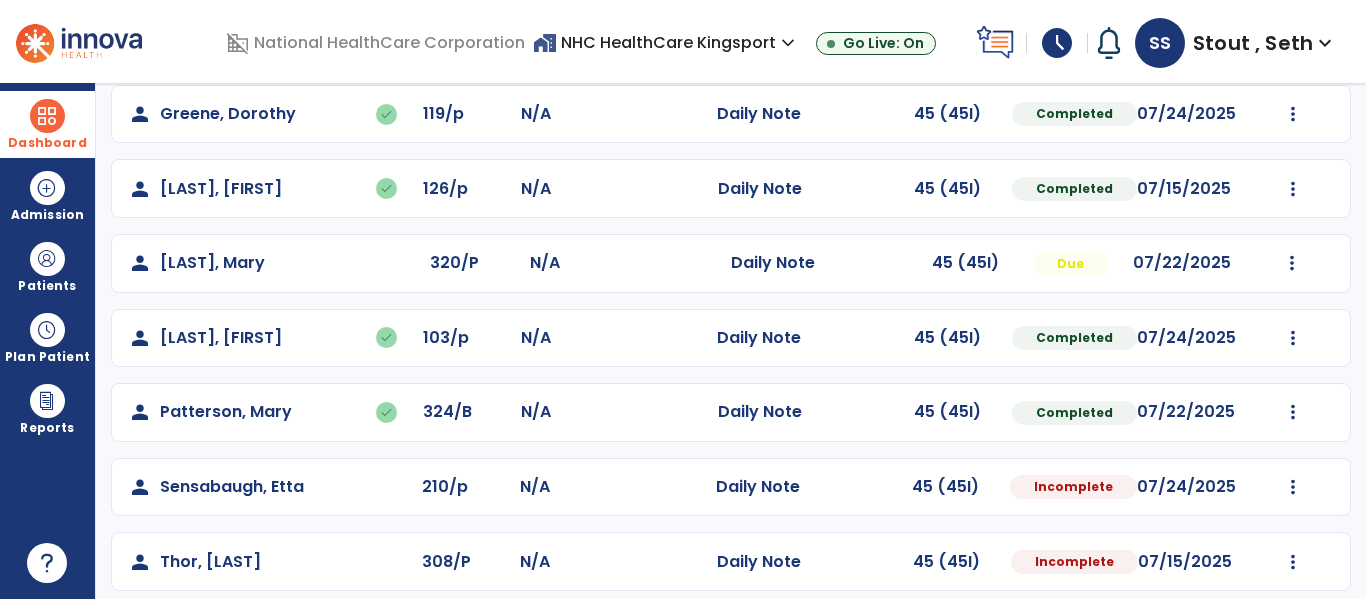select on "*" 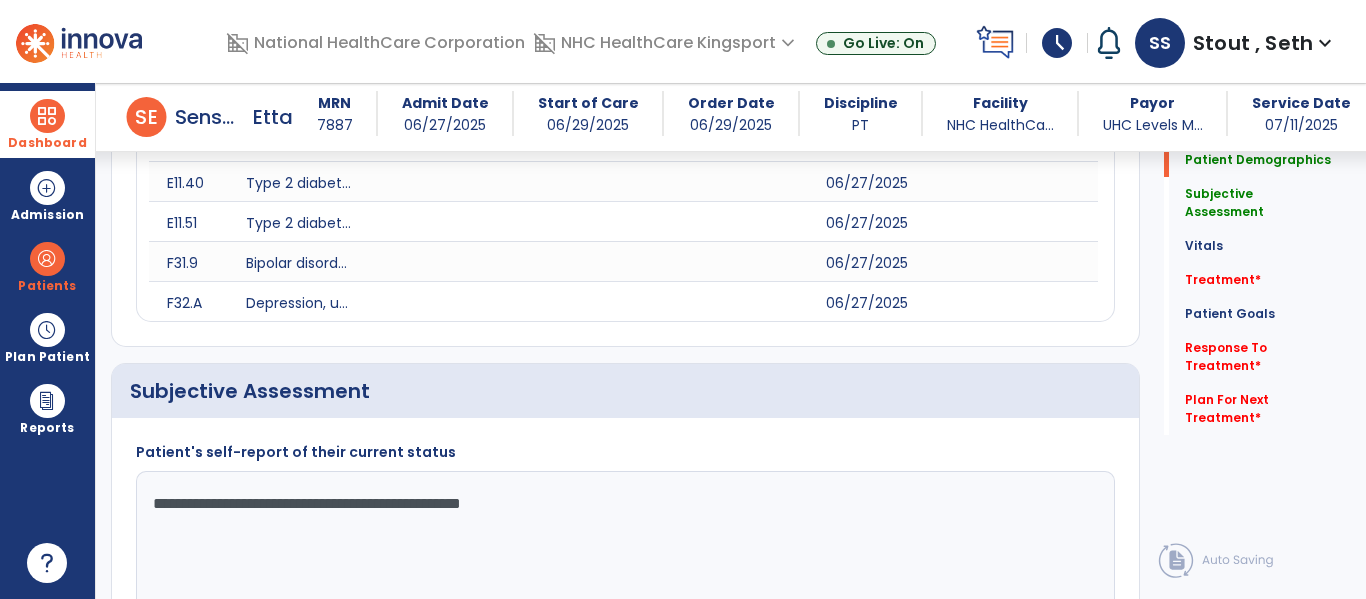 scroll, scrollTop: 516, scrollLeft: 0, axis: vertical 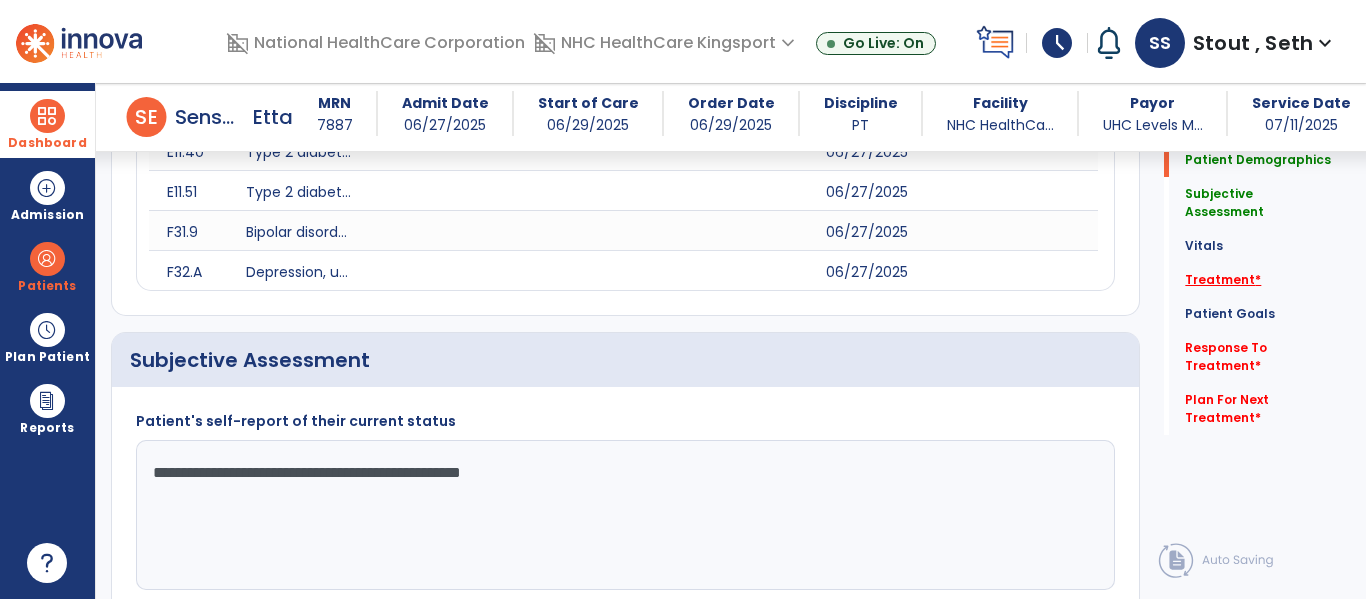 click on "Treatment   *" 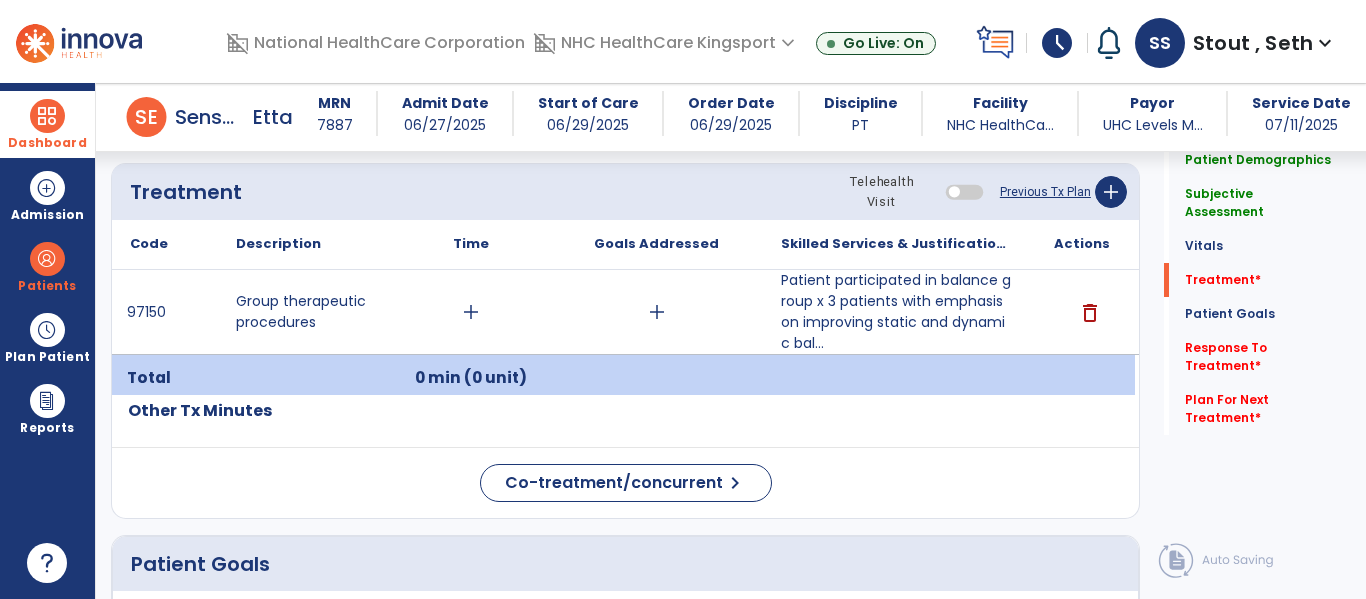 scroll, scrollTop: 1407, scrollLeft: 0, axis: vertical 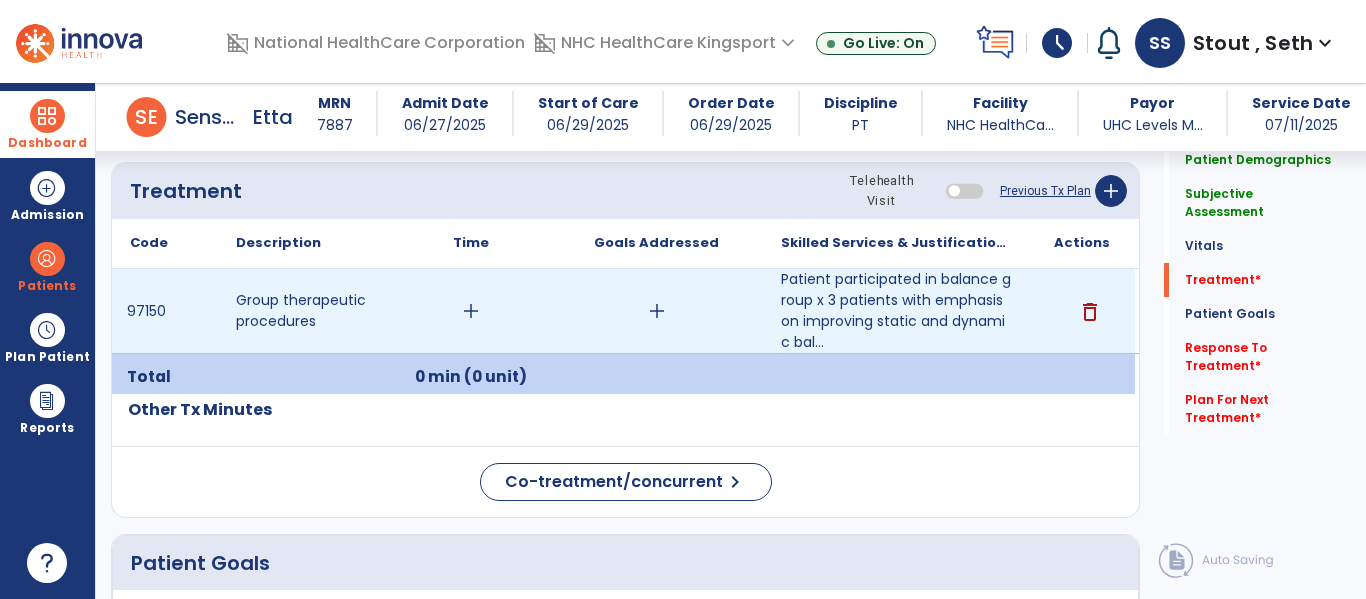 click on "add" at bounding box center [471, 311] 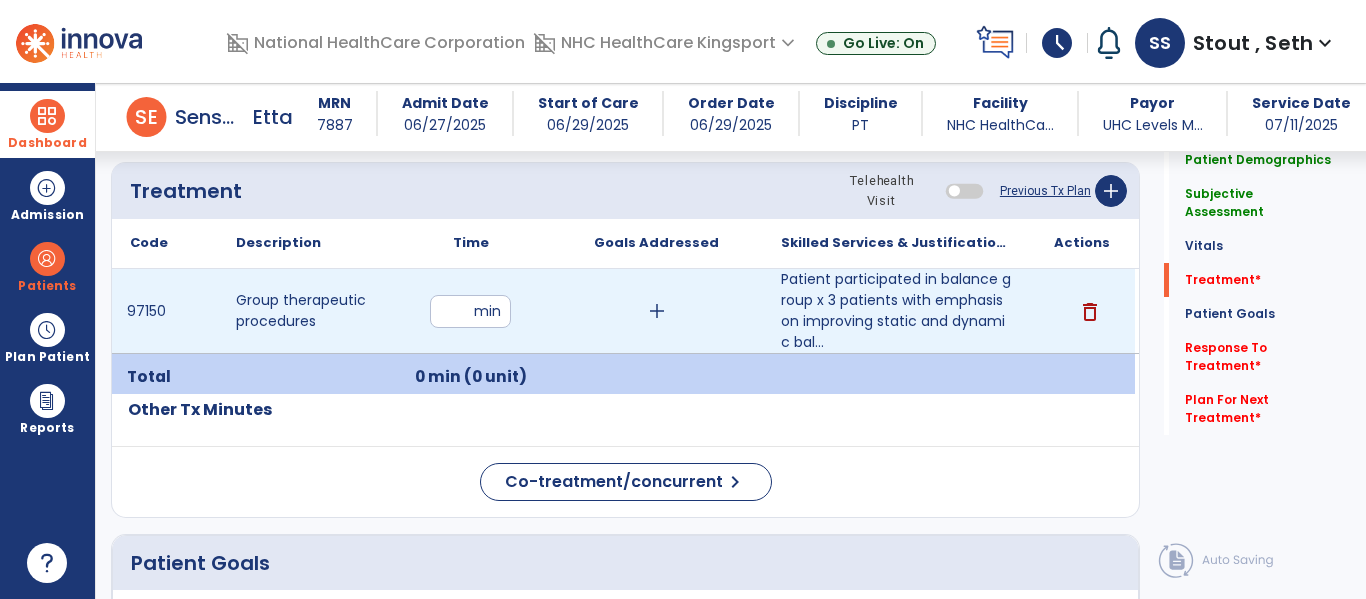 type on "**" 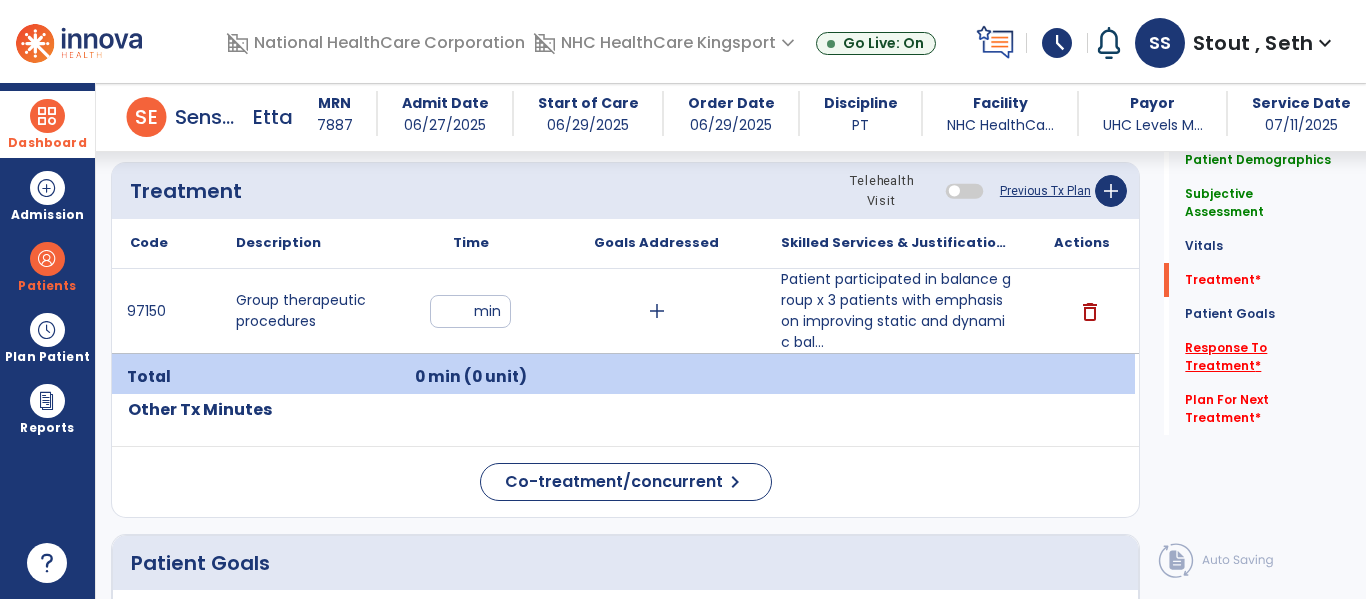 click on "Response To Treatment   *" 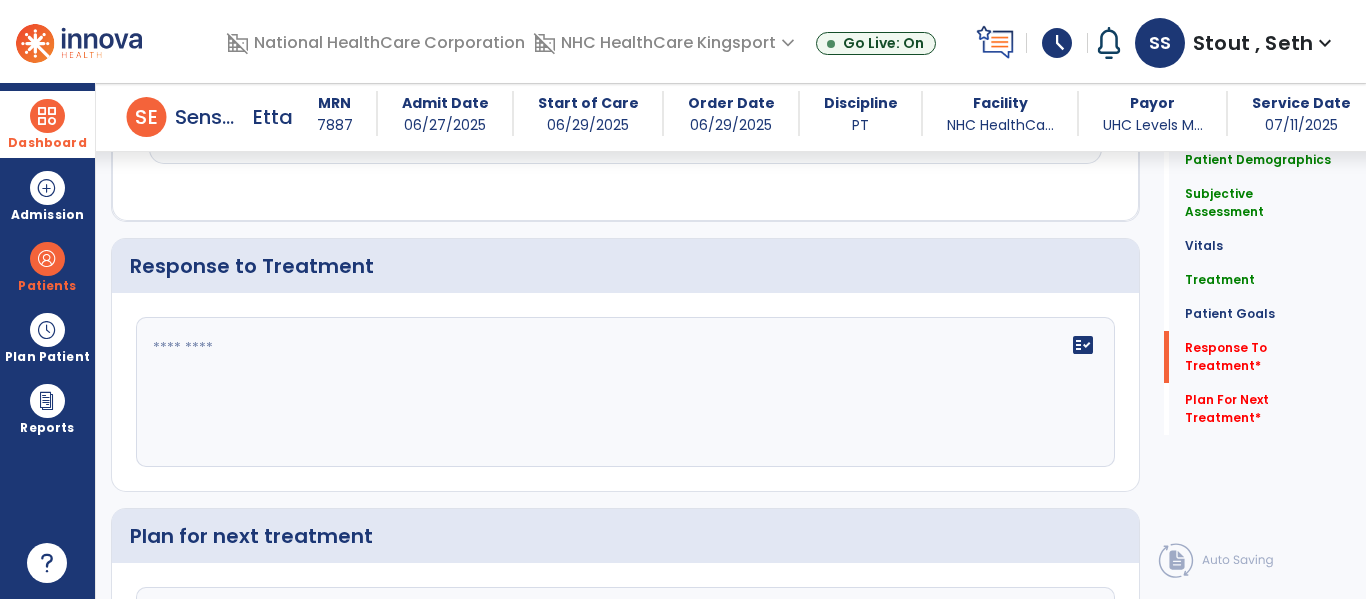 scroll, scrollTop: 3137, scrollLeft: 0, axis: vertical 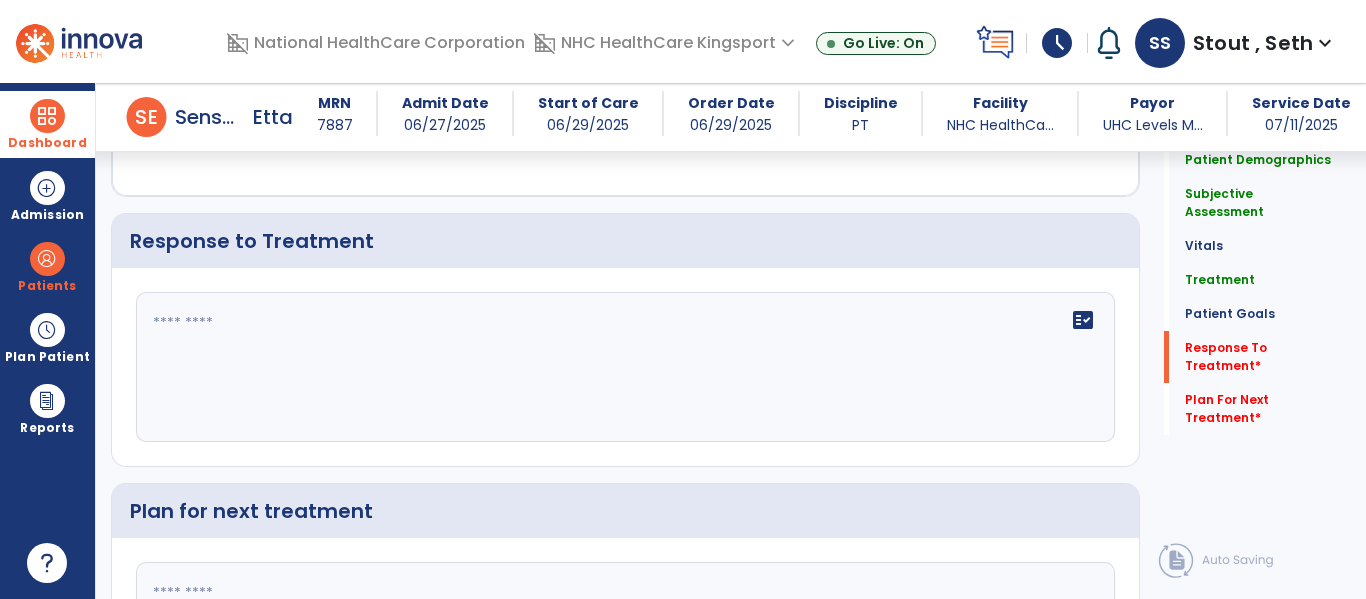 click on "fact_check" 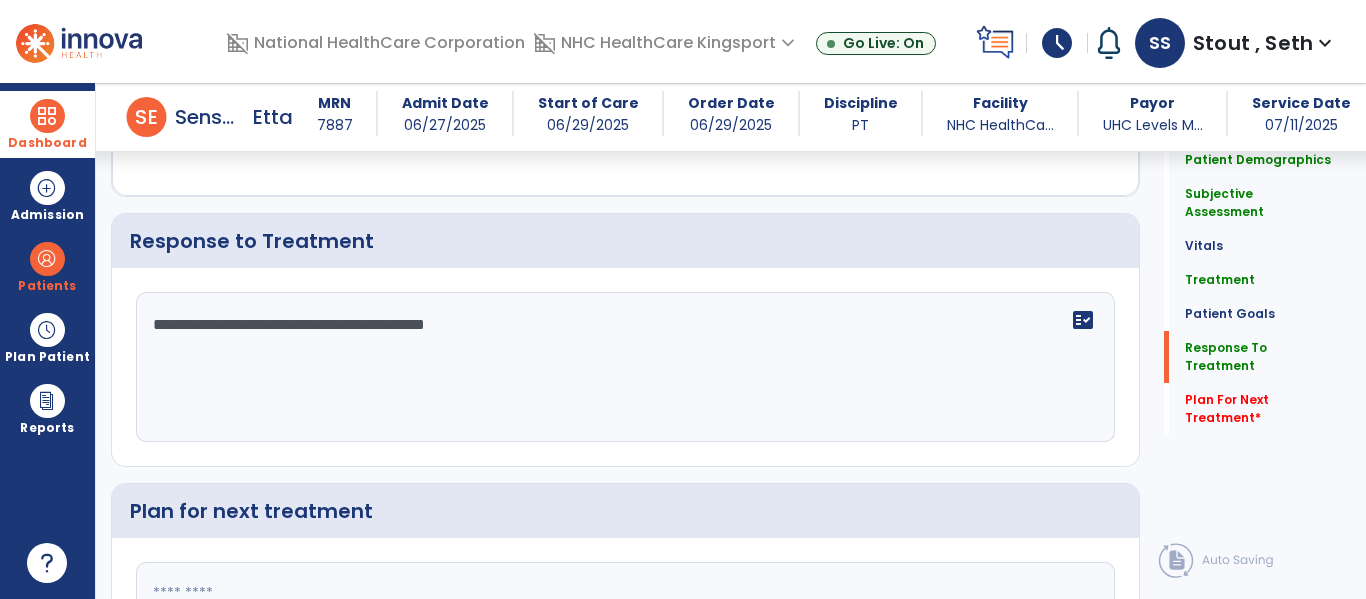 scroll, scrollTop: 3342, scrollLeft: 0, axis: vertical 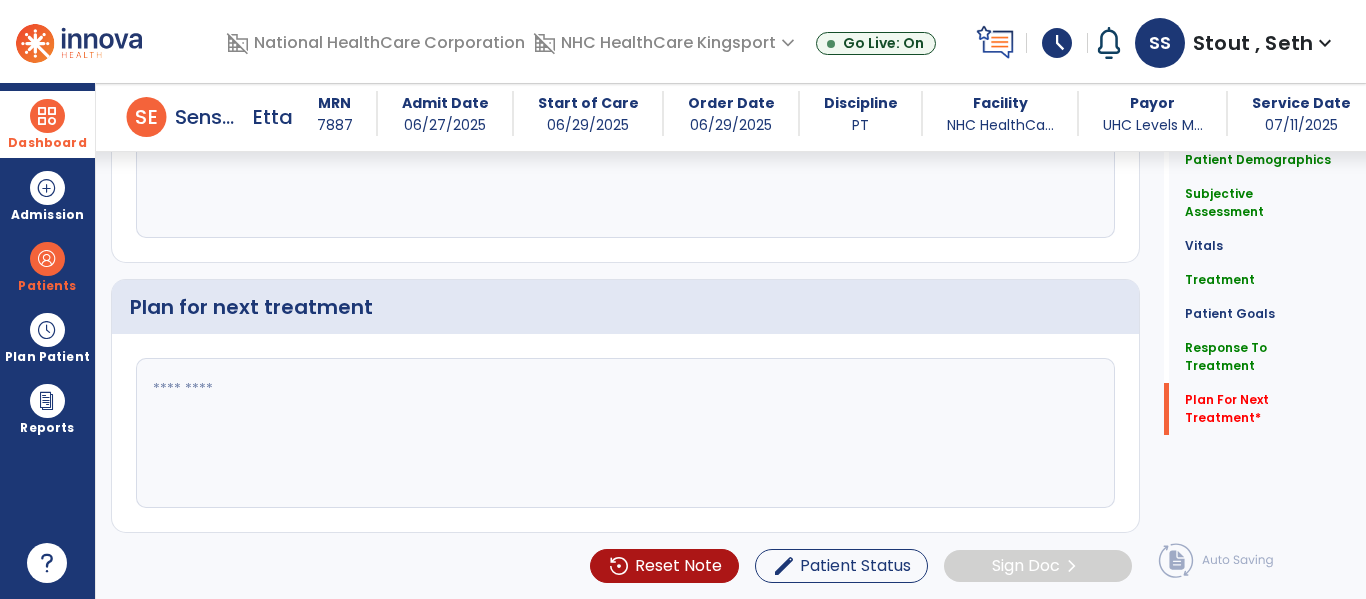 type on "**********" 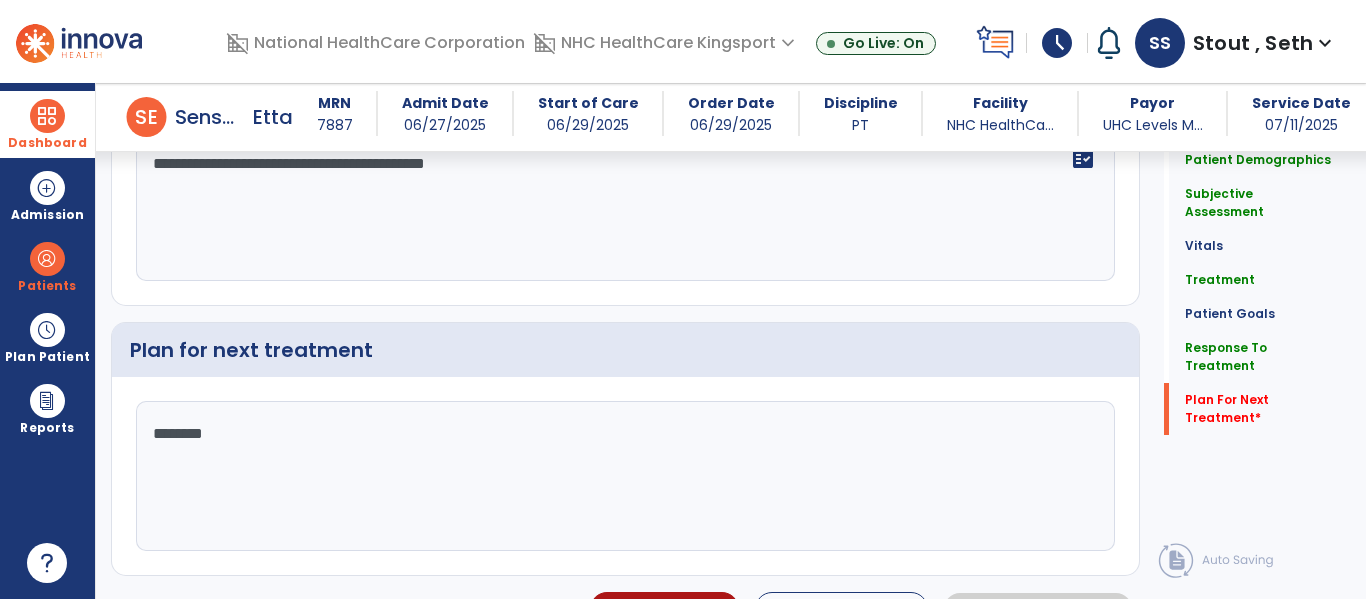 scroll, scrollTop: 3342, scrollLeft: 0, axis: vertical 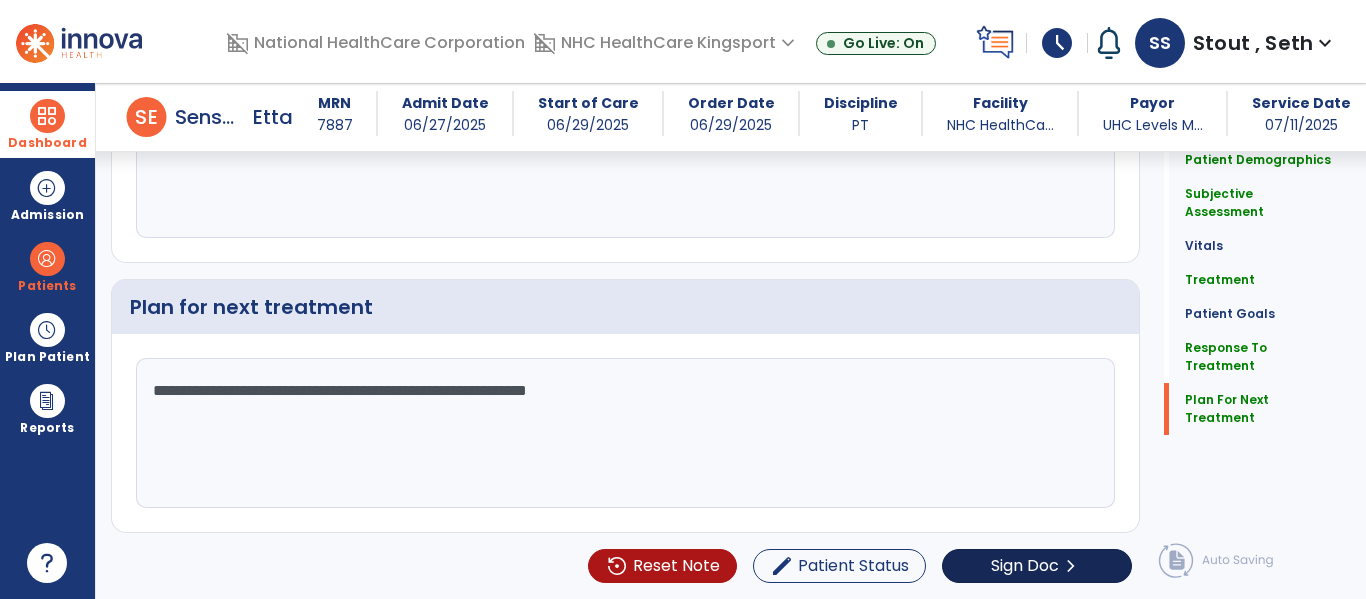 type on "**********" 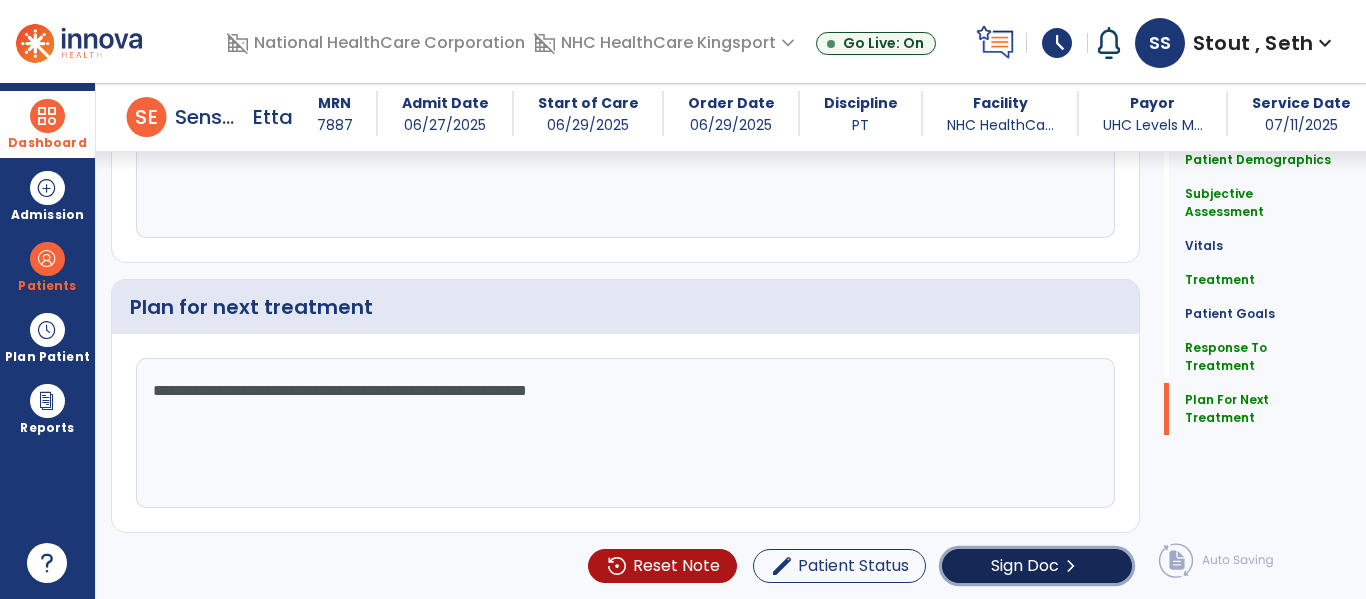 click on "Sign Doc" 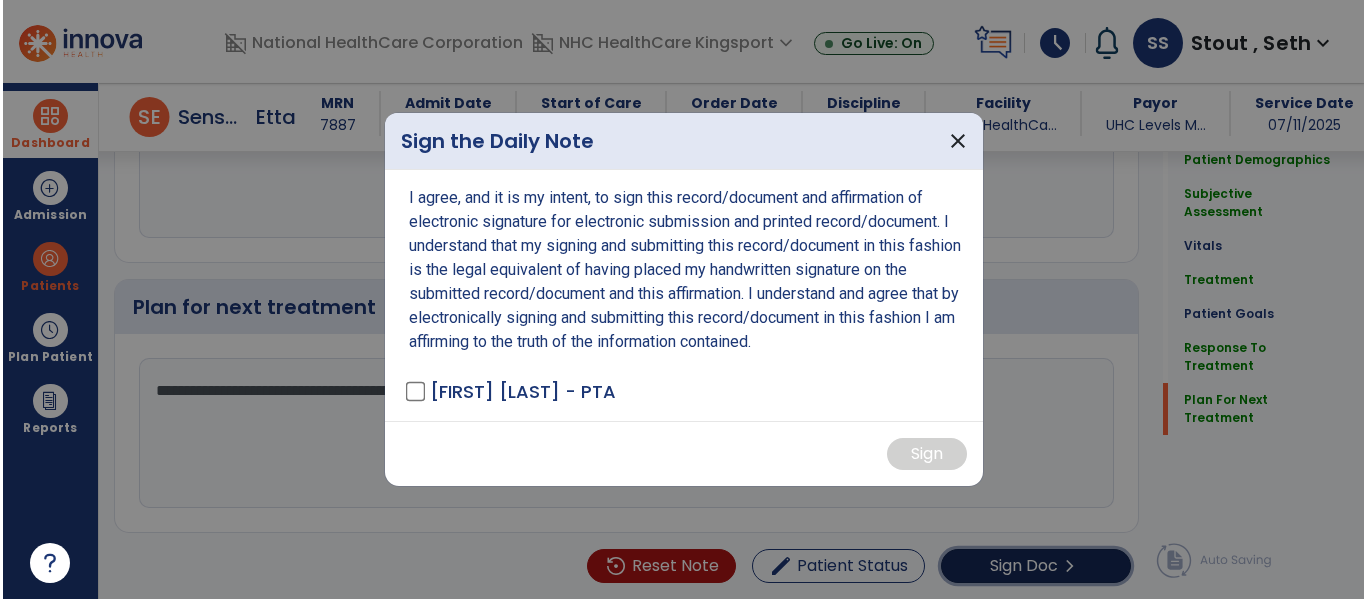 scroll, scrollTop: 3342, scrollLeft: 0, axis: vertical 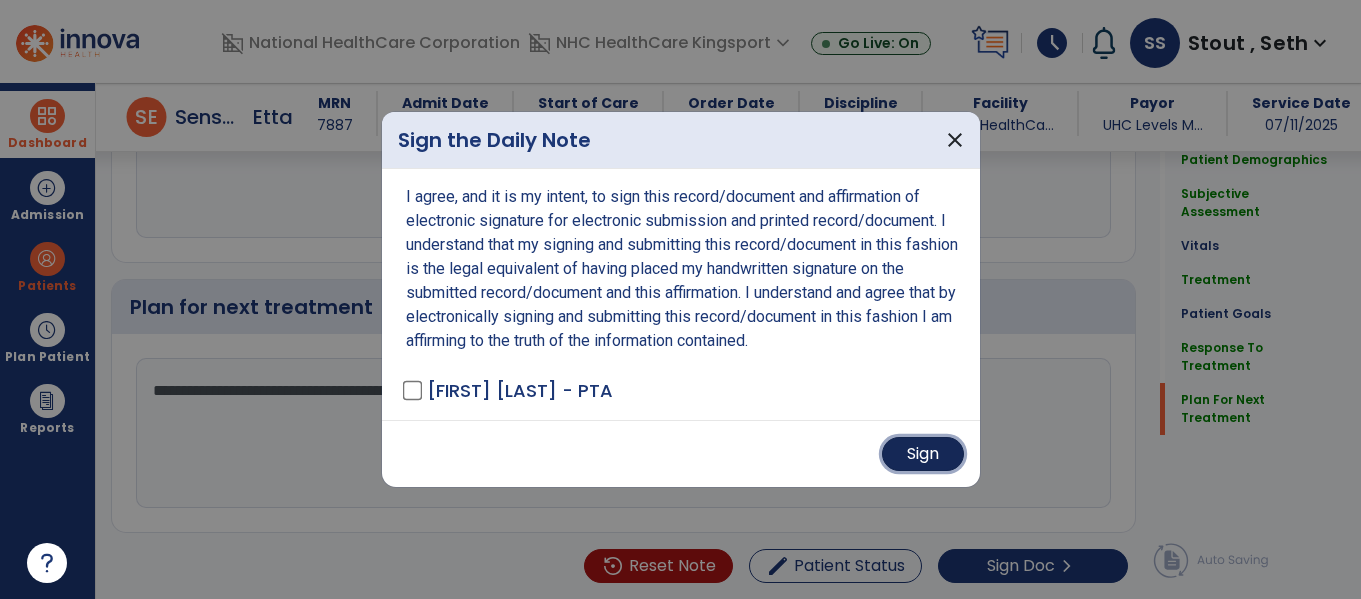 click on "Sign" at bounding box center (923, 454) 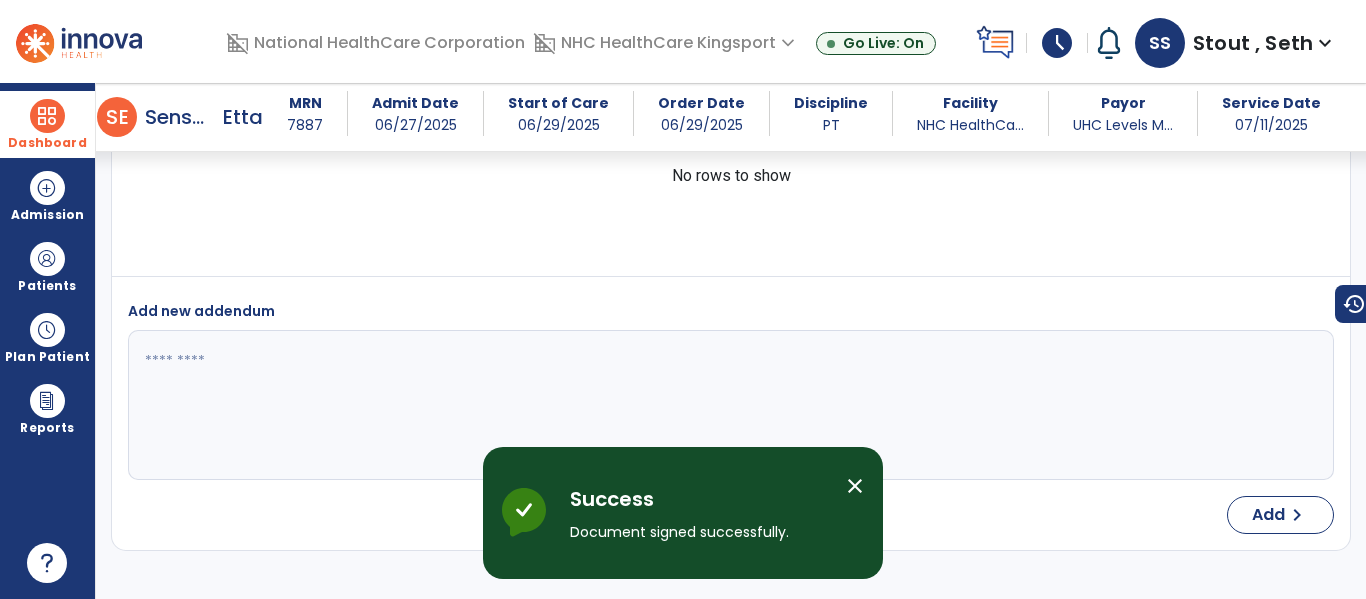 click on "Dashboard" at bounding box center [47, 143] 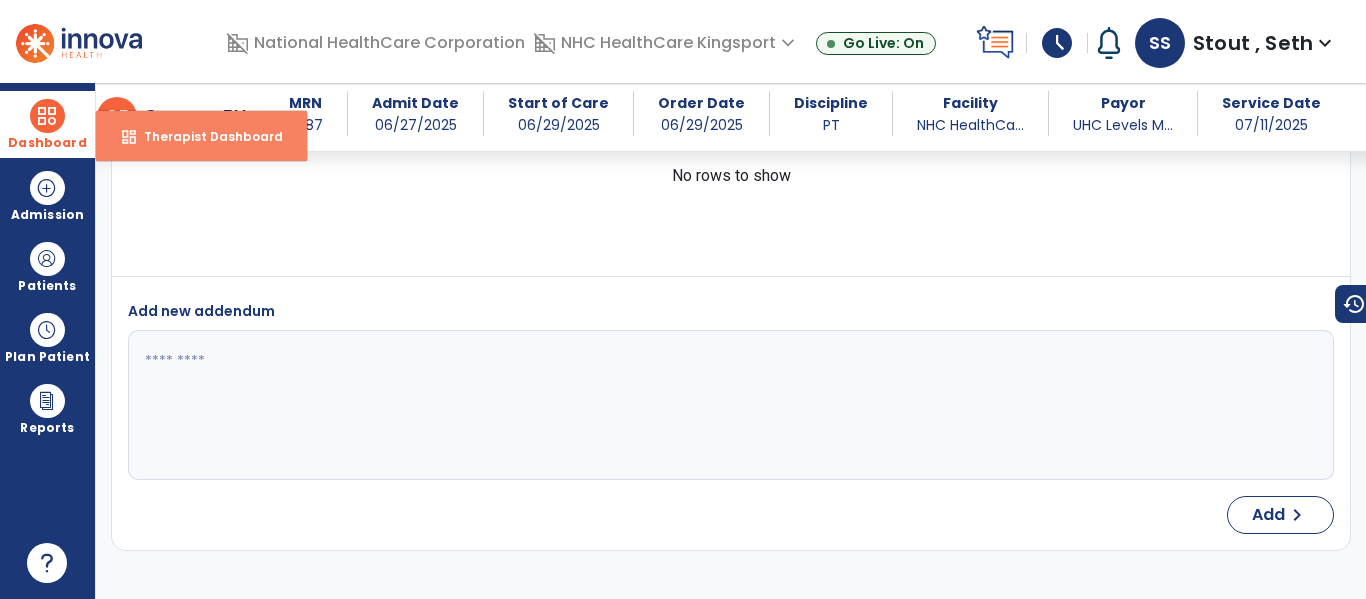 click on "dashboard  Therapist Dashboard" at bounding box center (201, 136) 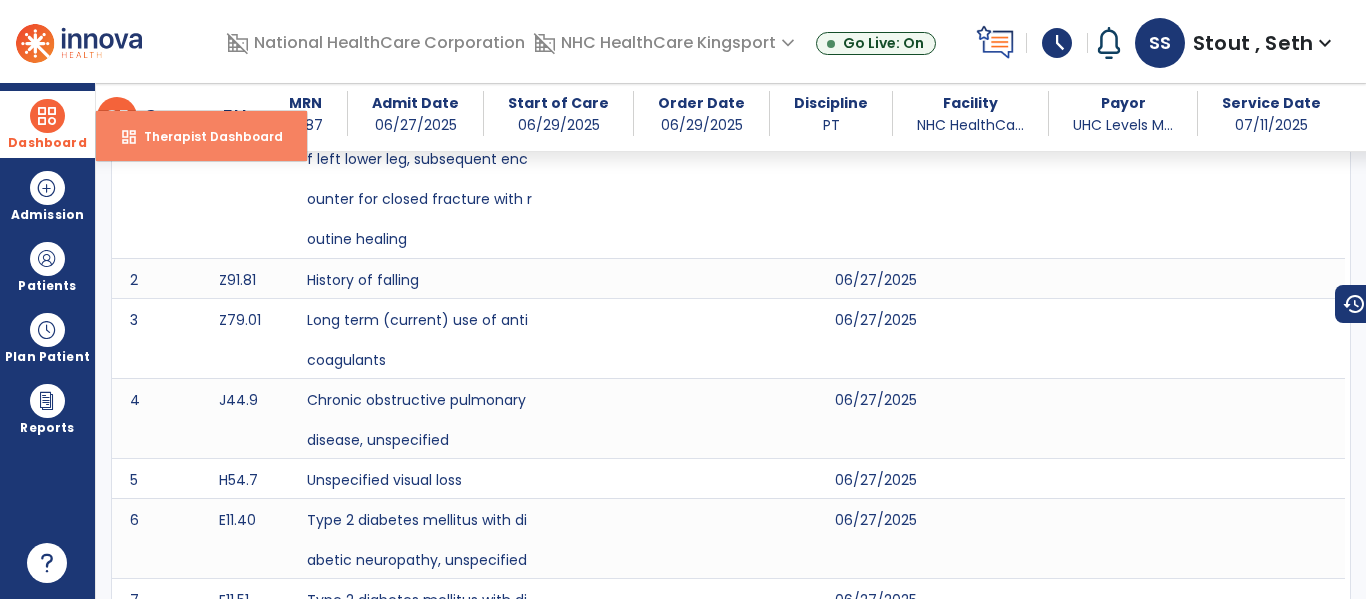 select on "****" 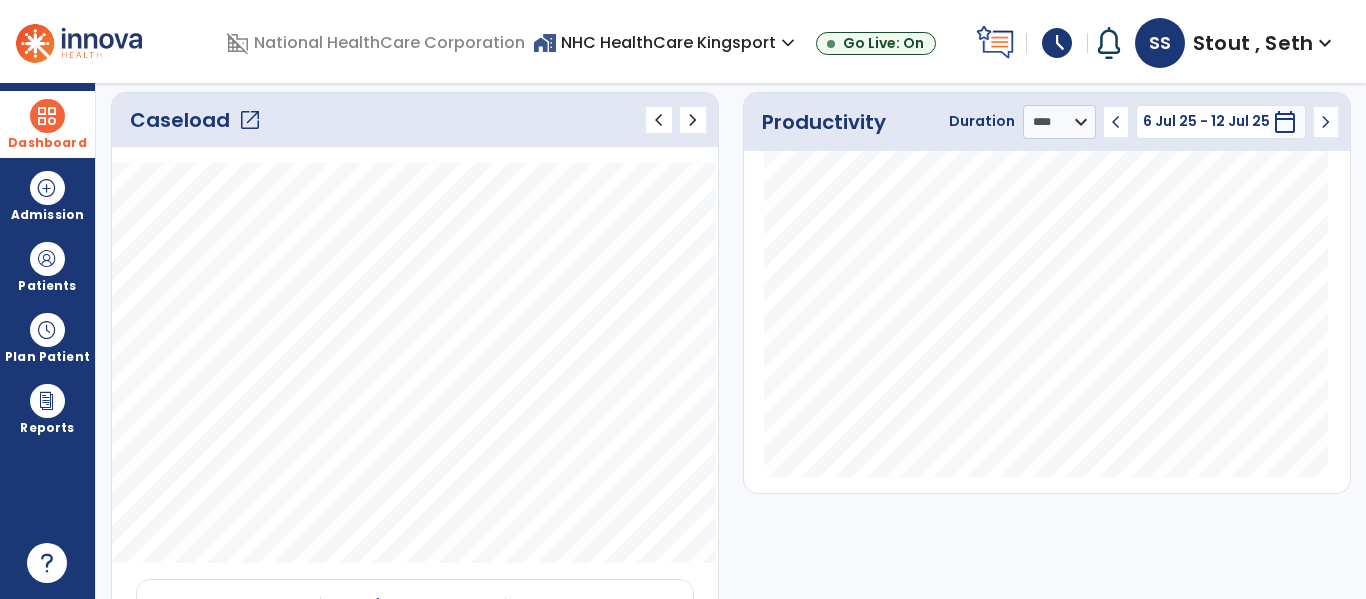 click on "open_in_new" 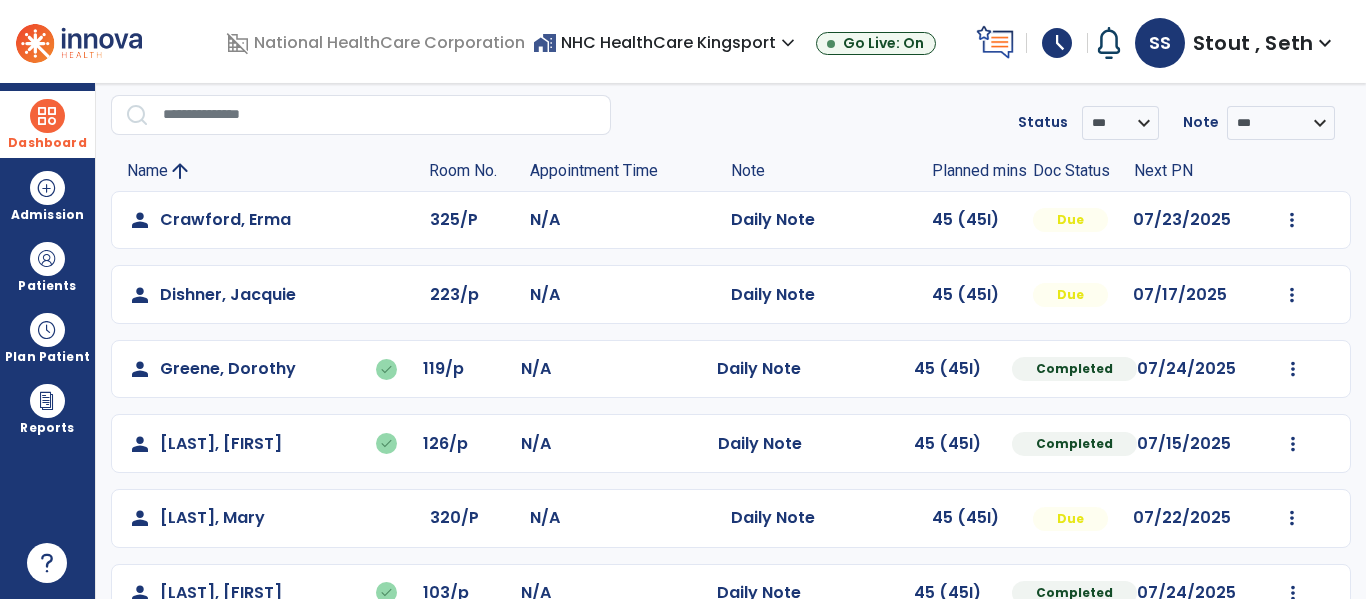scroll, scrollTop: 339, scrollLeft: 0, axis: vertical 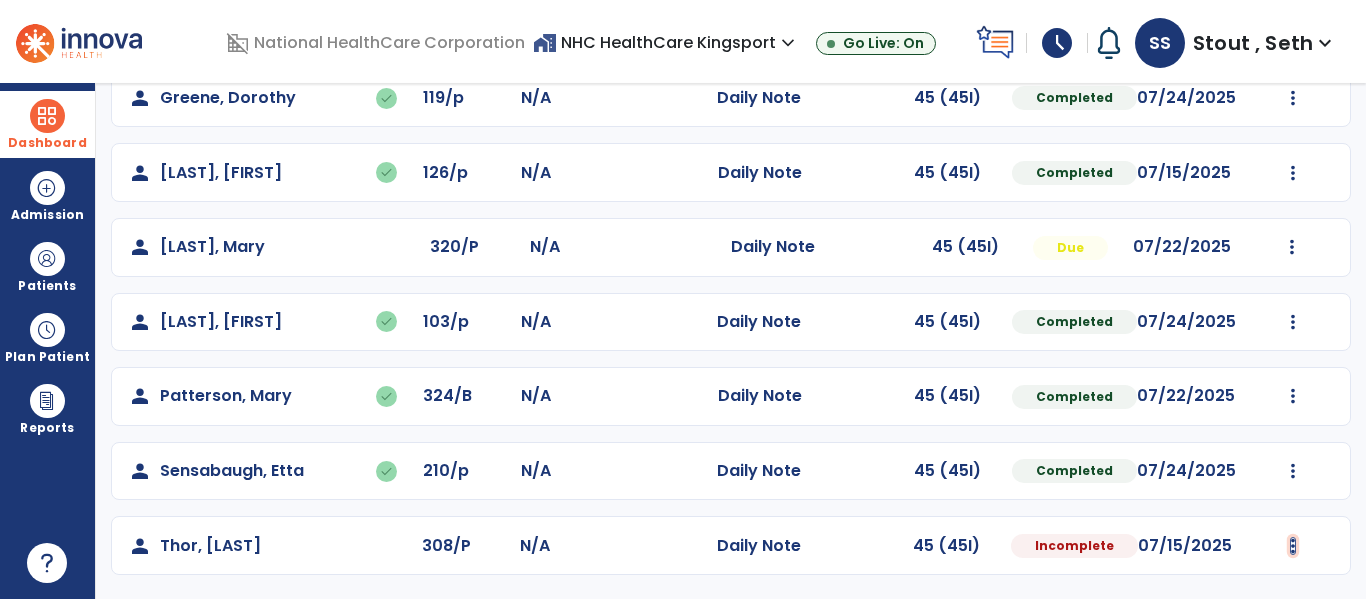 click at bounding box center (1292, -51) 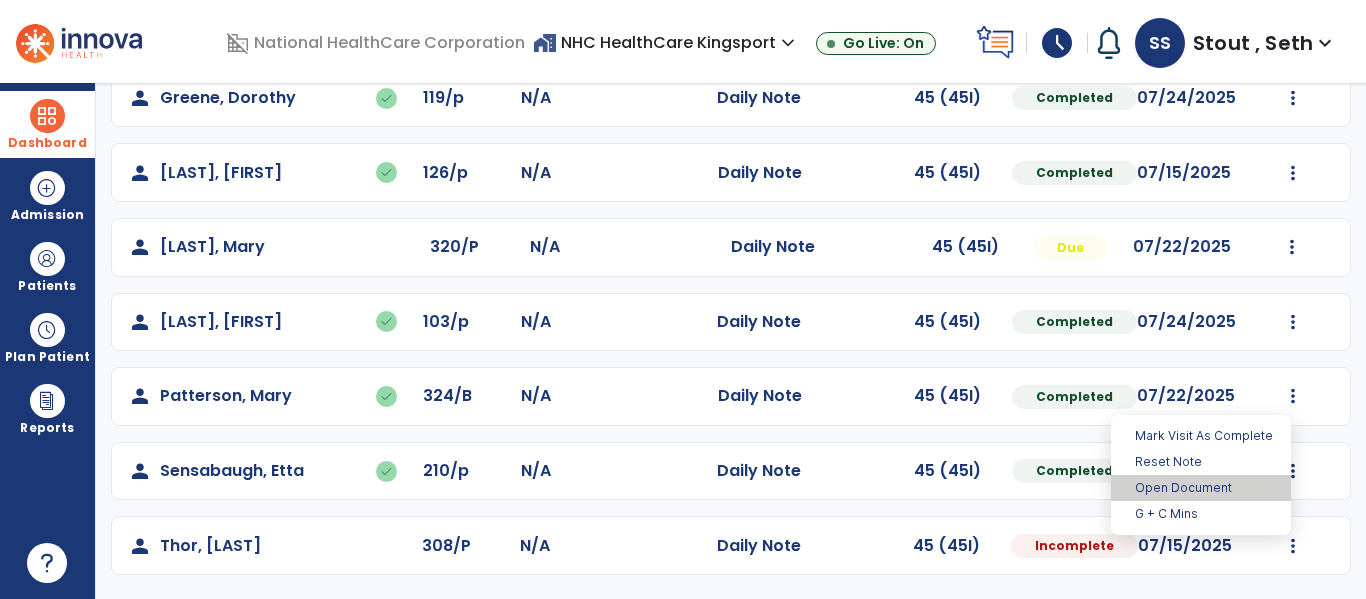 click on "Open Document" at bounding box center (1201, 488) 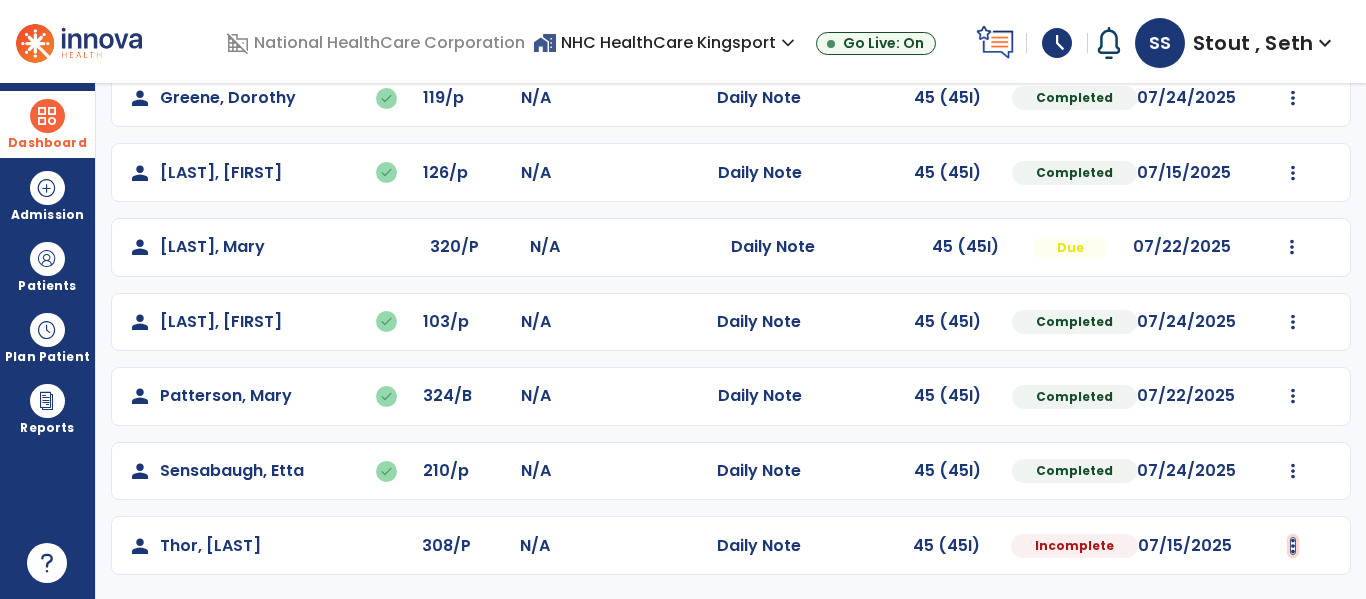 click at bounding box center (1293, 546) 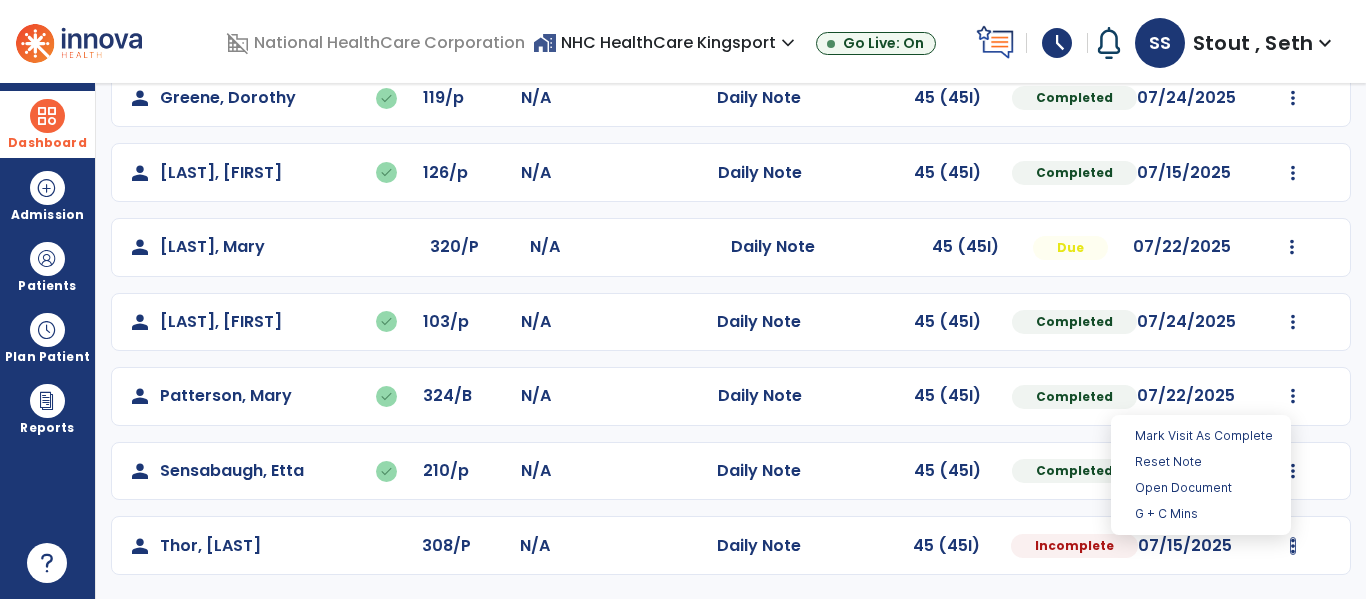 select on "*" 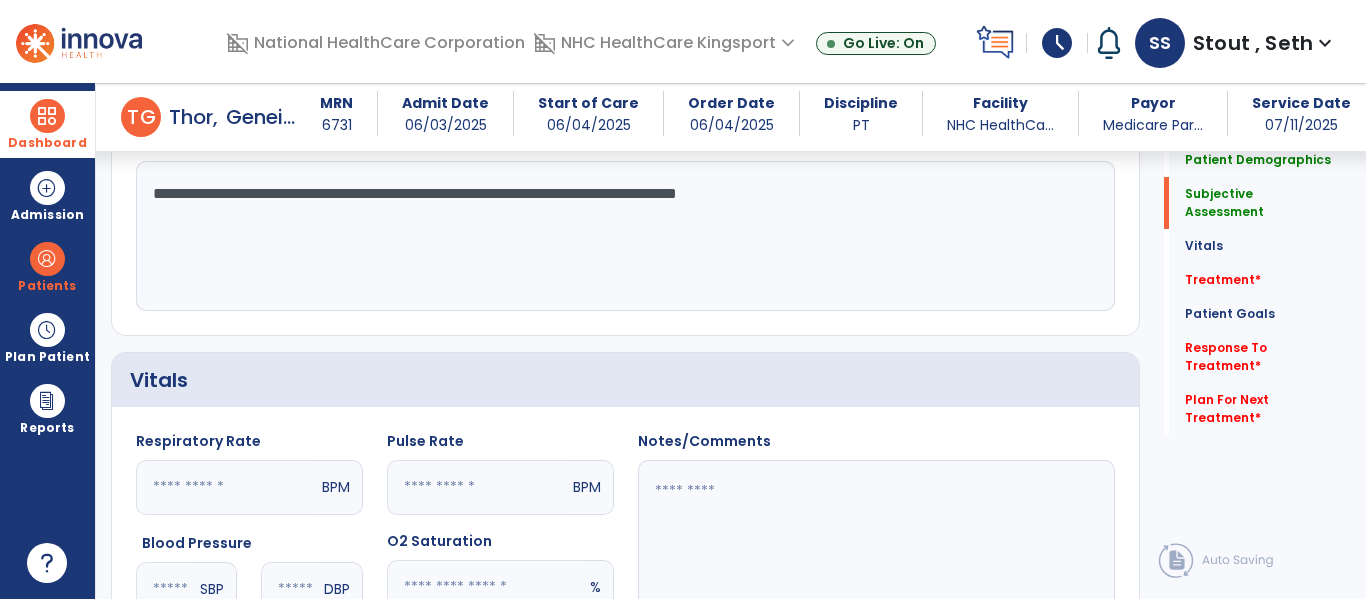 scroll, scrollTop: 516, scrollLeft: 0, axis: vertical 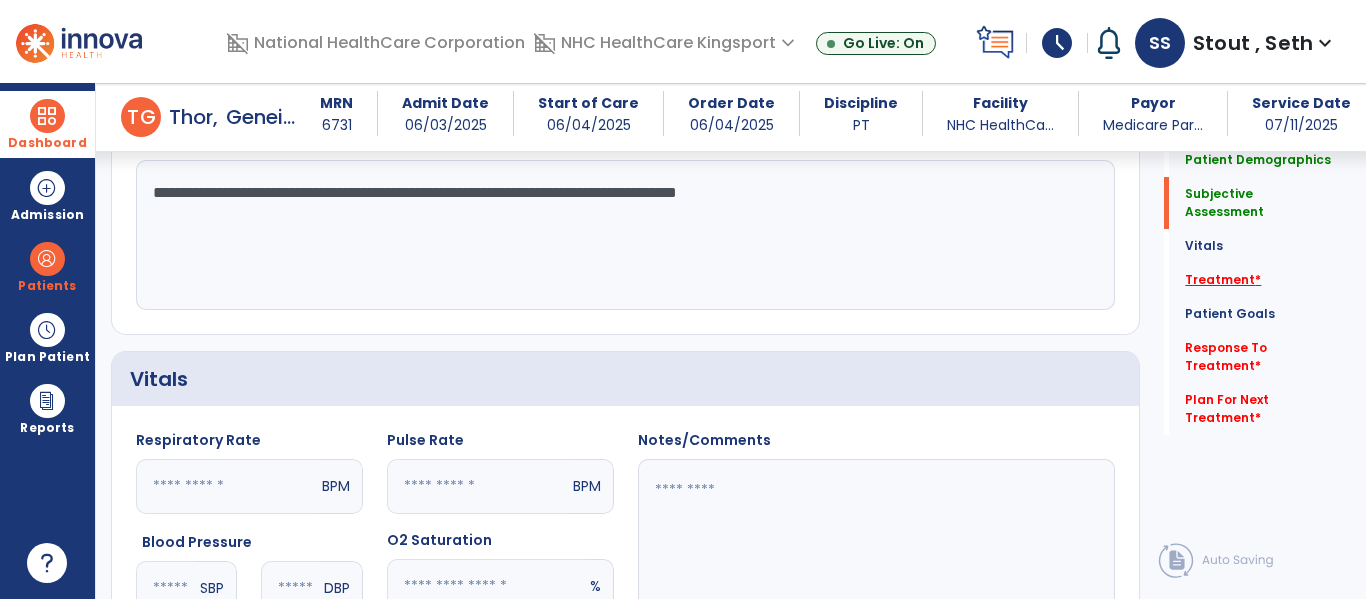 click on "Treatment   *" 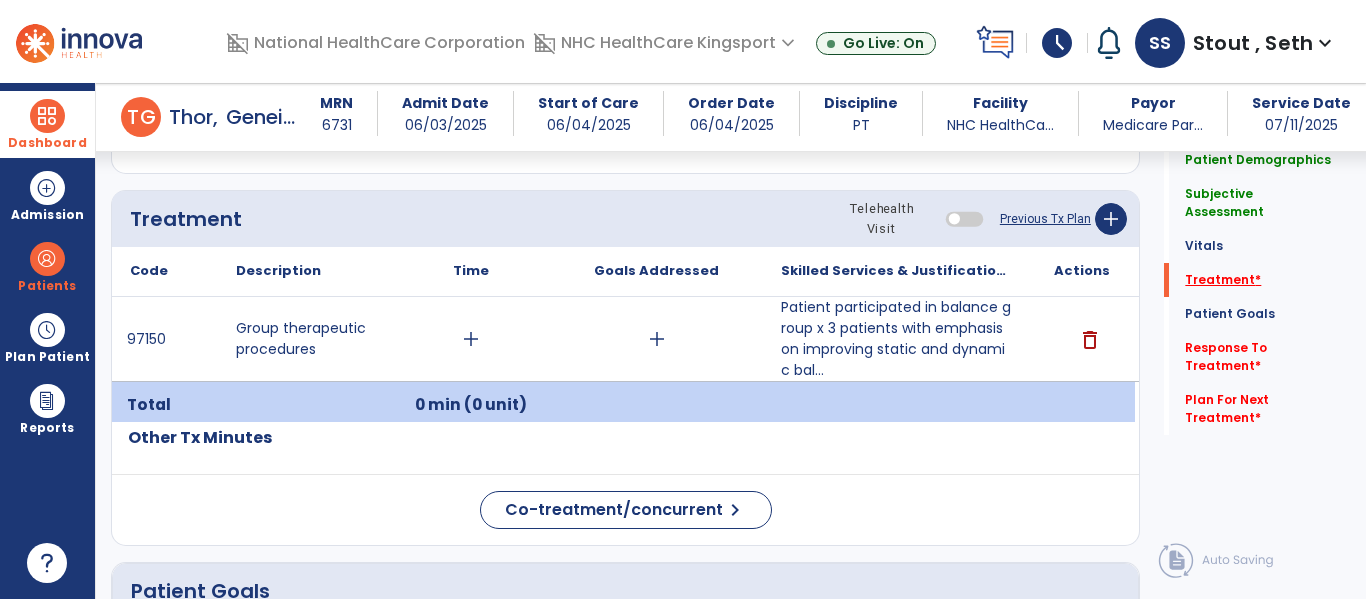 scroll, scrollTop: 1127, scrollLeft: 0, axis: vertical 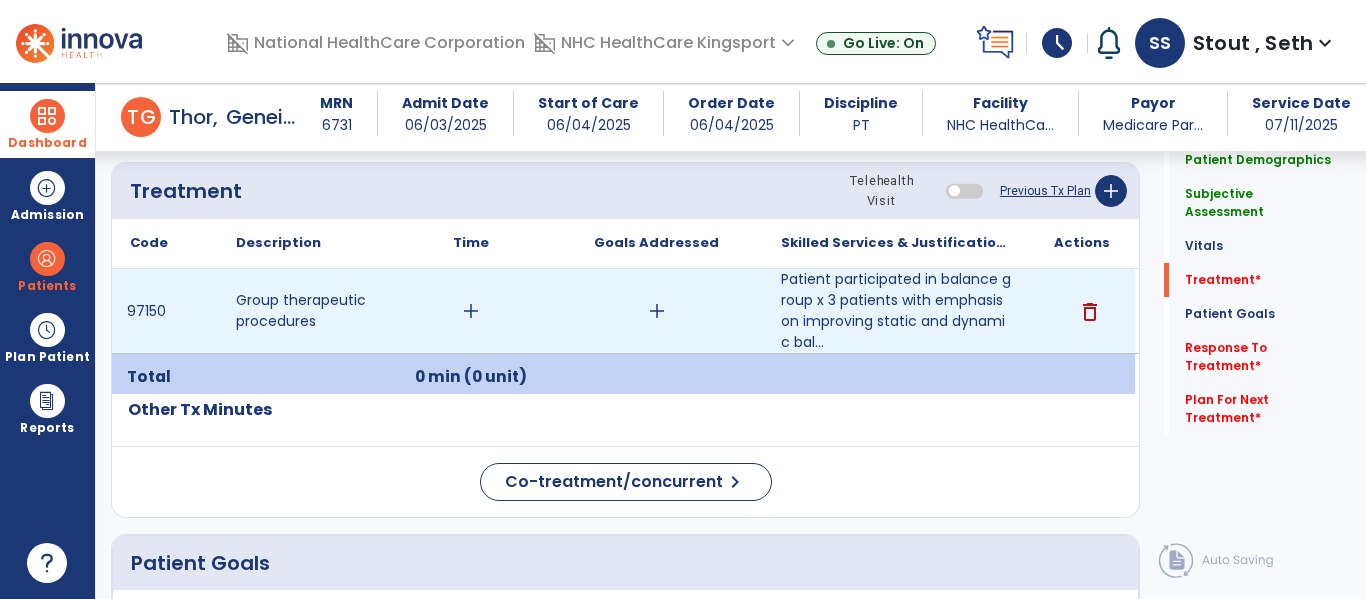 click on "add" at bounding box center (471, 311) 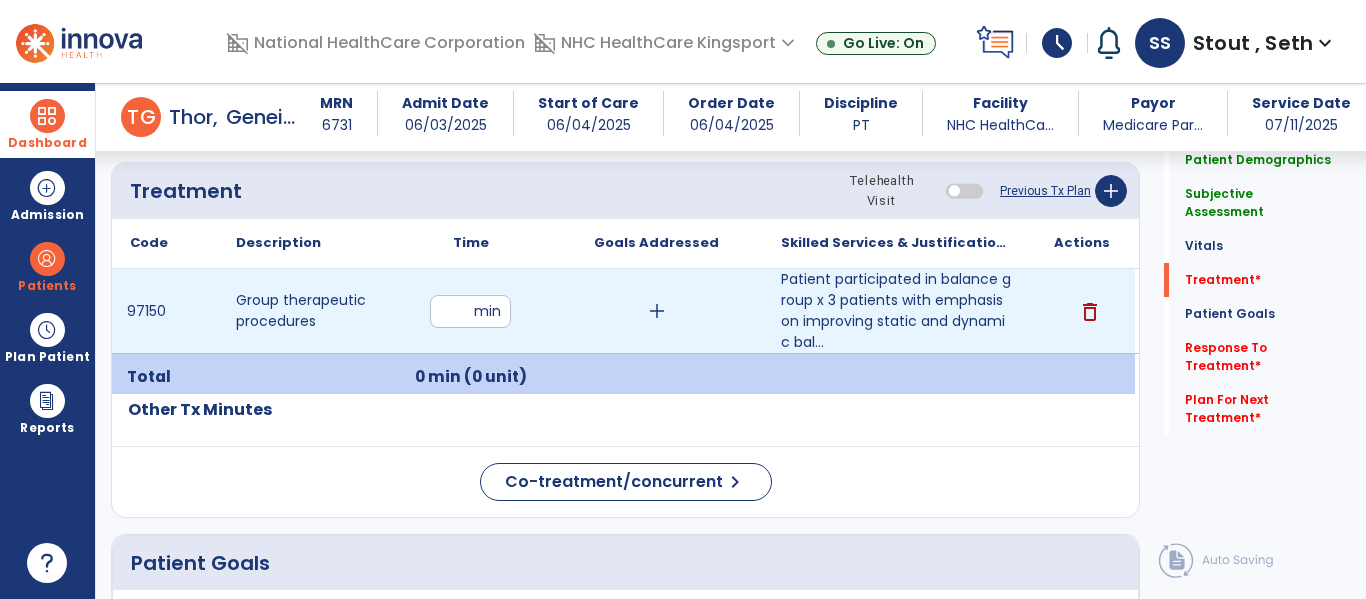 type on "**" 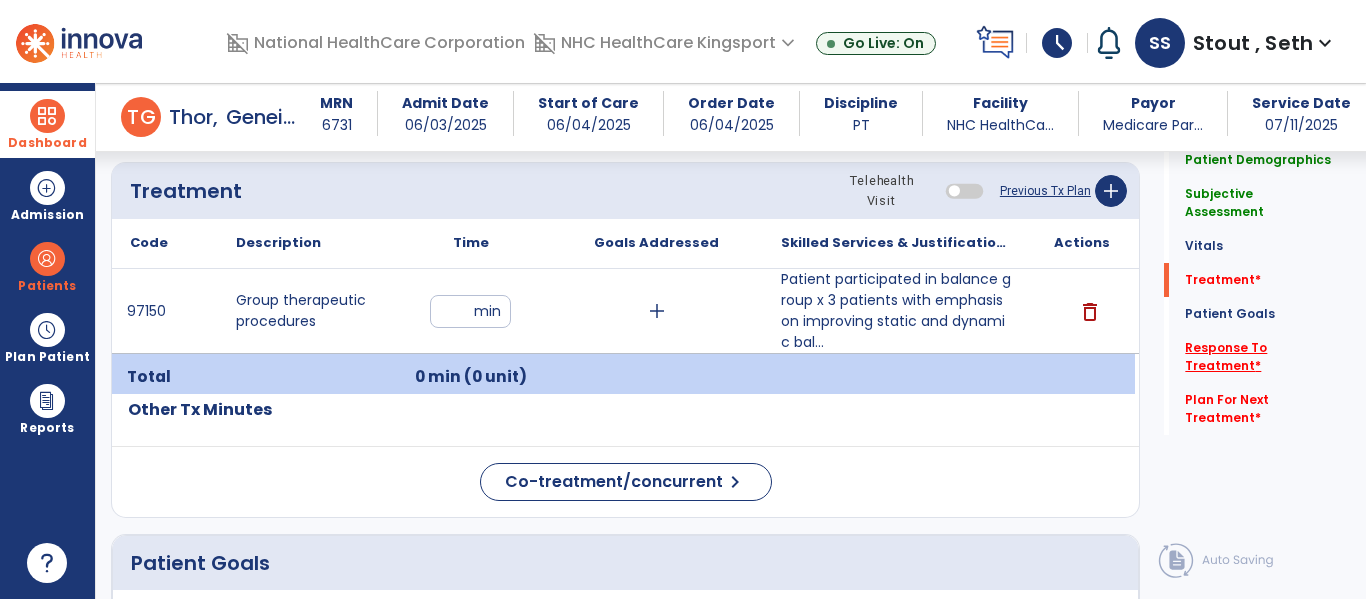 click on "Response To Treatment   *" 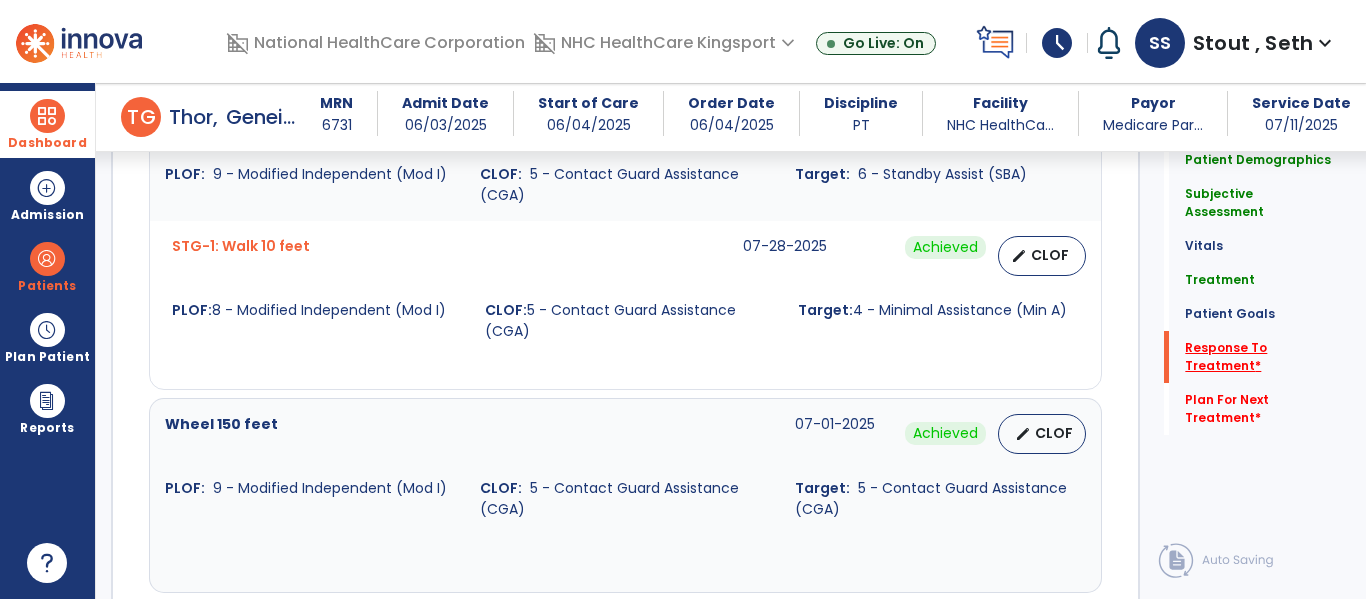 scroll, scrollTop: 3275, scrollLeft: 0, axis: vertical 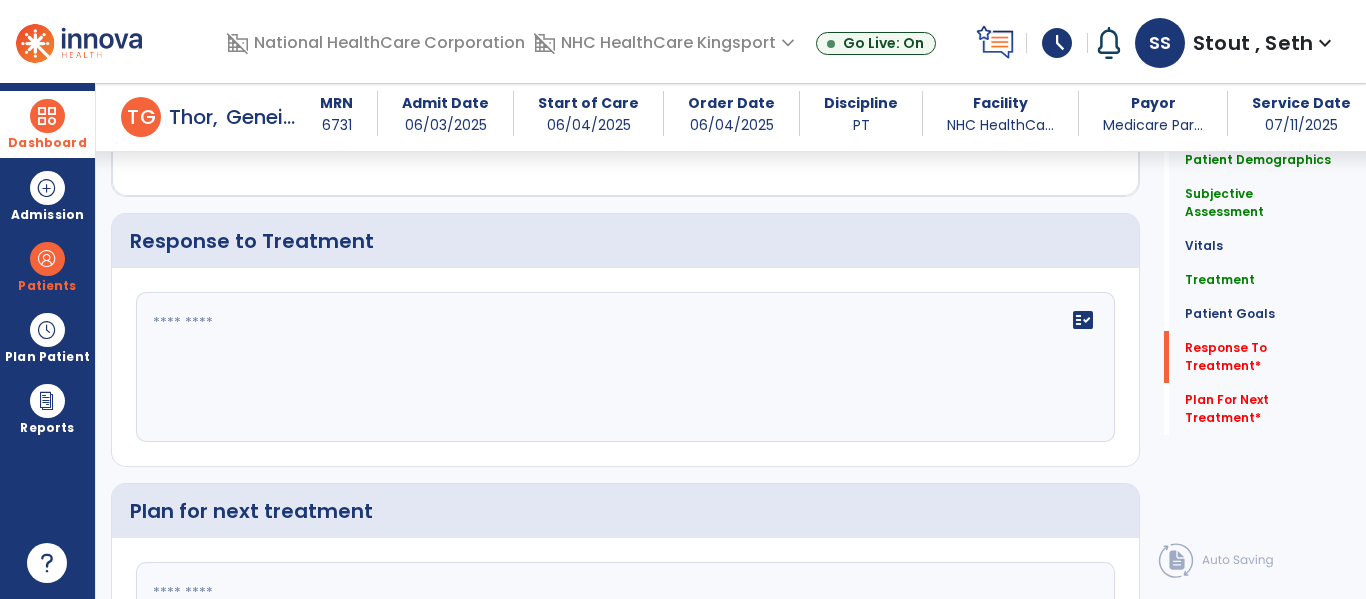 click on "fact_check" 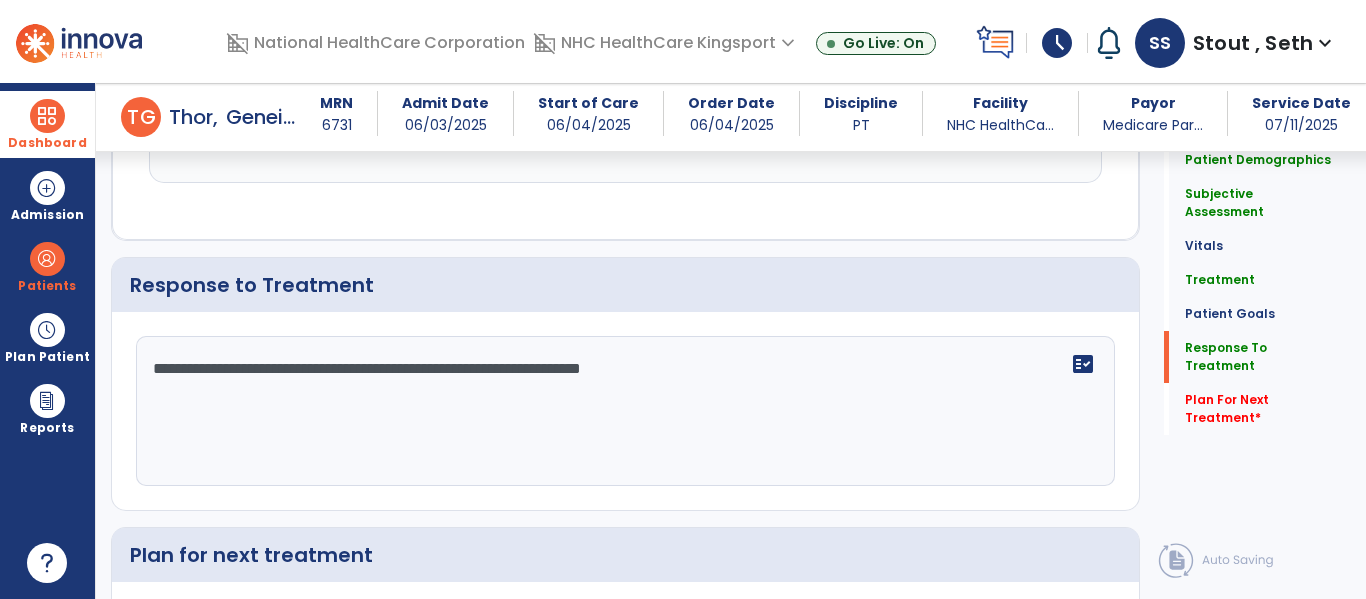 scroll, scrollTop: 3275, scrollLeft: 0, axis: vertical 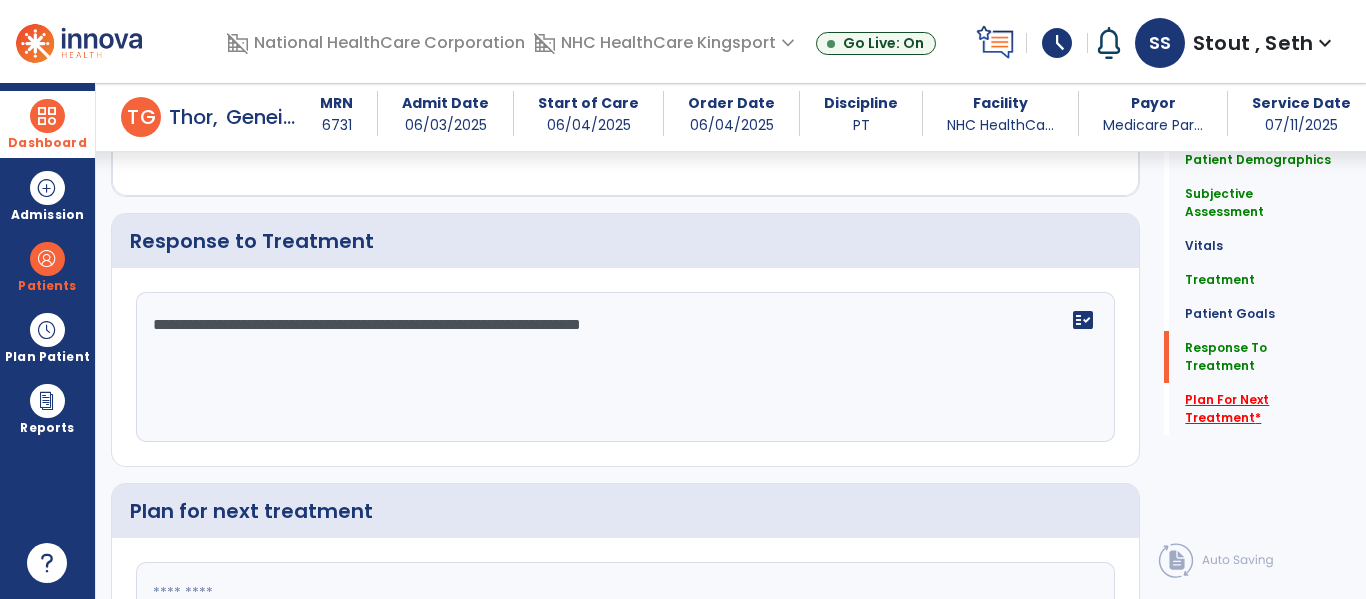 type on "**********" 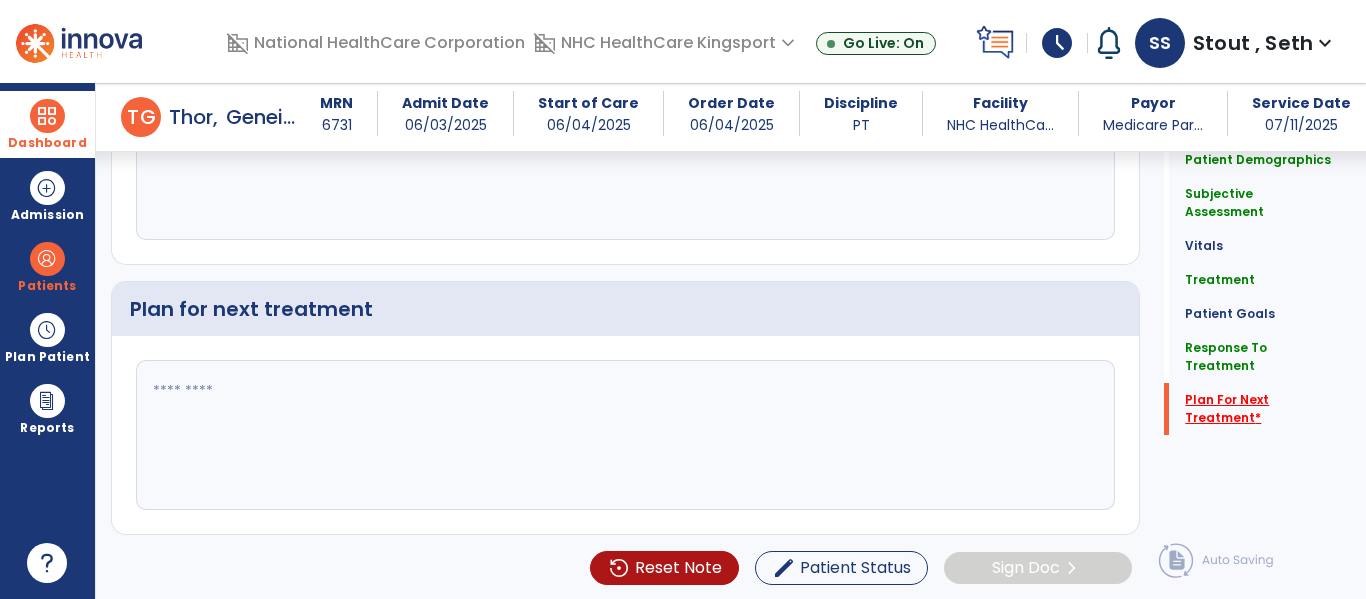 scroll, scrollTop: 3480, scrollLeft: 0, axis: vertical 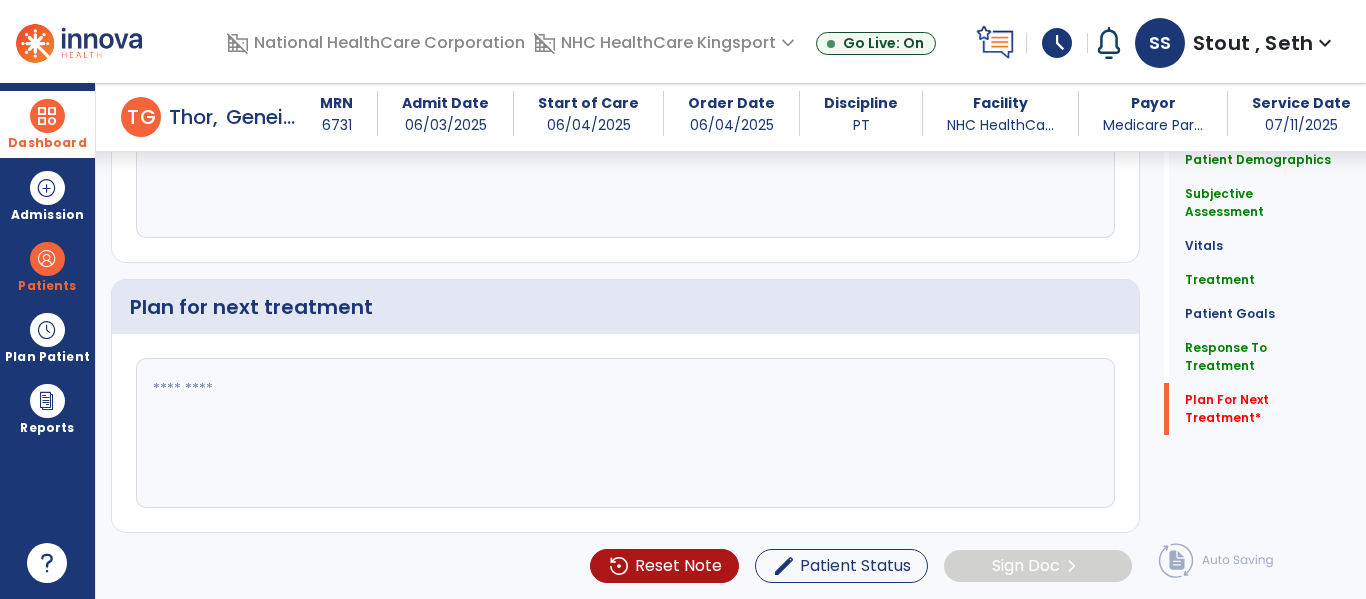 click 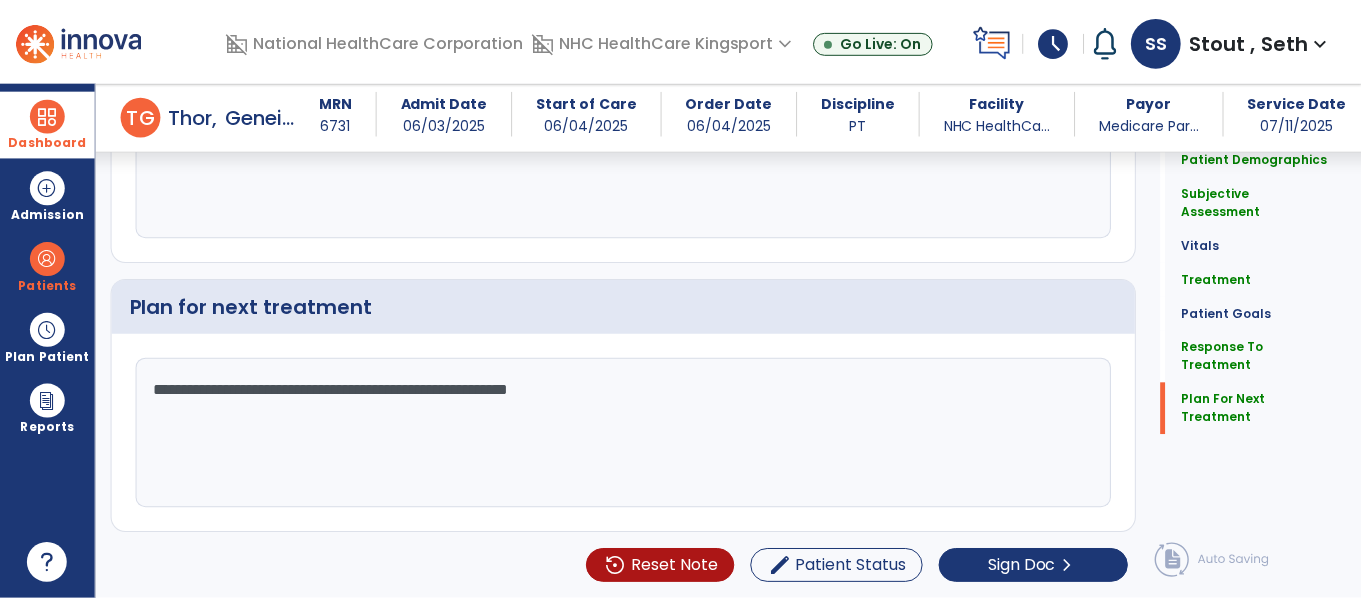 scroll, scrollTop: 3480, scrollLeft: 0, axis: vertical 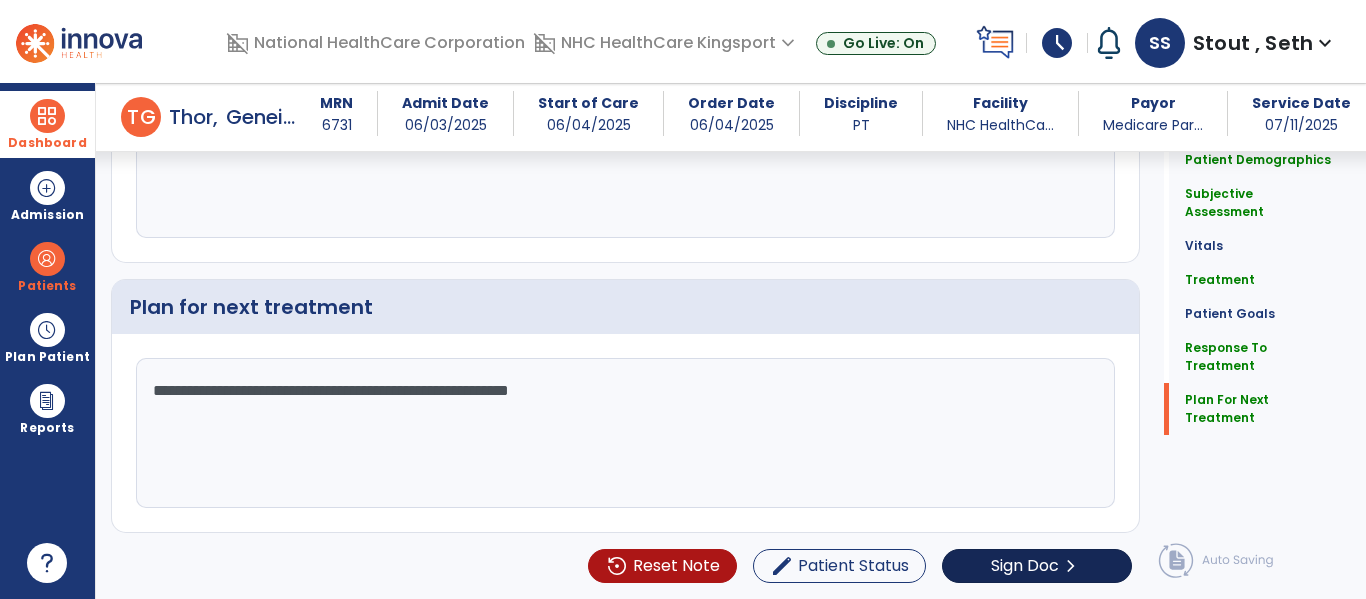 type on "**********" 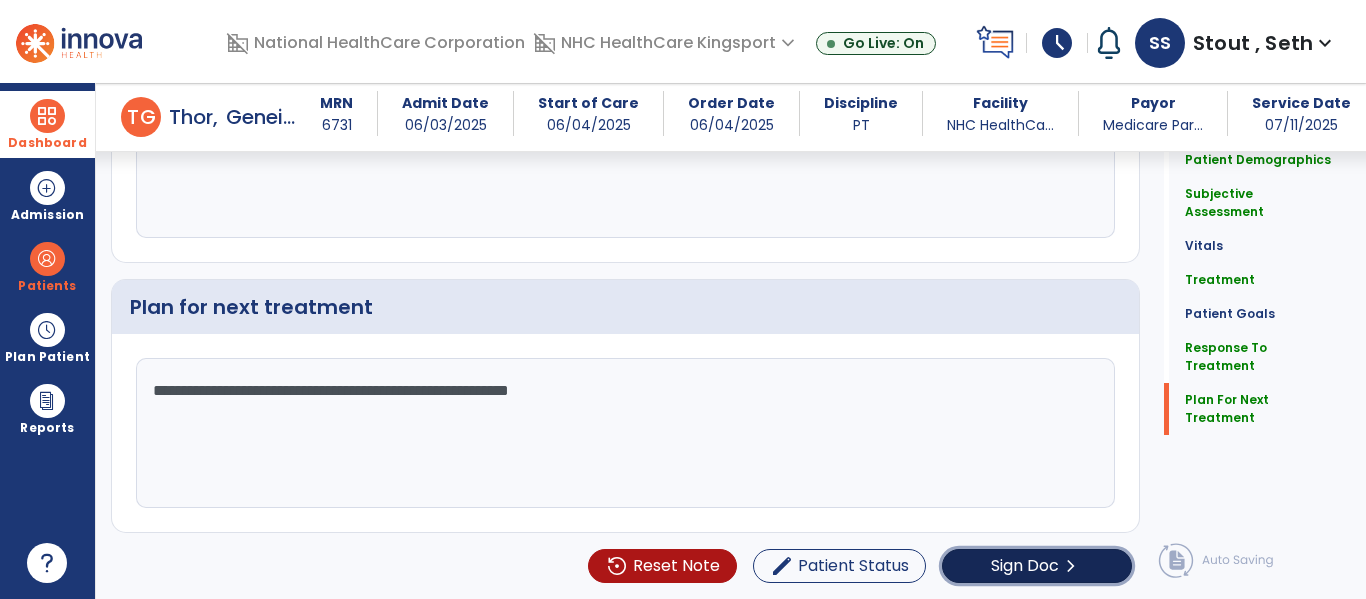 click on "Sign Doc" 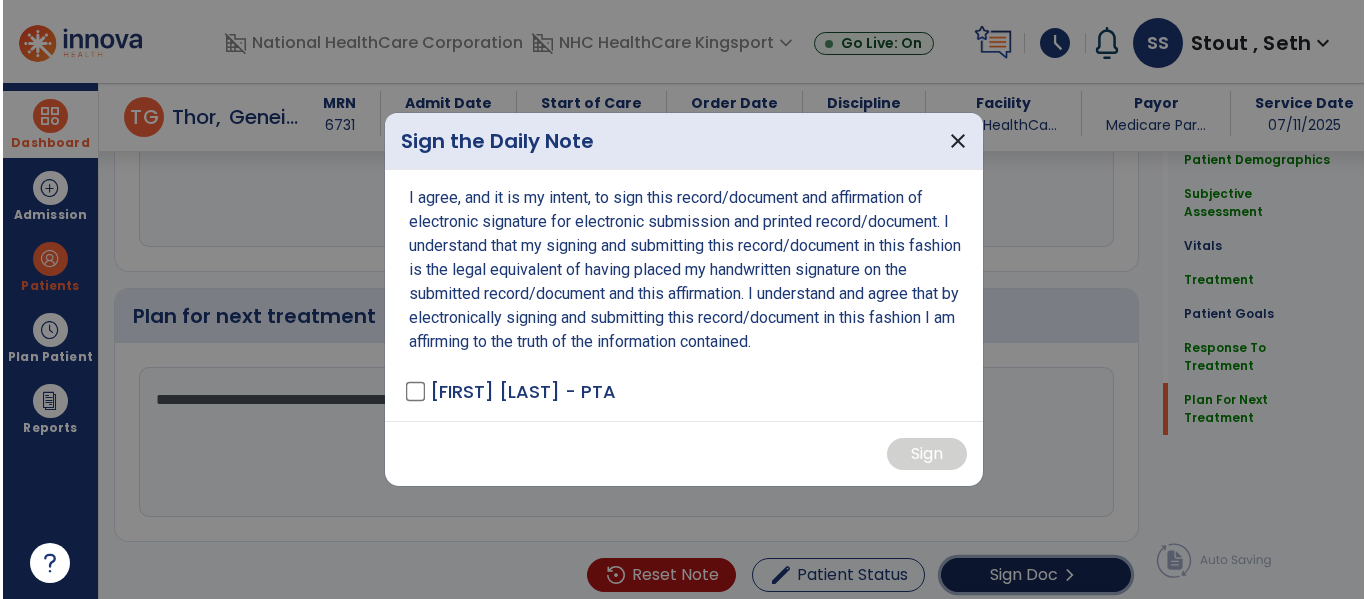 scroll, scrollTop: 3480, scrollLeft: 0, axis: vertical 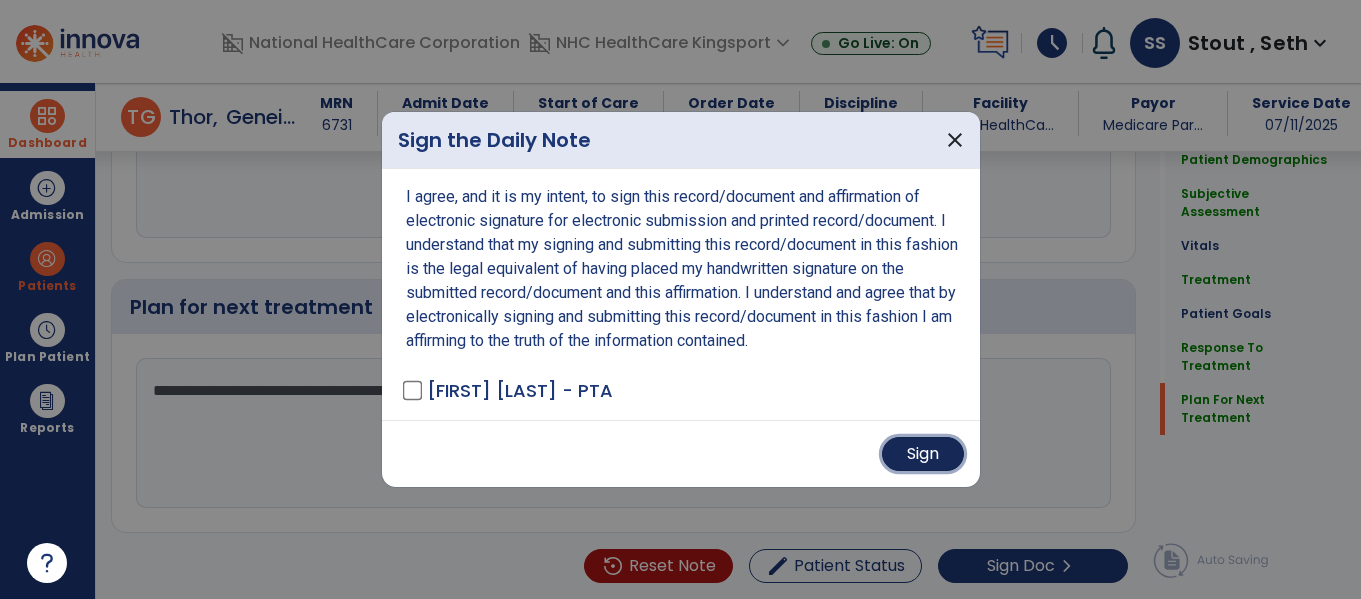 click on "Sign" at bounding box center (923, 454) 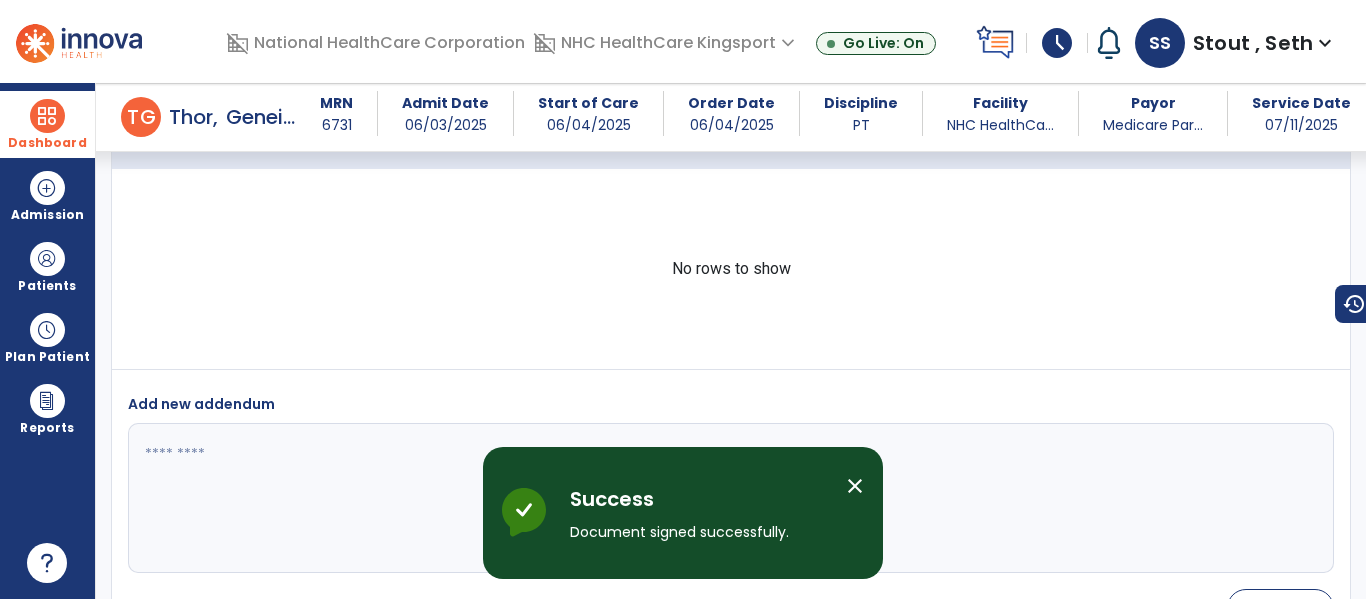 scroll, scrollTop: 4793, scrollLeft: 0, axis: vertical 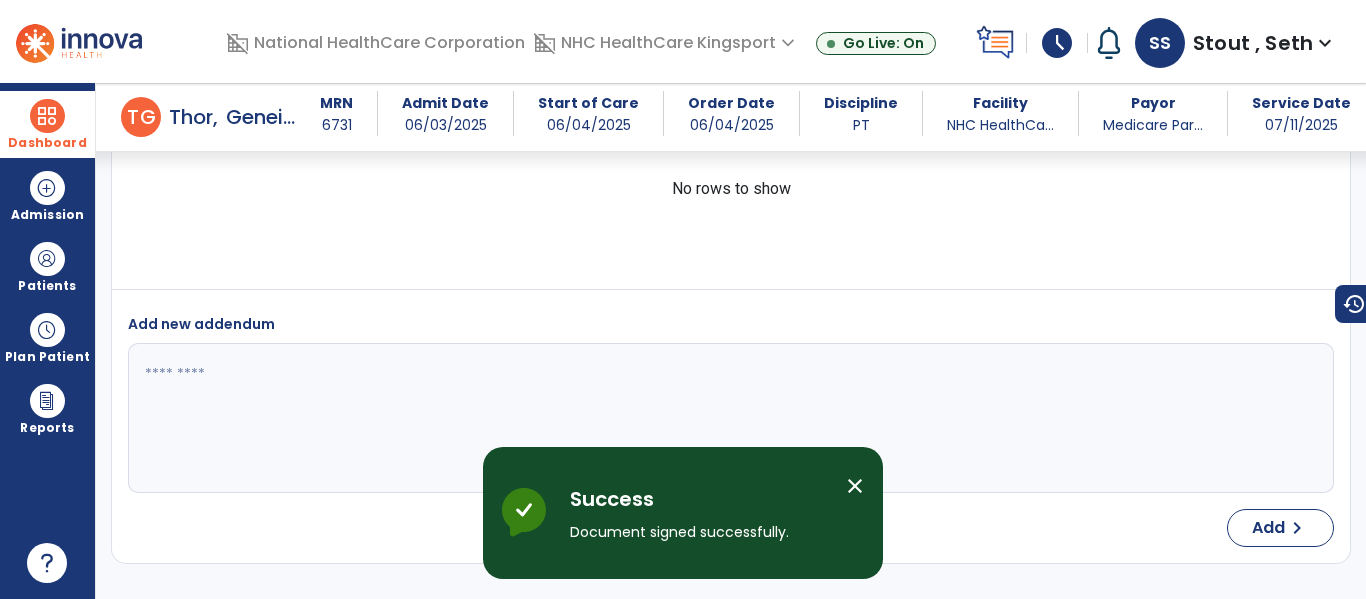click on "close" at bounding box center [855, 486] 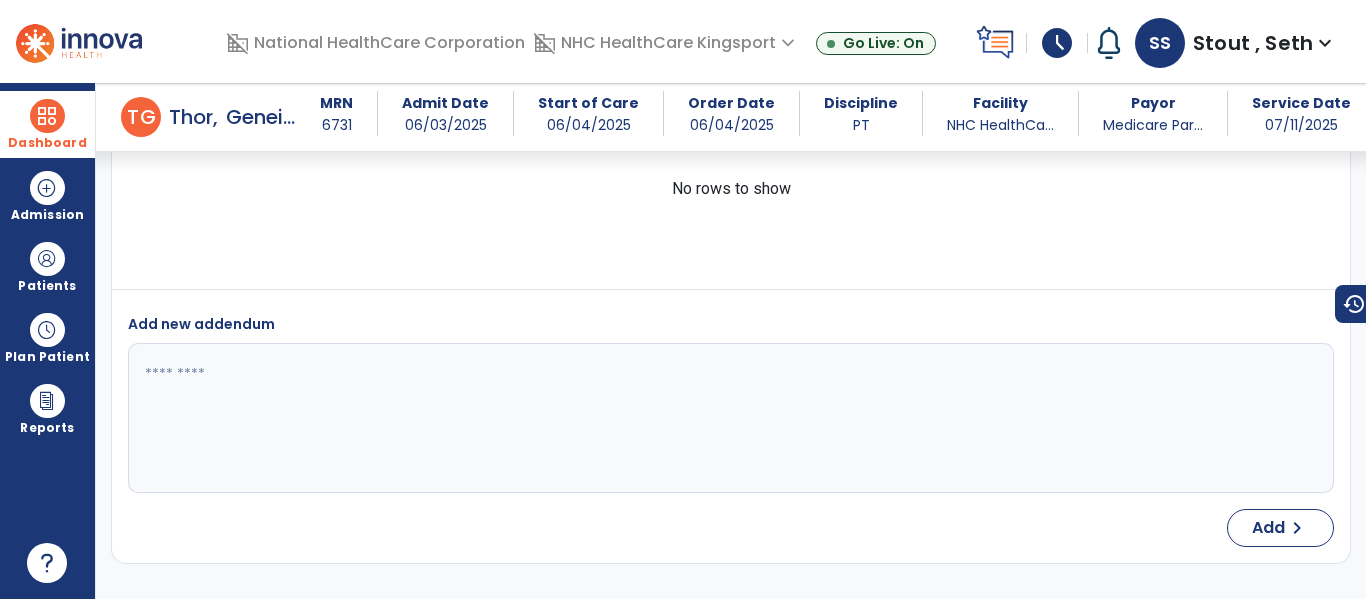 click at bounding box center (47, 116) 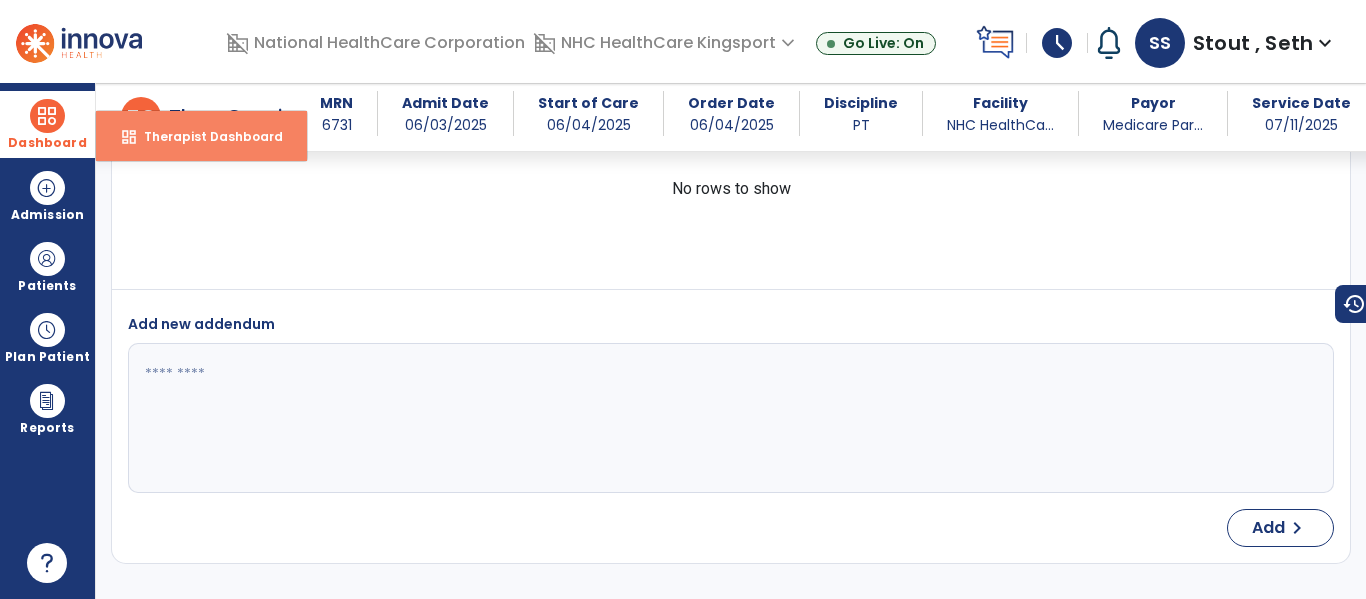 click on "Therapist Dashboard" at bounding box center [205, 136] 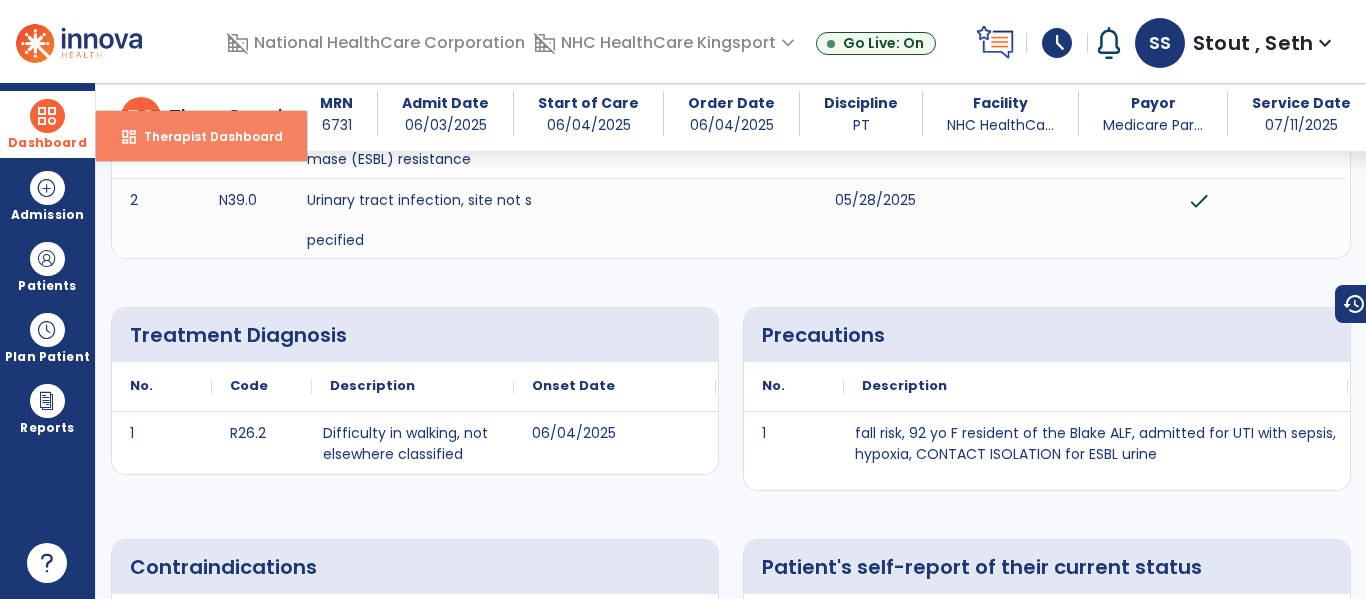 select on "****" 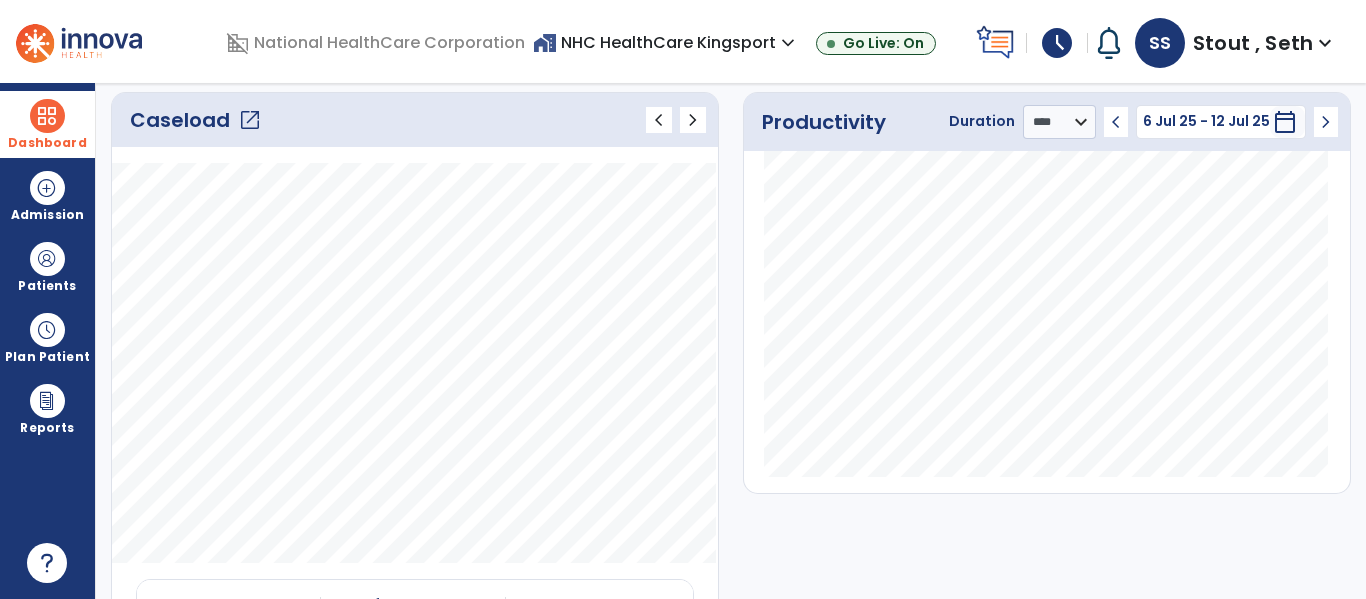 click on "open_in_new" 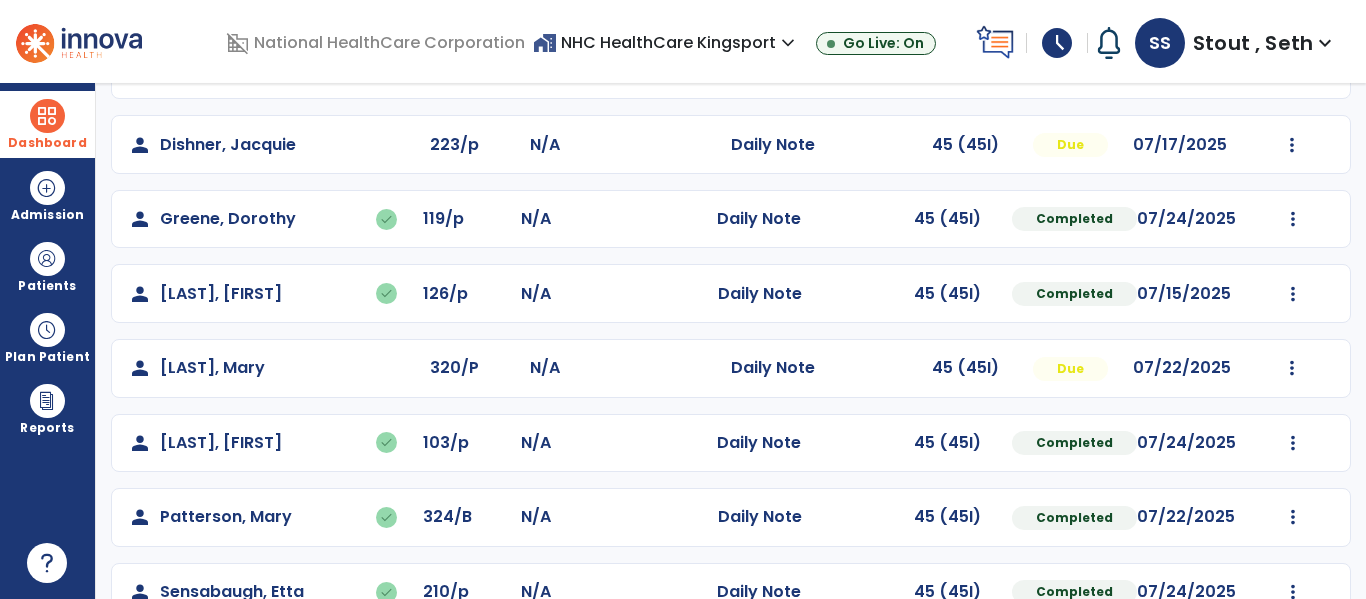 scroll, scrollTop: 219, scrollLeft: 0, axis: vertical 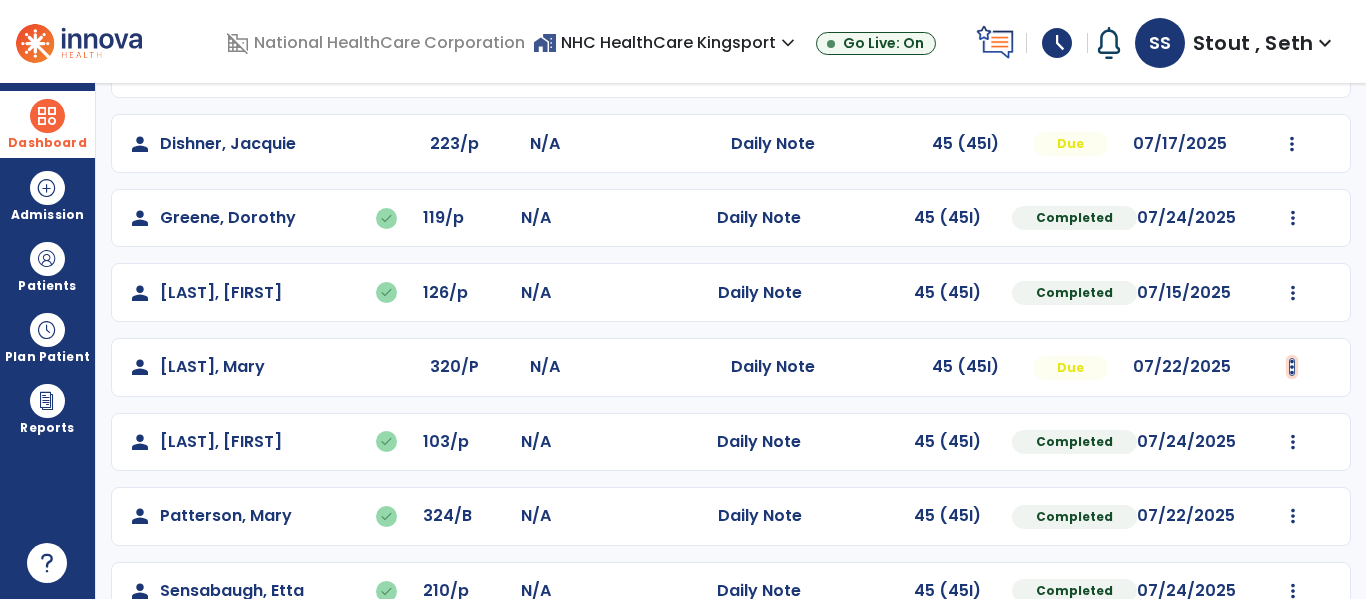 click at bounding box center [1292, 69] 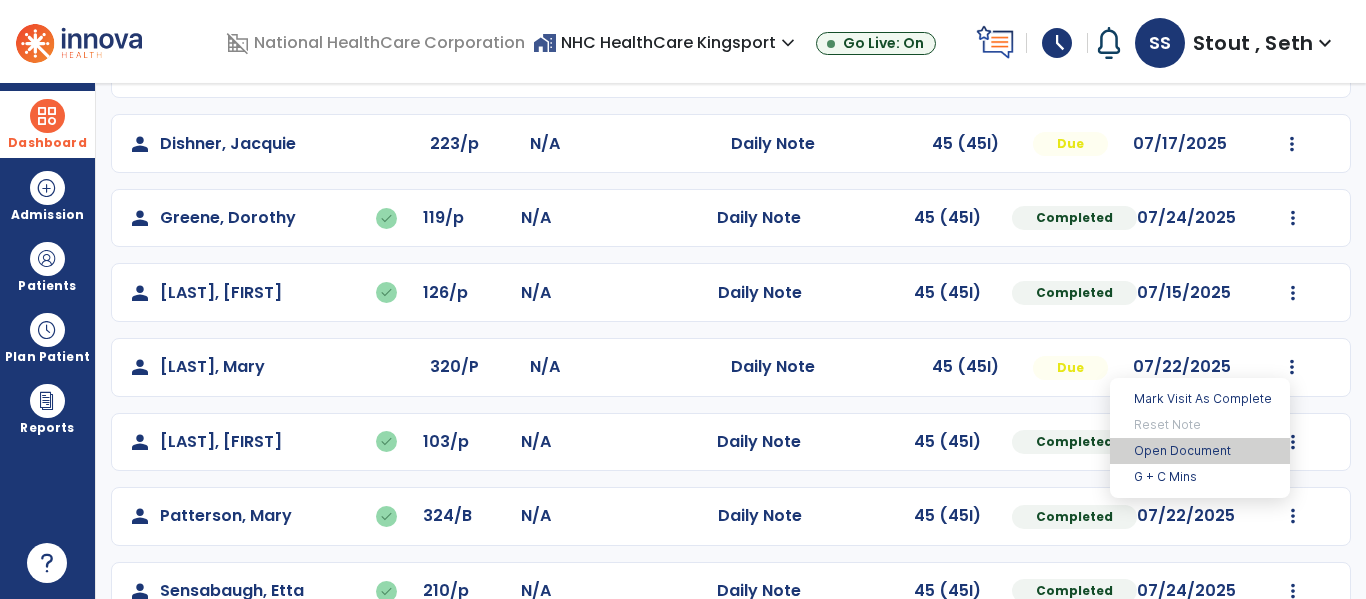 click on "Open Document" at bounding box center (1200, 451) 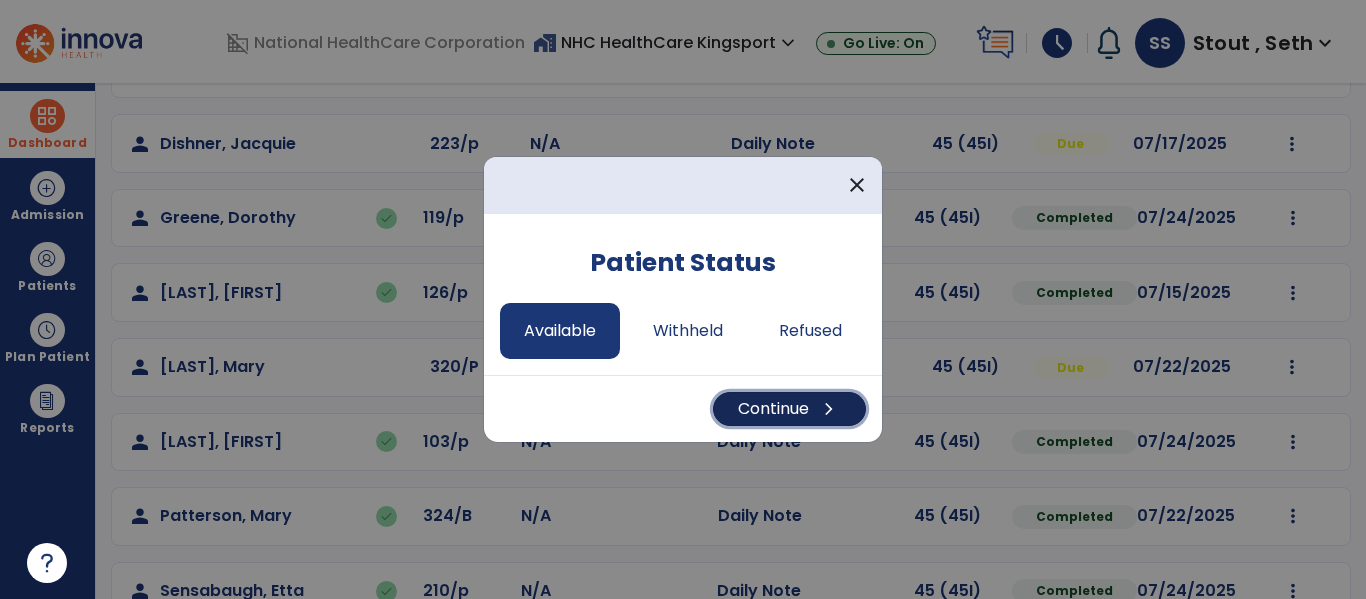 click on "Continue   chevron_right" at bounding box center (789, 409) 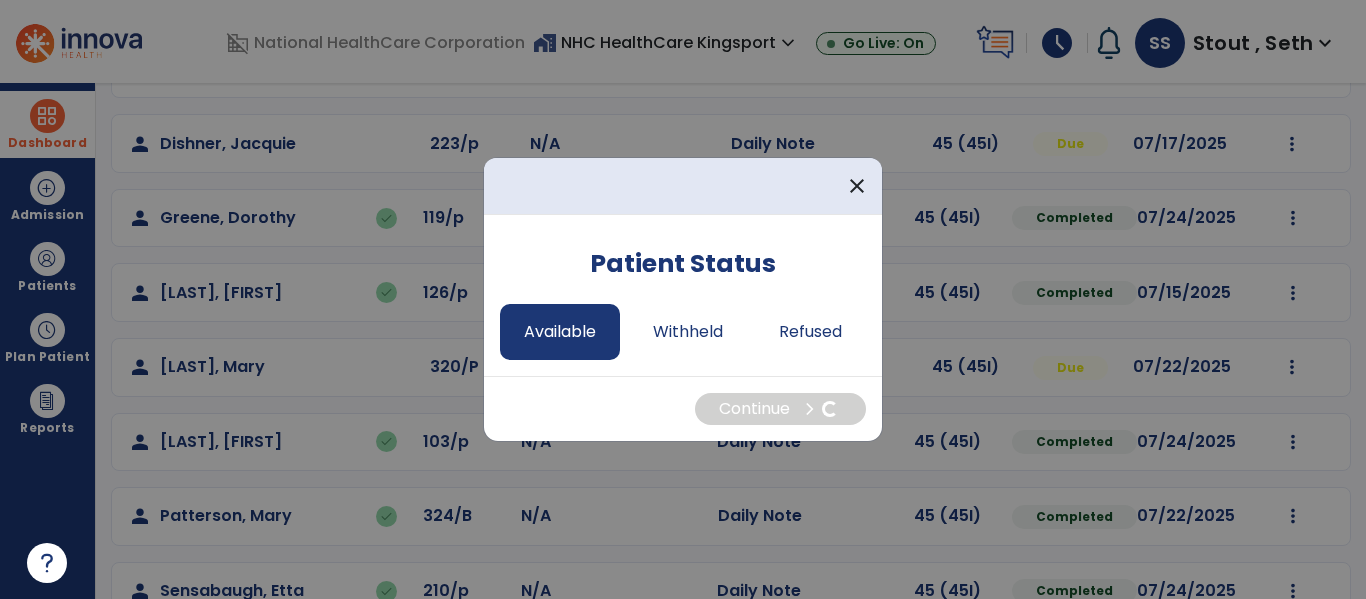 select on "*" 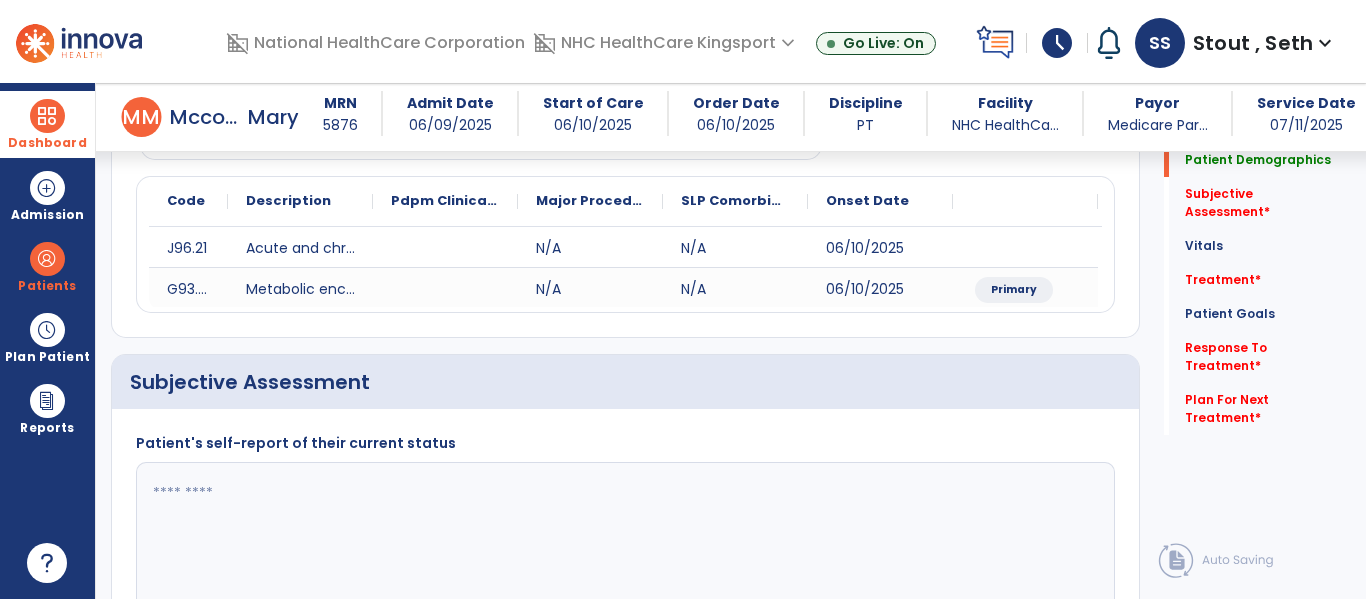 scroll, scrollTop: 516, scrollLeft: 0, axis: vertical 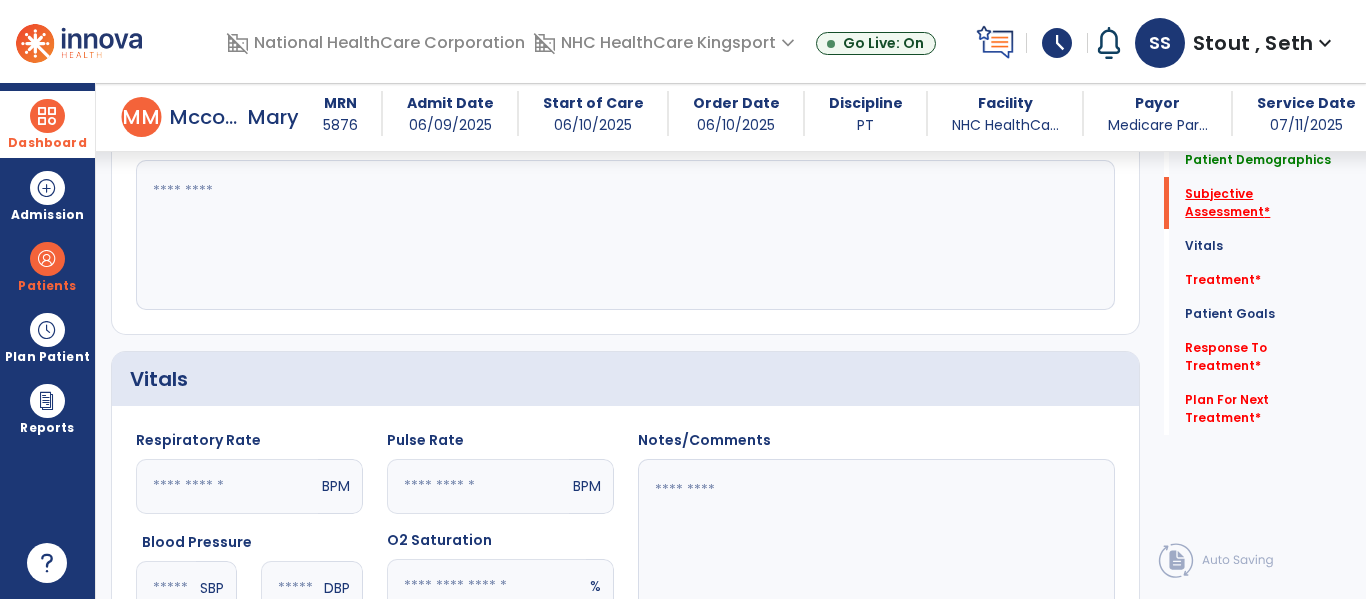 click on "Subjective Assessment   *" 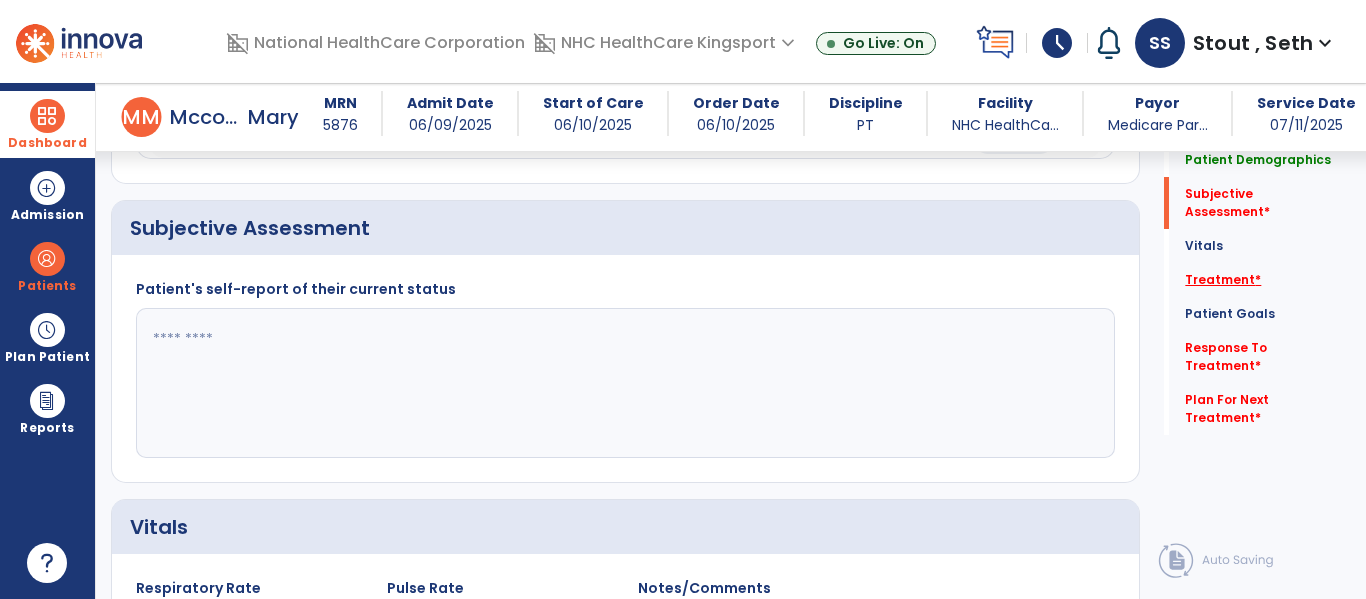 click on "Treatment   *" 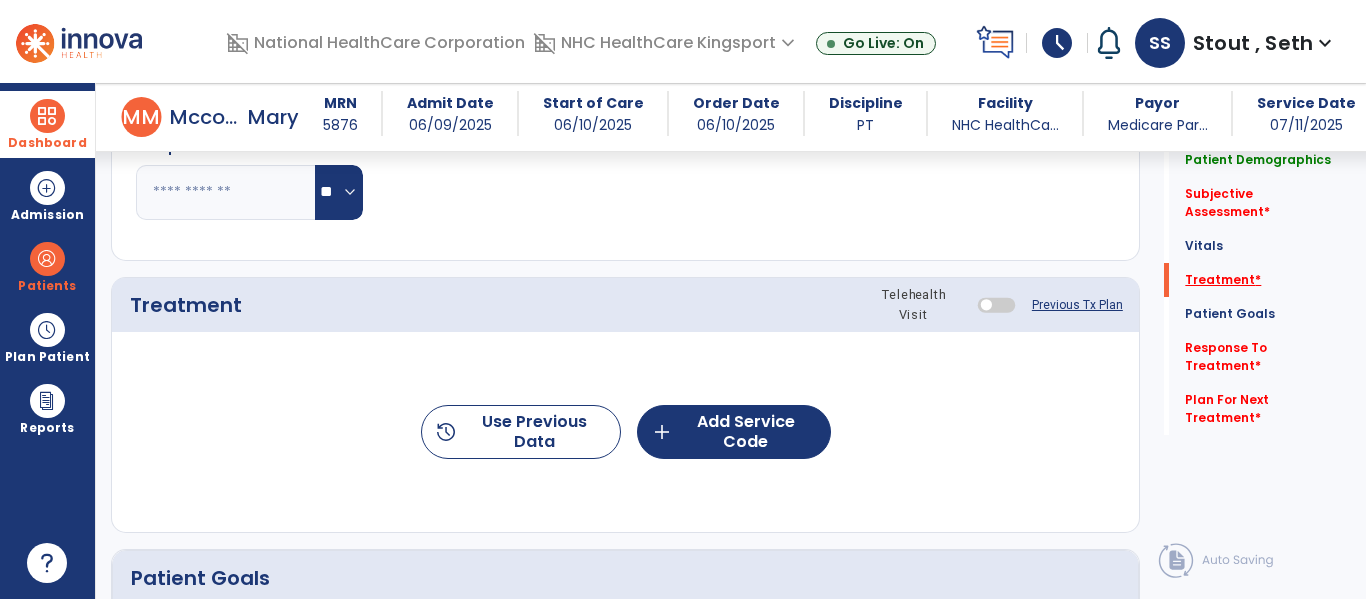 scroll, scrollTop: 1077, scrollLeft: 0, axis: vertical 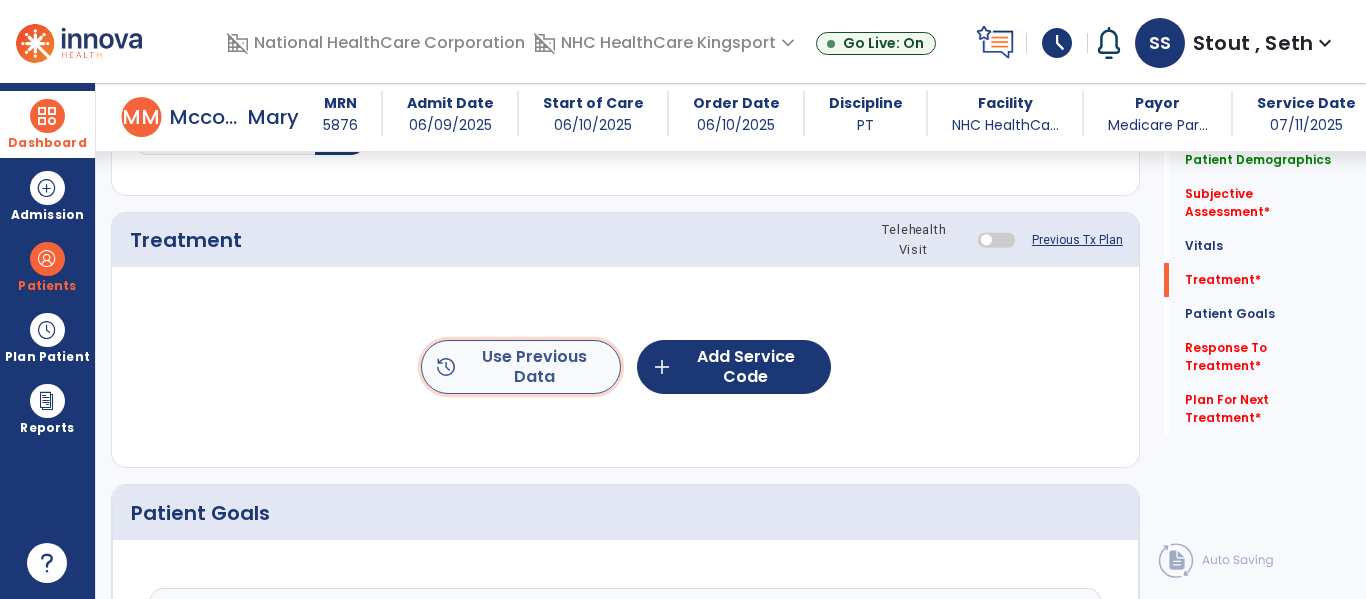 click on "history  Use Previous Data" 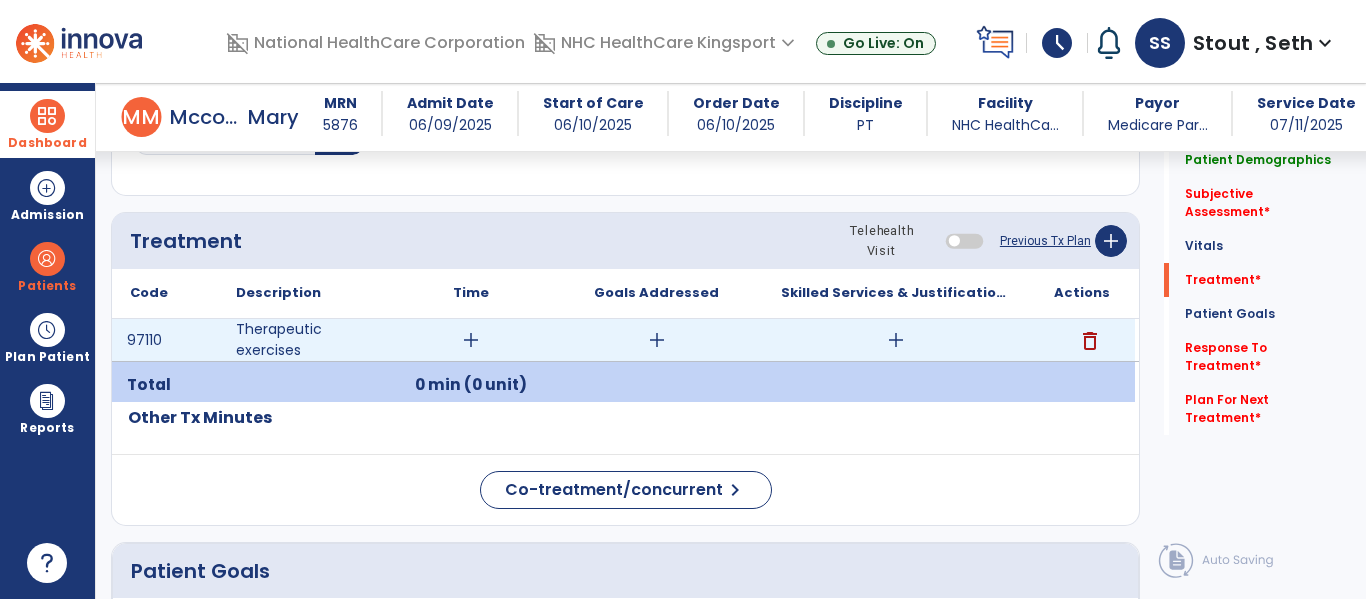 click on "add" at bounding box center [896, 340] 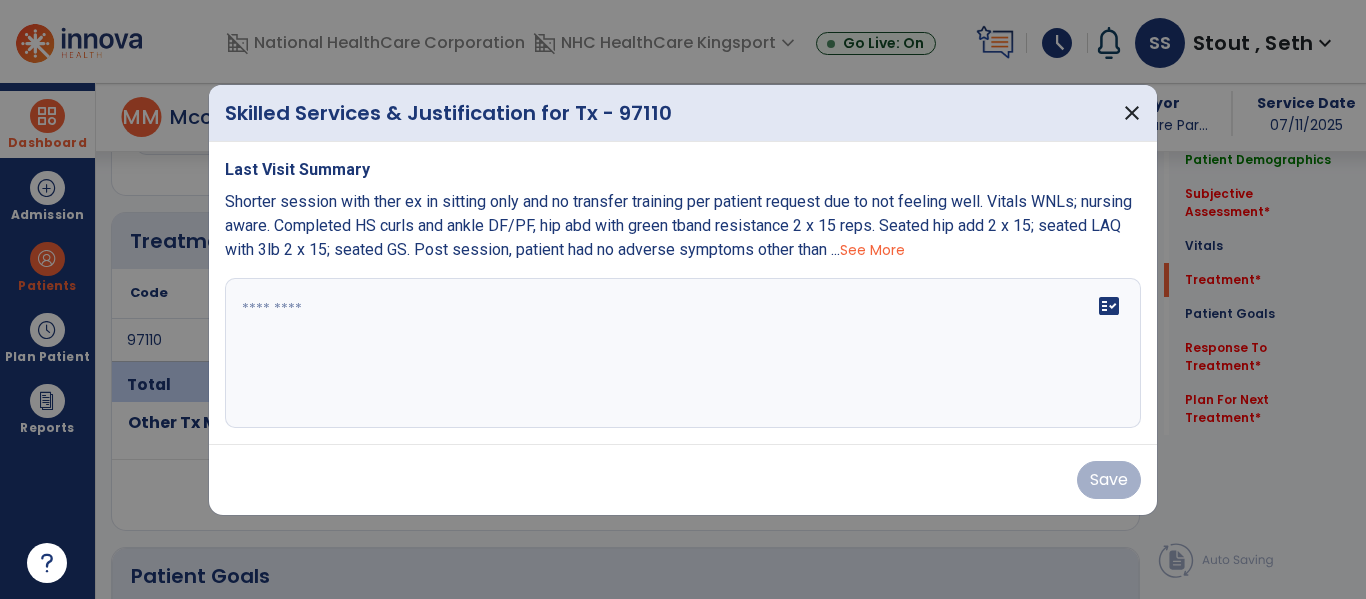 scroll, scrollTop: 1077, scrollLeft: 0, axis: vertical 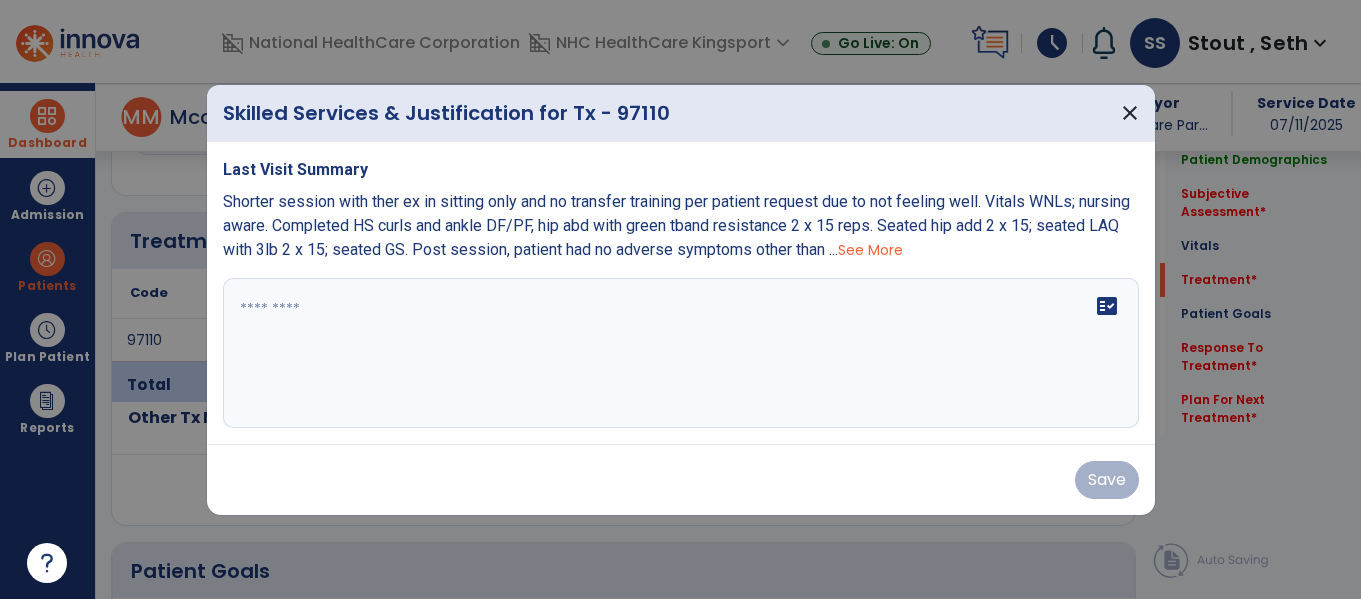 click on "See More" at bounding box center (870, 250) 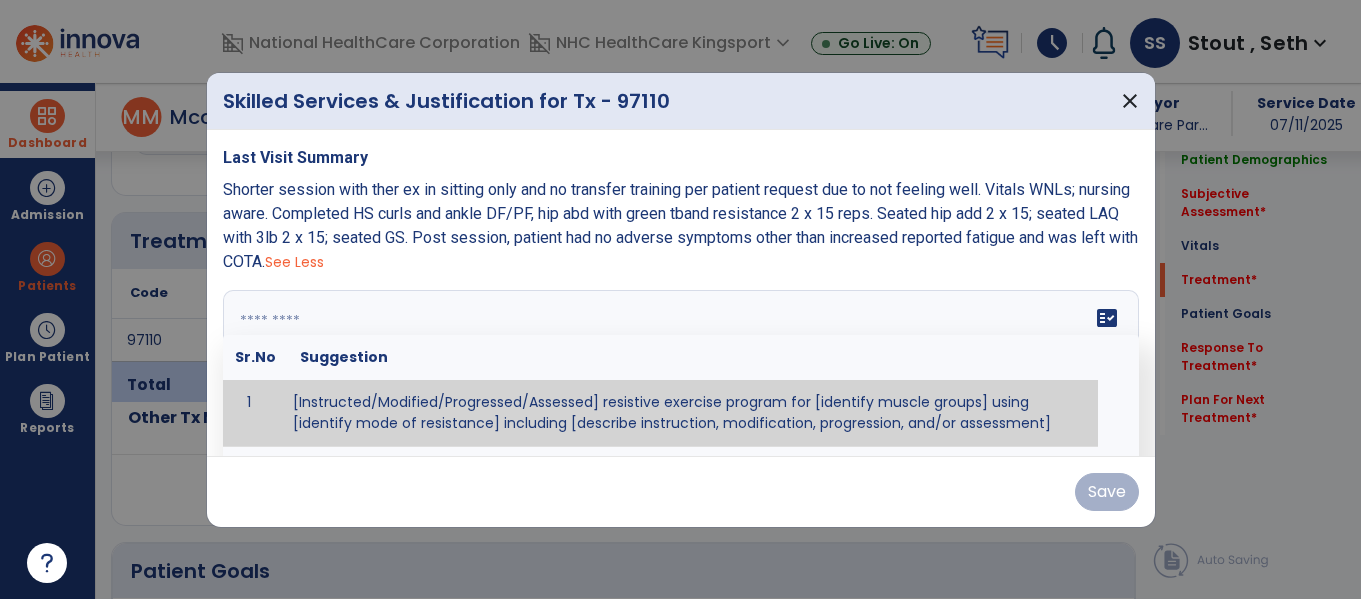 click at bounding box center [678, 365] 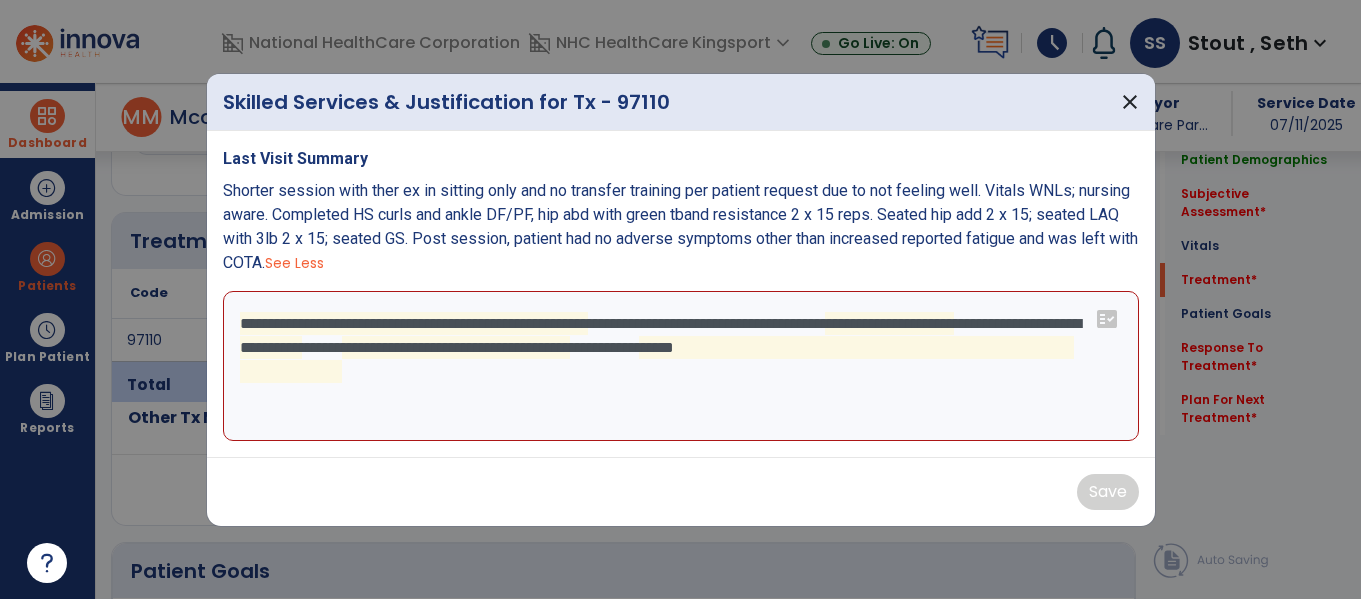 click on "**********" at bounding box center [681, 366] 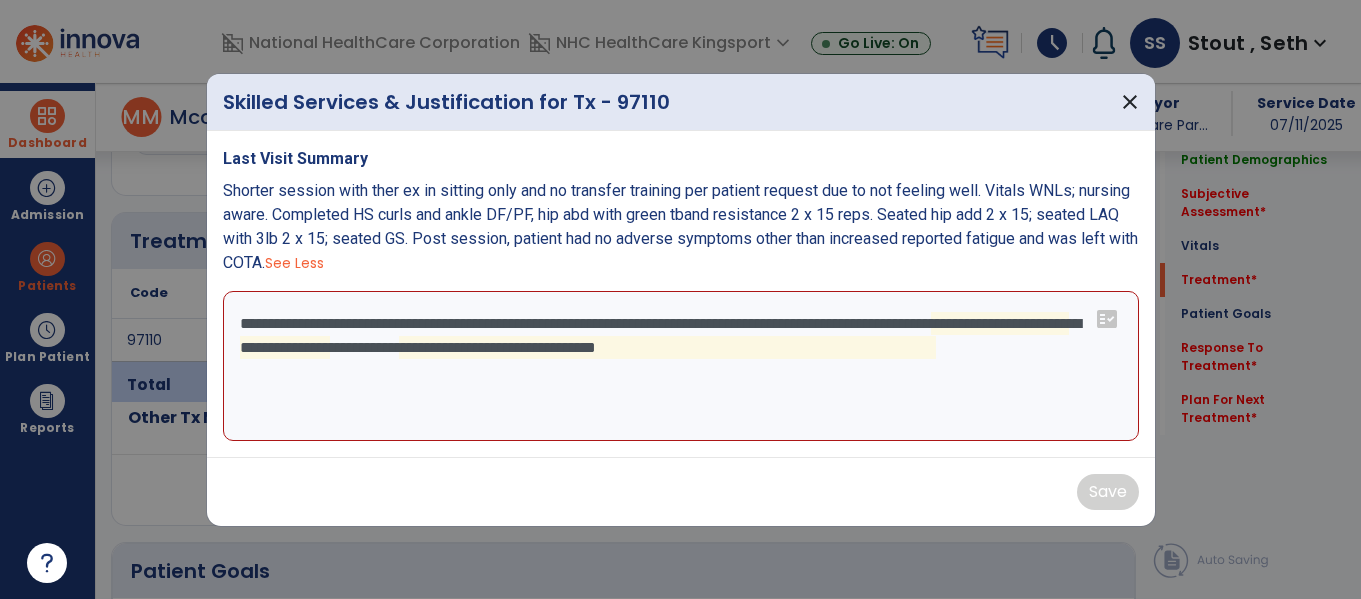 click on "**********" at bounding box center (681, 366) 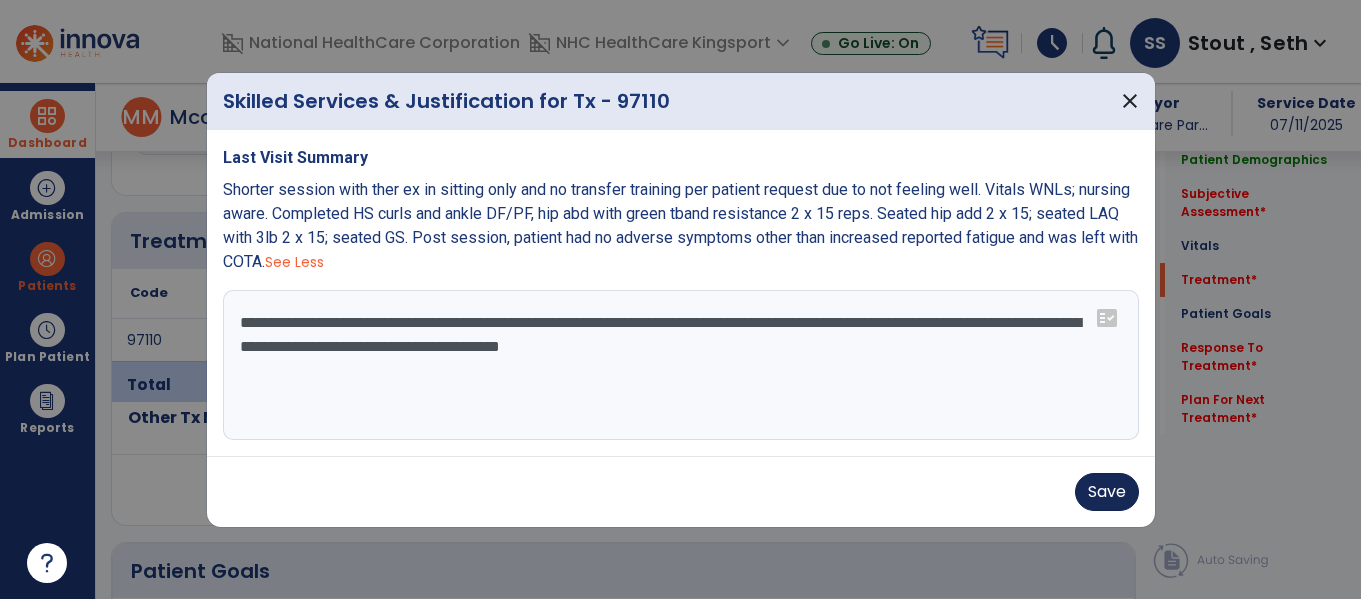 type on "**********" 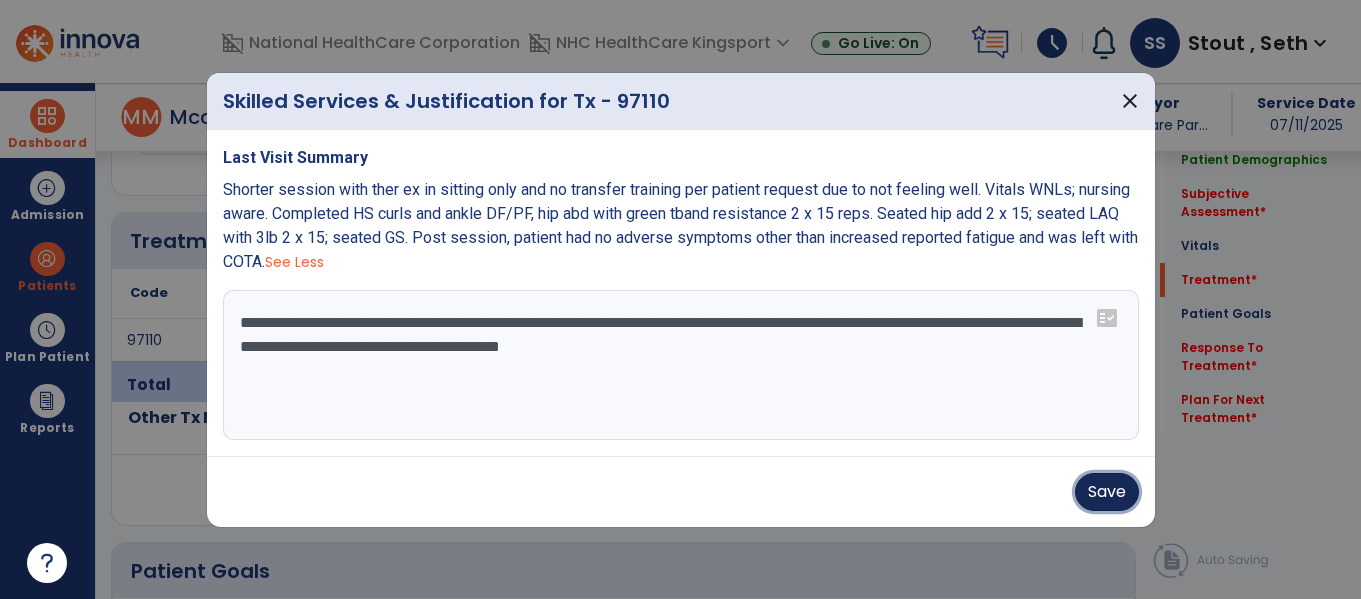 click on "Save" at bounding box center [1107, 492] 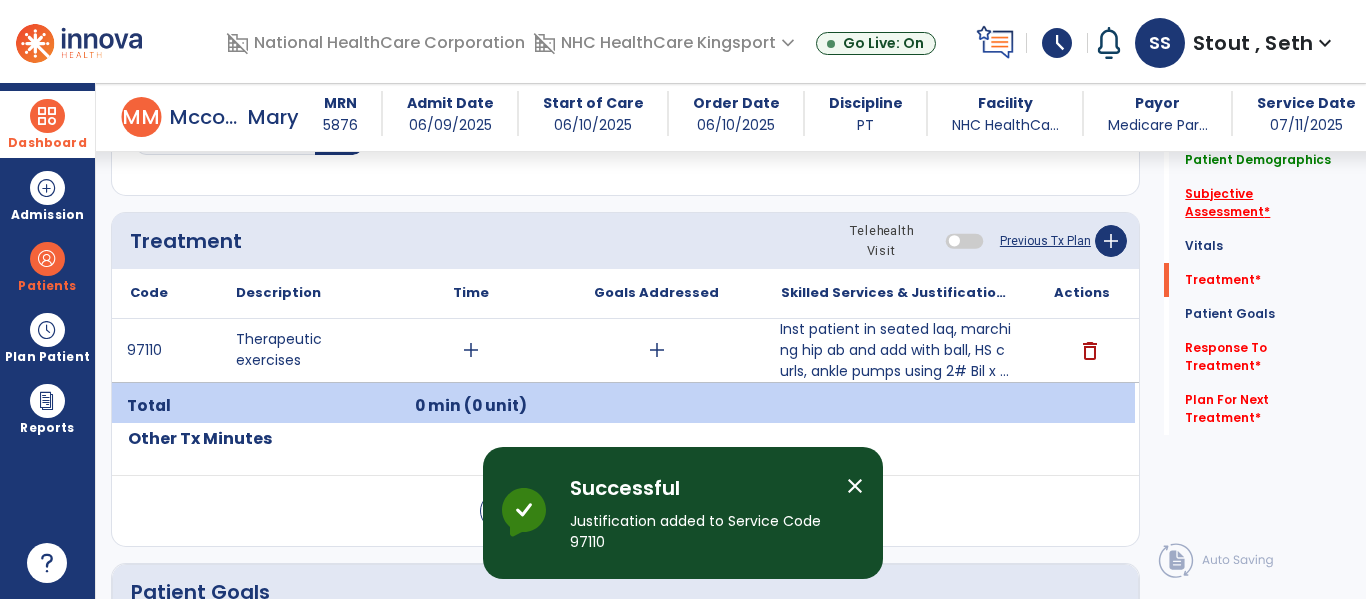 click on "Subjective Assessment   *" 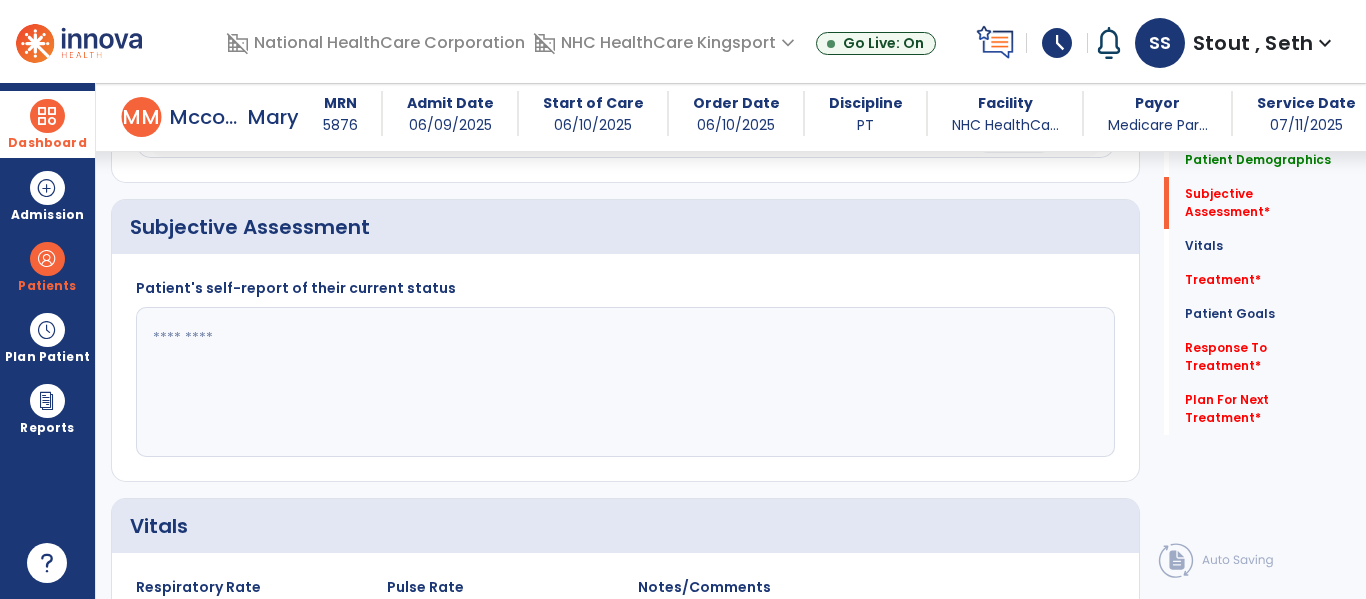 scroll, scrollTop: 368, scrollLeft: 0, axis: vertical 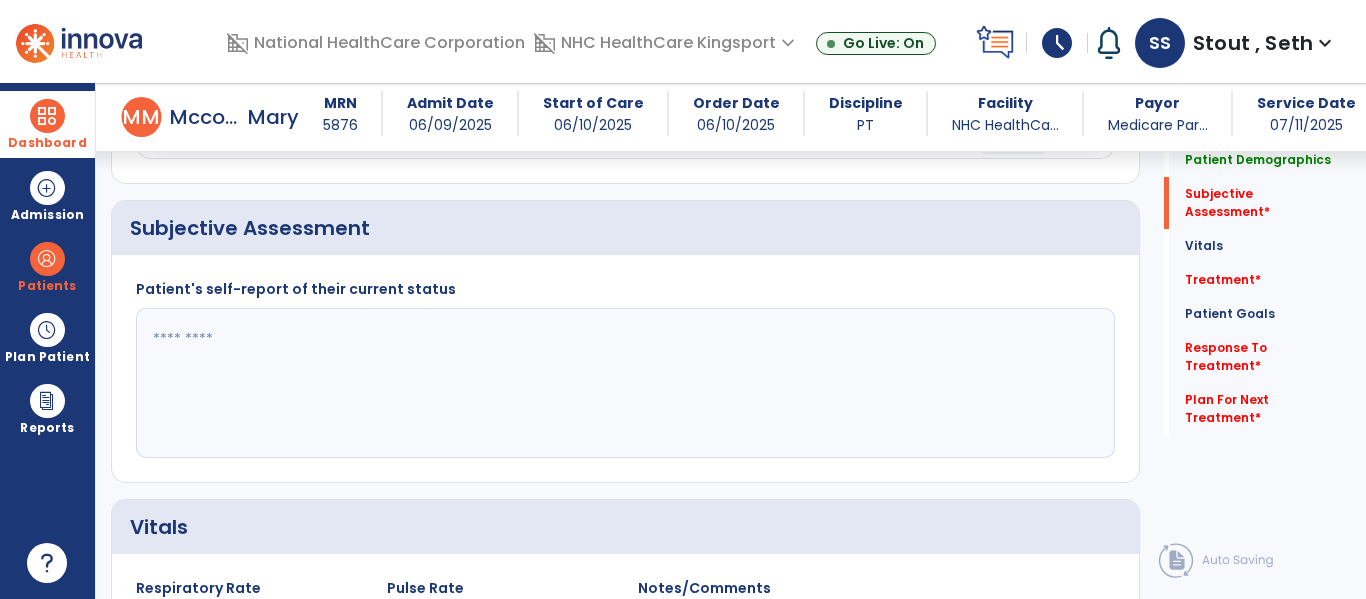 click 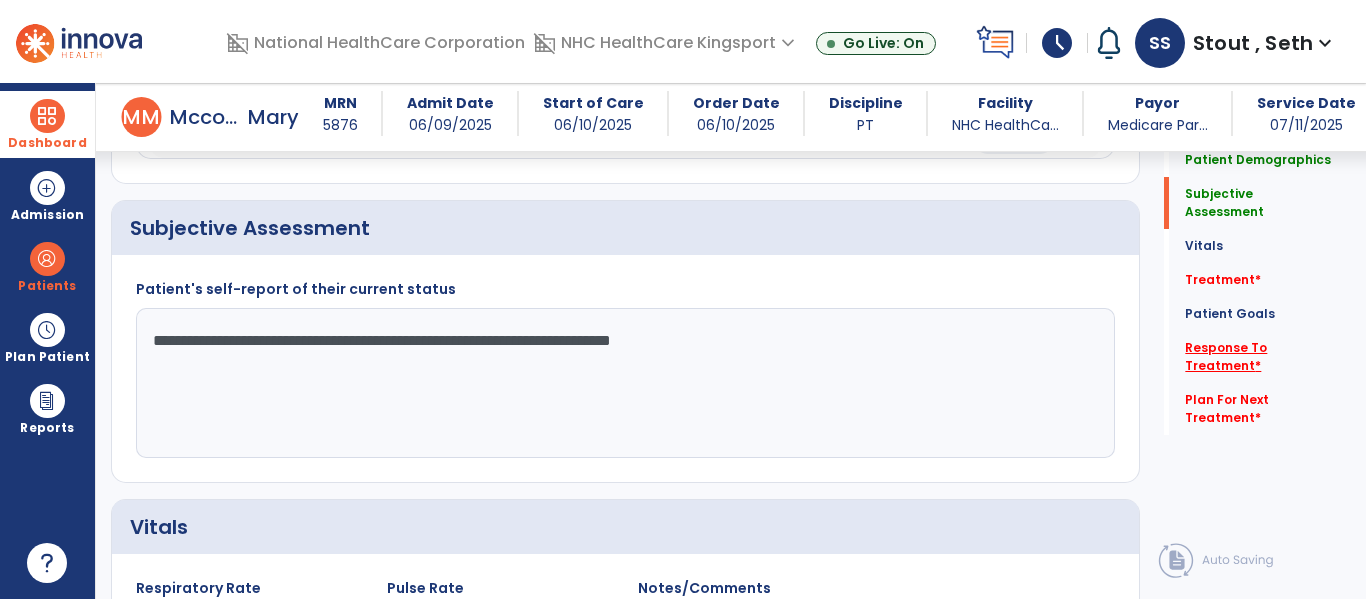 type on "**********" 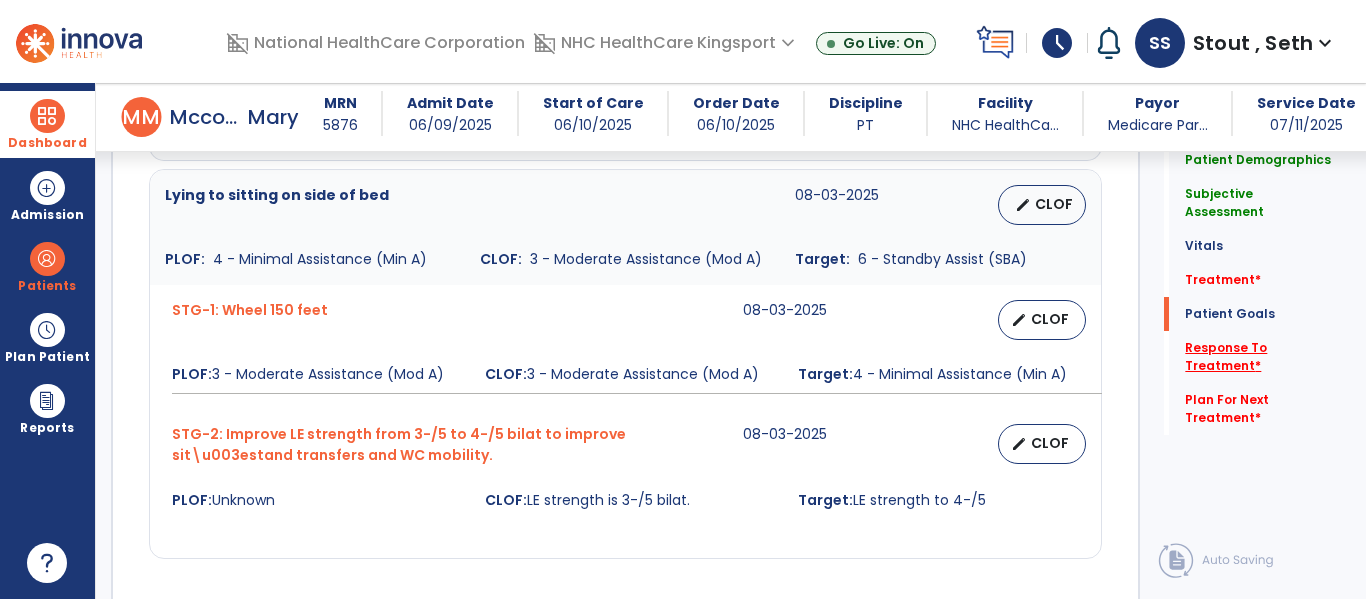 scroll, scrollTop: 2177, scrollLeft: 0, axis: vertical 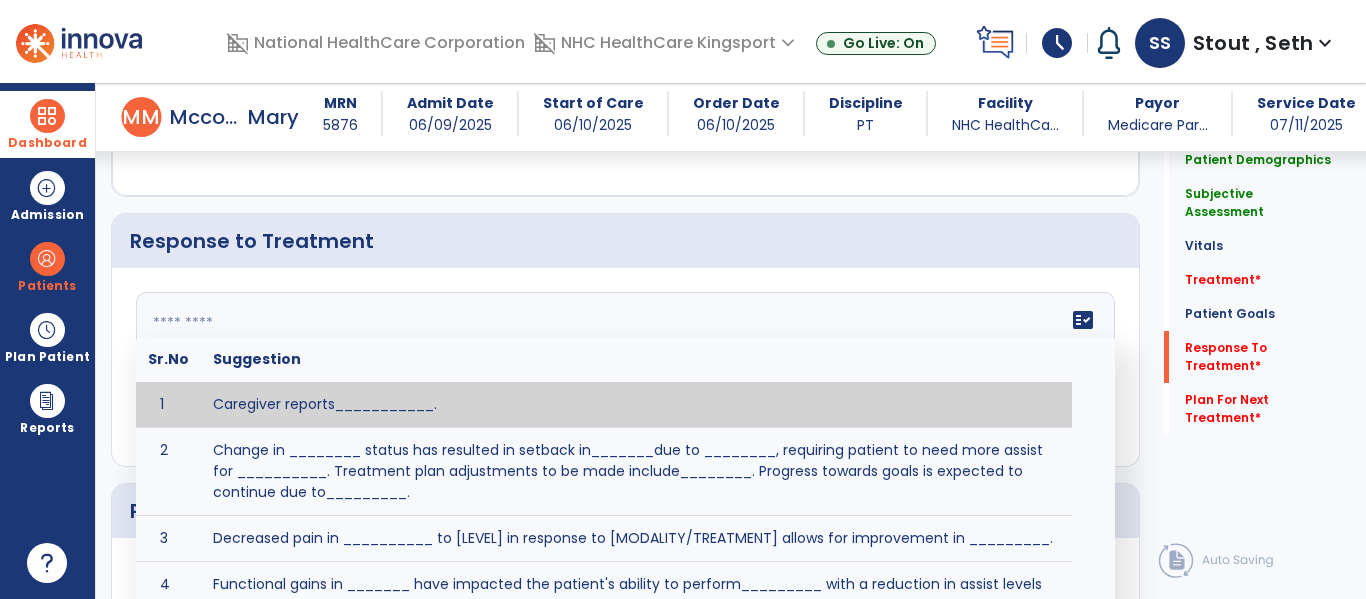 click on "fact_check  Sr.No Suggestion 1 Caregiver reports___________. 2 Change in ________ status has resulted in setback in_______due to ________, requiring patient to need more assist for __________.   Treatment plan adjustments to be made include________.  Progress towards goals is expected to continue due to_________. 3 Decreased pain in __________ to [LEVEL] in response to [MODALITY/TREATMENT] allows for improvement in _________. 4 Functional gains in _______ have impacted the patient's ability to perform_________ with a reduction in assist levels to_________. 5 Functional progress this week has been significant due to__________. 6 Gains in ________ have improved the patient's ability to perform ______with decreased levels of assist to___________. 7 Improvement in ________allows patient to tolerate higher levels of challenges in_________. 8 Pain in [AREA] has decreased to [LEVEL] in response to [TREATMENT/MODALITY], allowing fore ease in completing__________. 9 10 11 12 13 14 15 16 17 18 19 20 21" 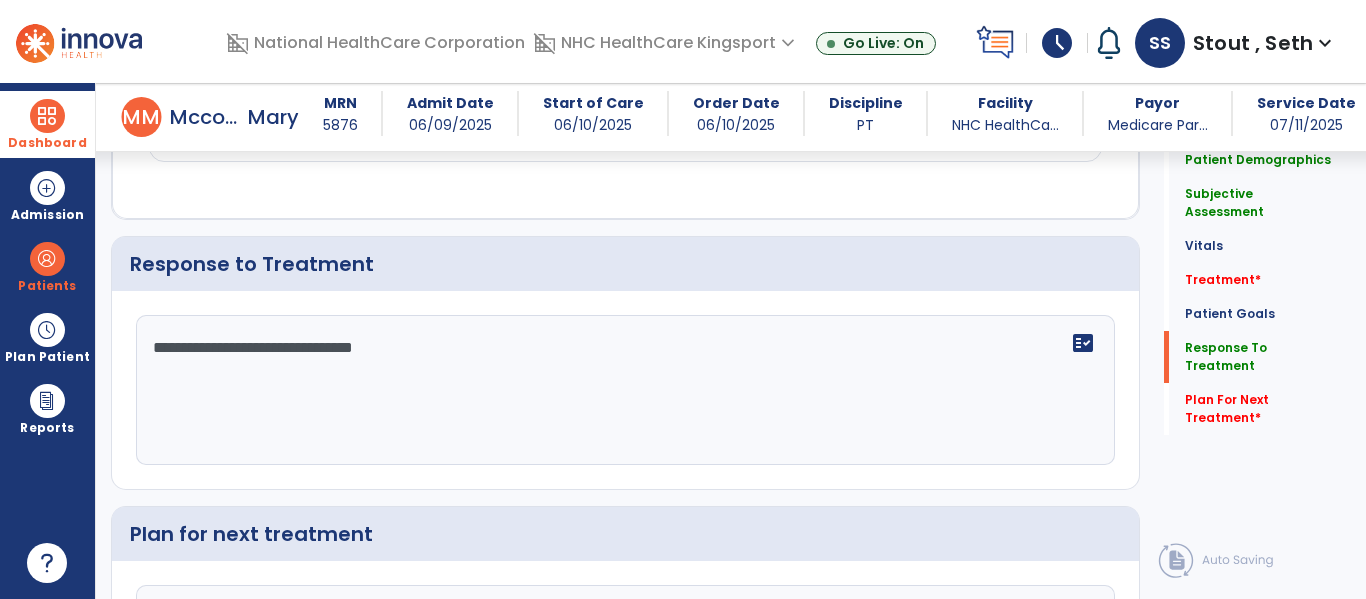 scroll, scrollTop: 2177, scrollLeft: 0, axis: vertical 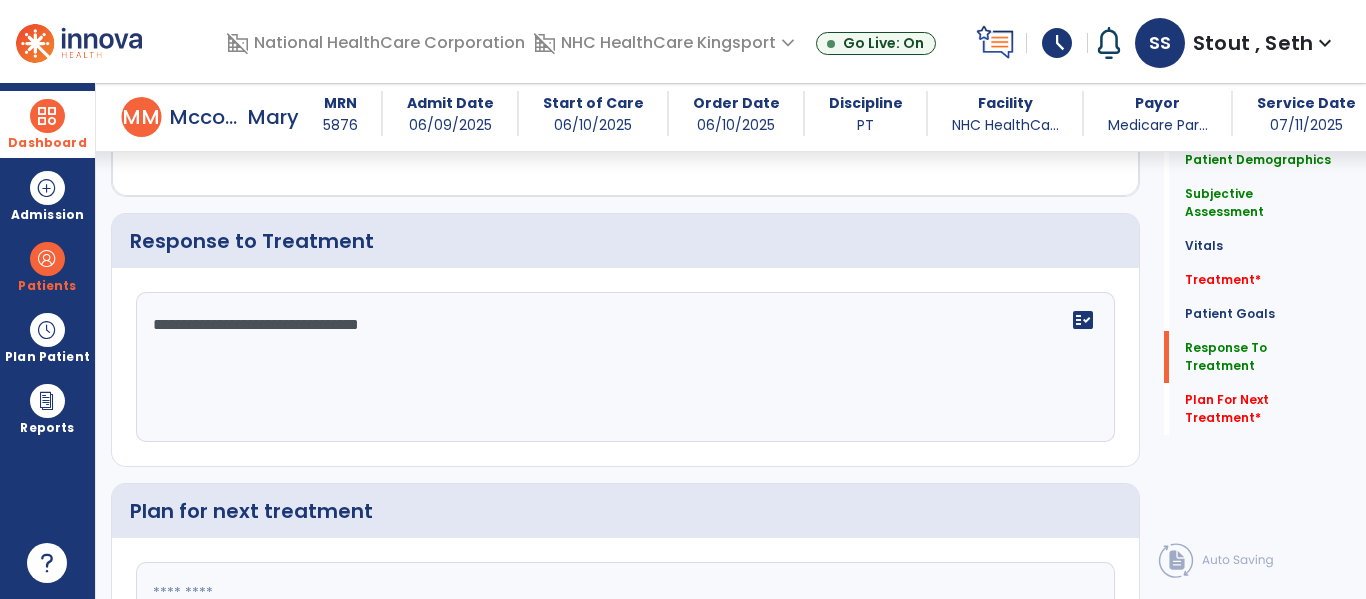 type on "**********" 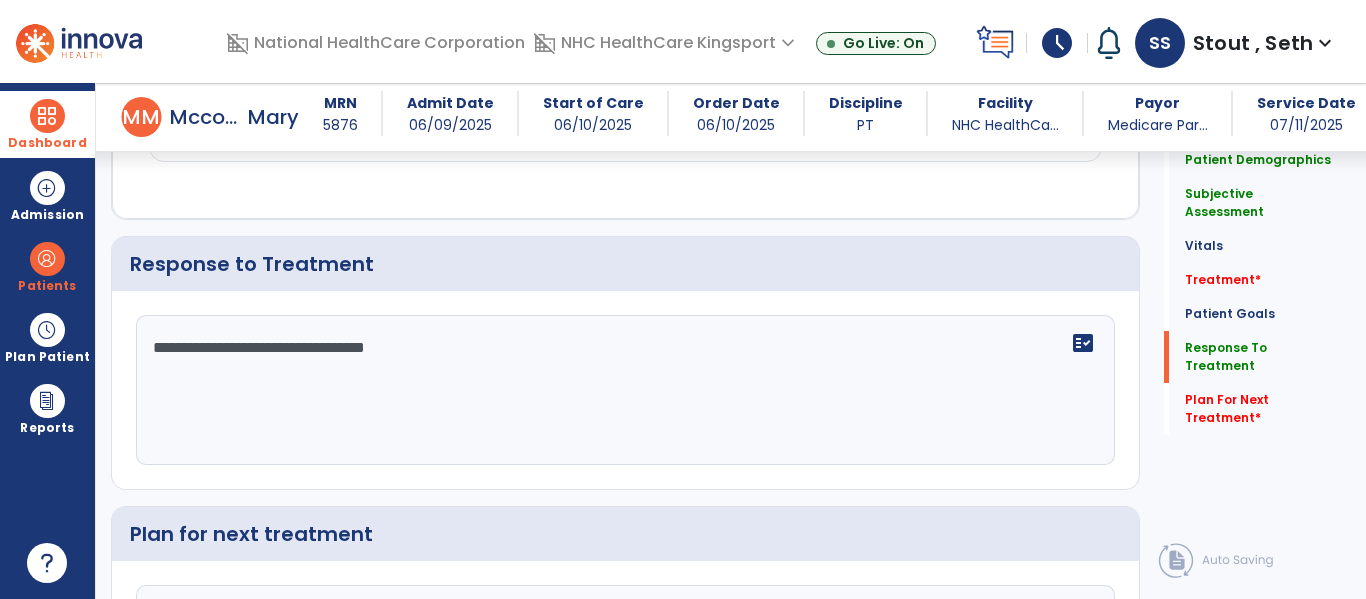 scroll, scrollTop: 2177, scrollLeft: 0, axis: vertical 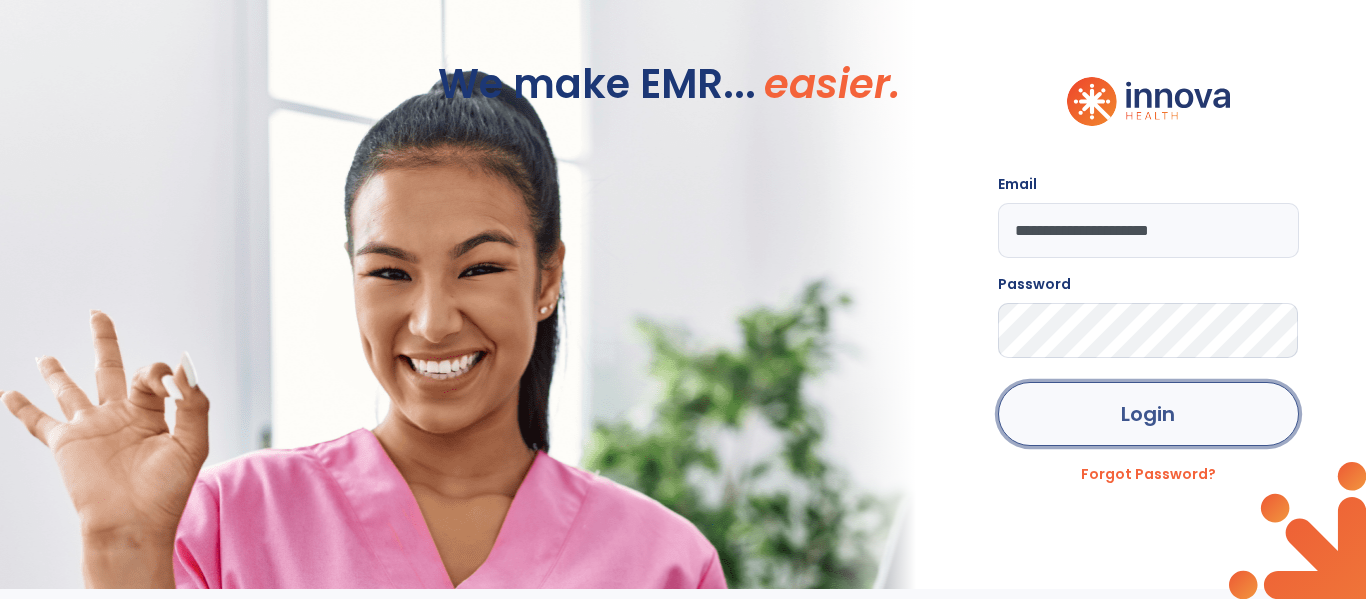 click on "Login" 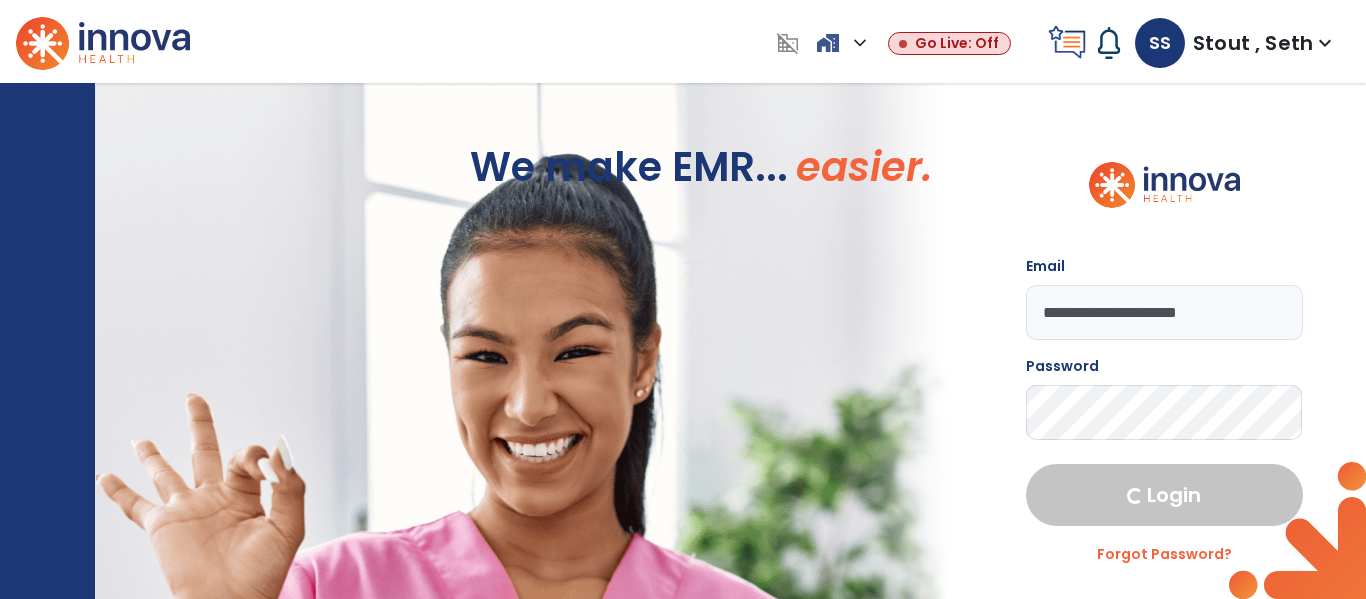 select on "****" 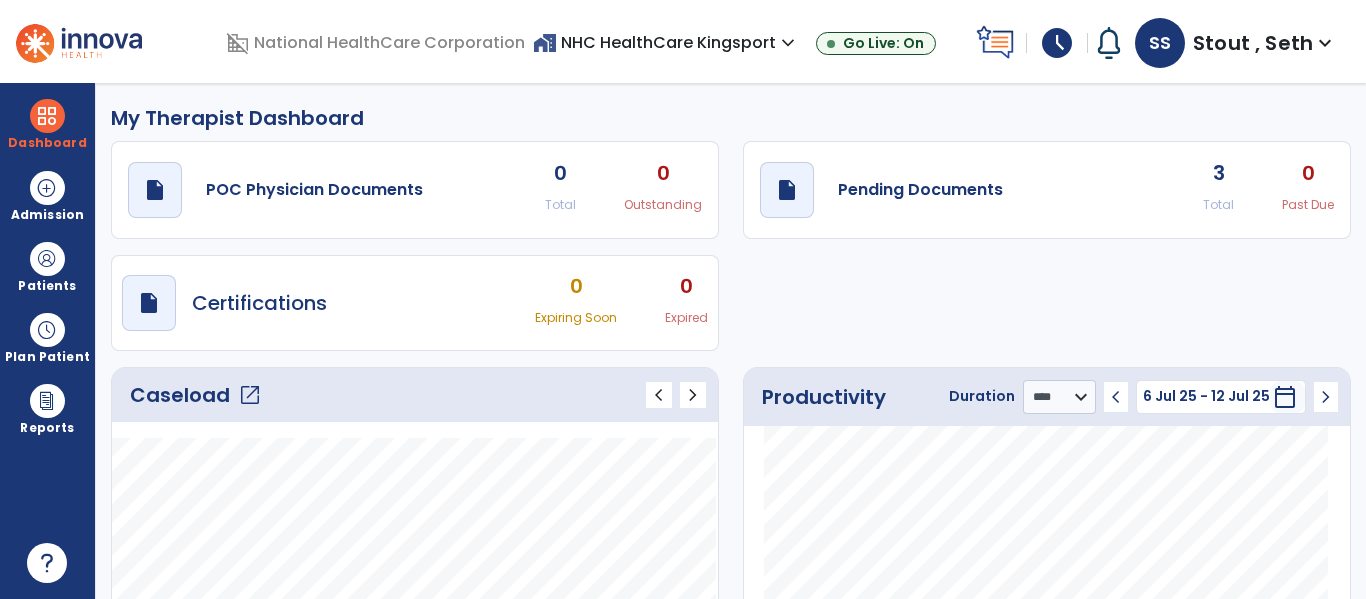 click on "open_in_new" 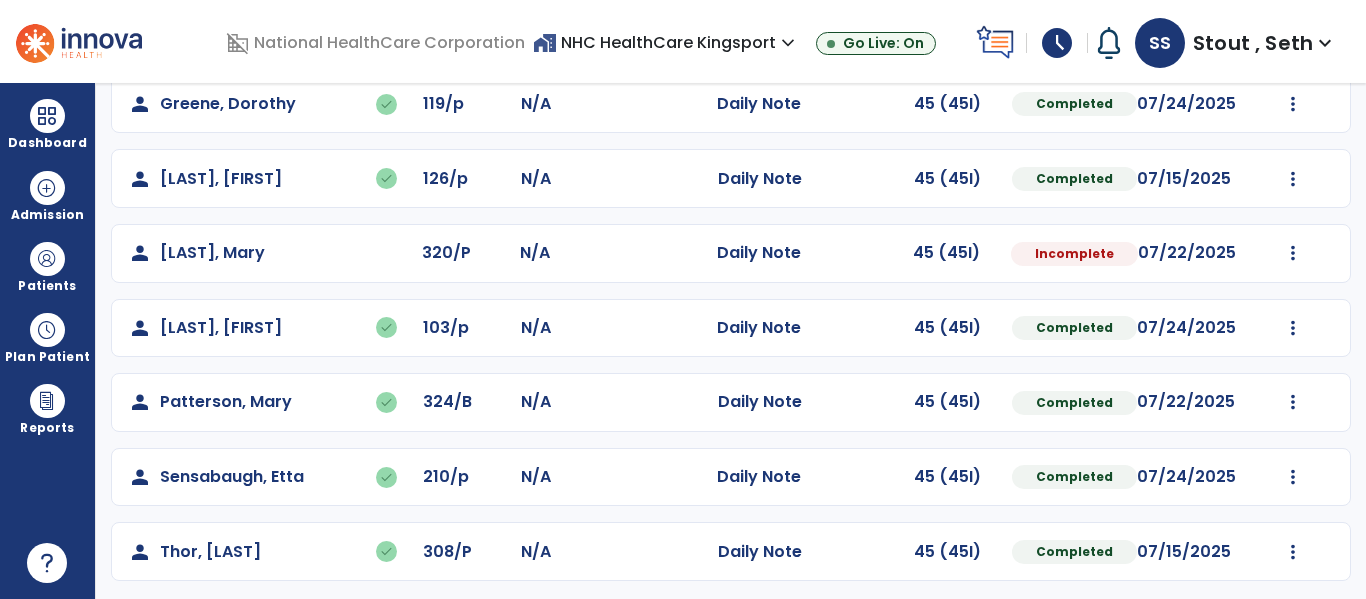 scroll, scrollTop: 339, scrollLeft: 0, axis: vertical 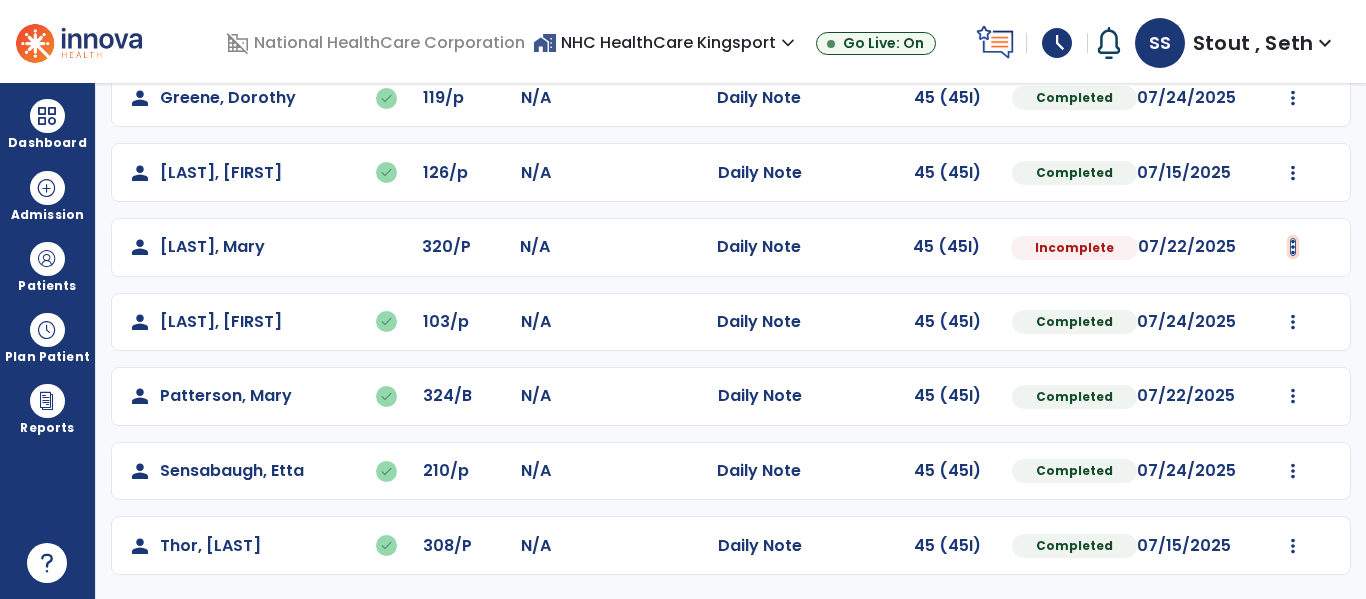 click at bounding box center (1292, -51) 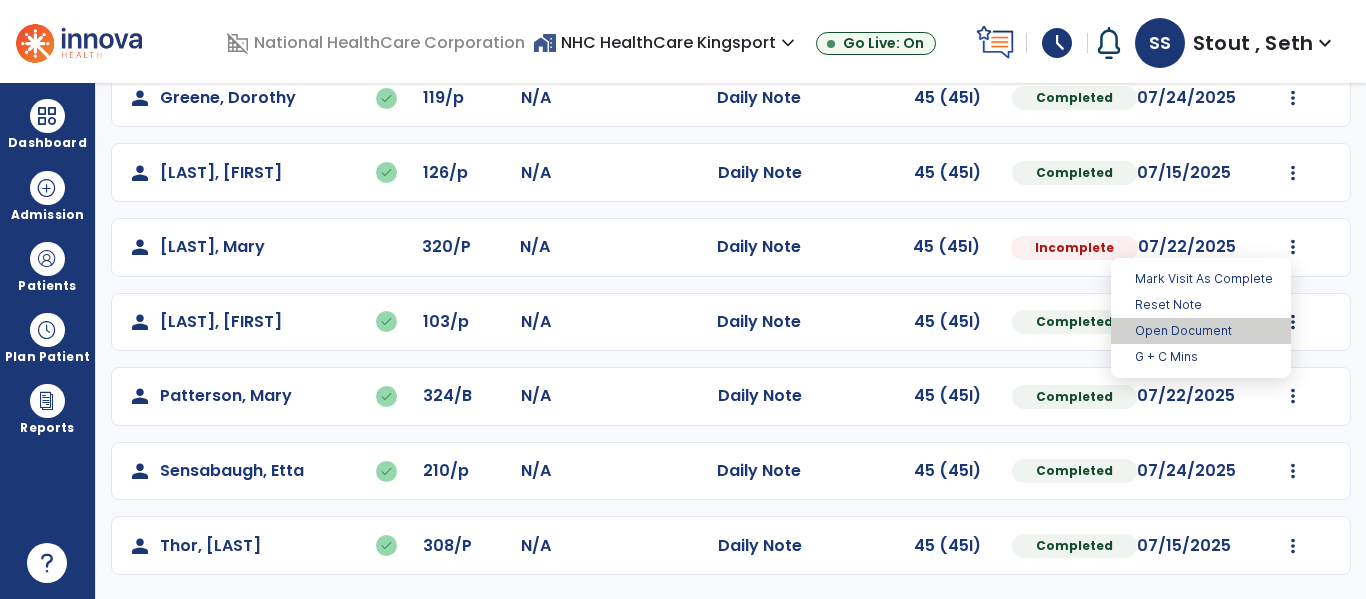 click on "Open Document" at bounding box center (1201, 331) 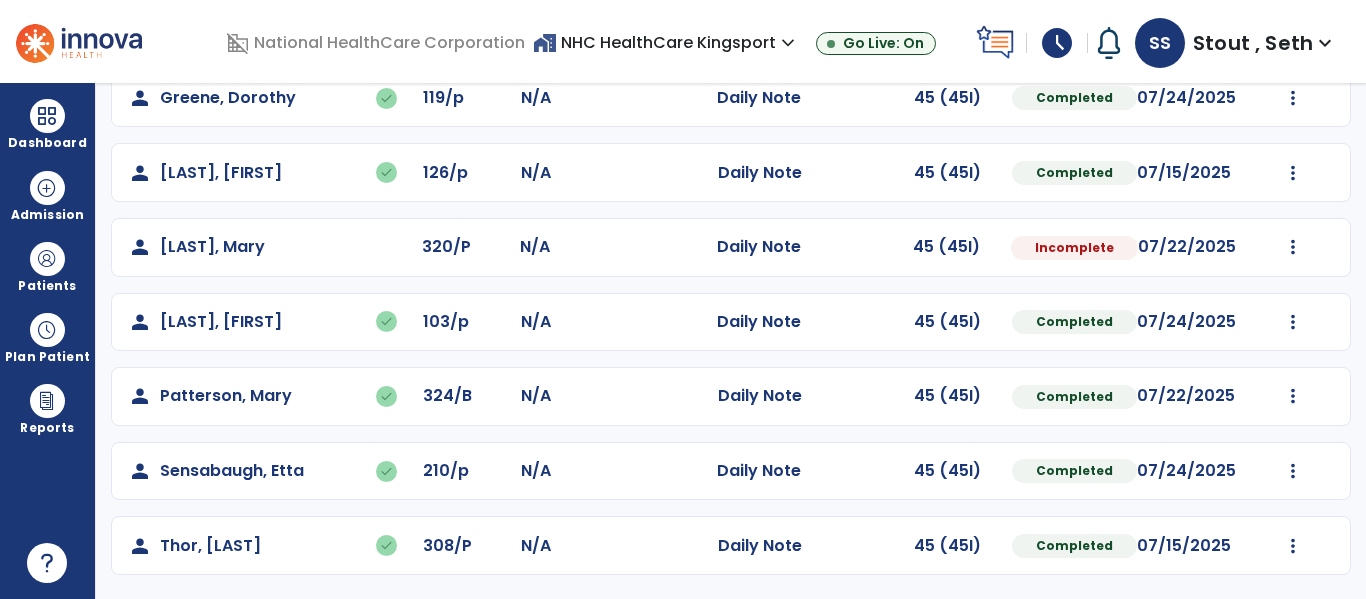 select on "*" 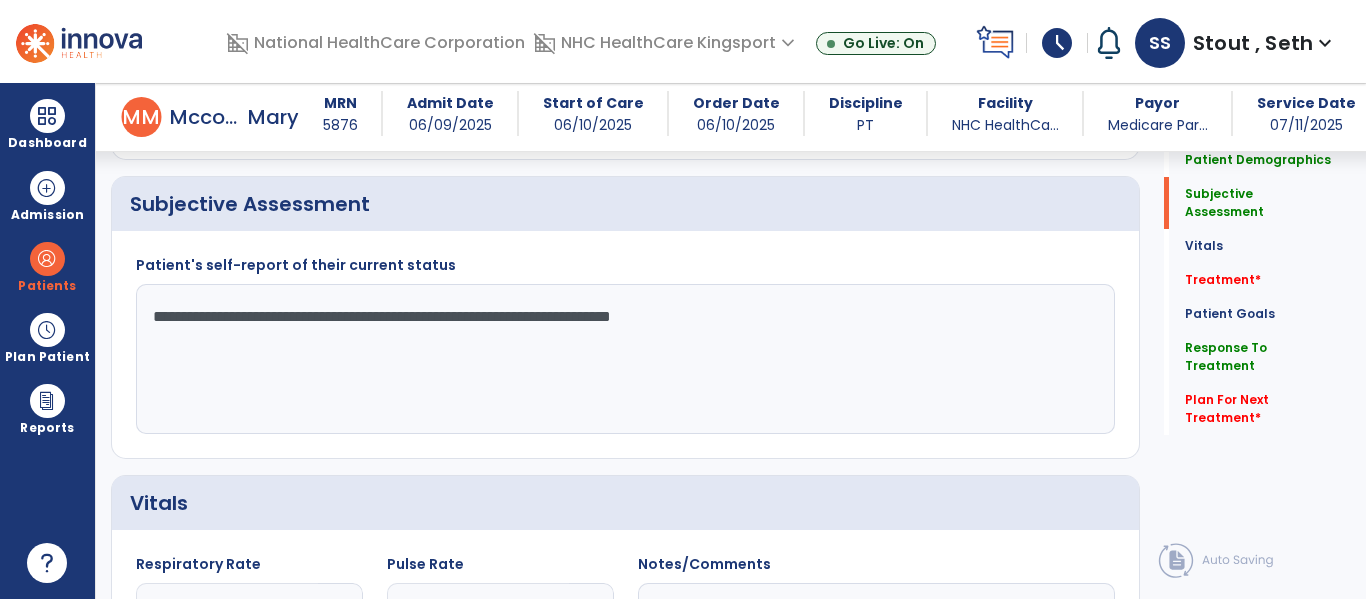 scroll, scrollTop: 516, scrollLeft: 0, axis: vertical 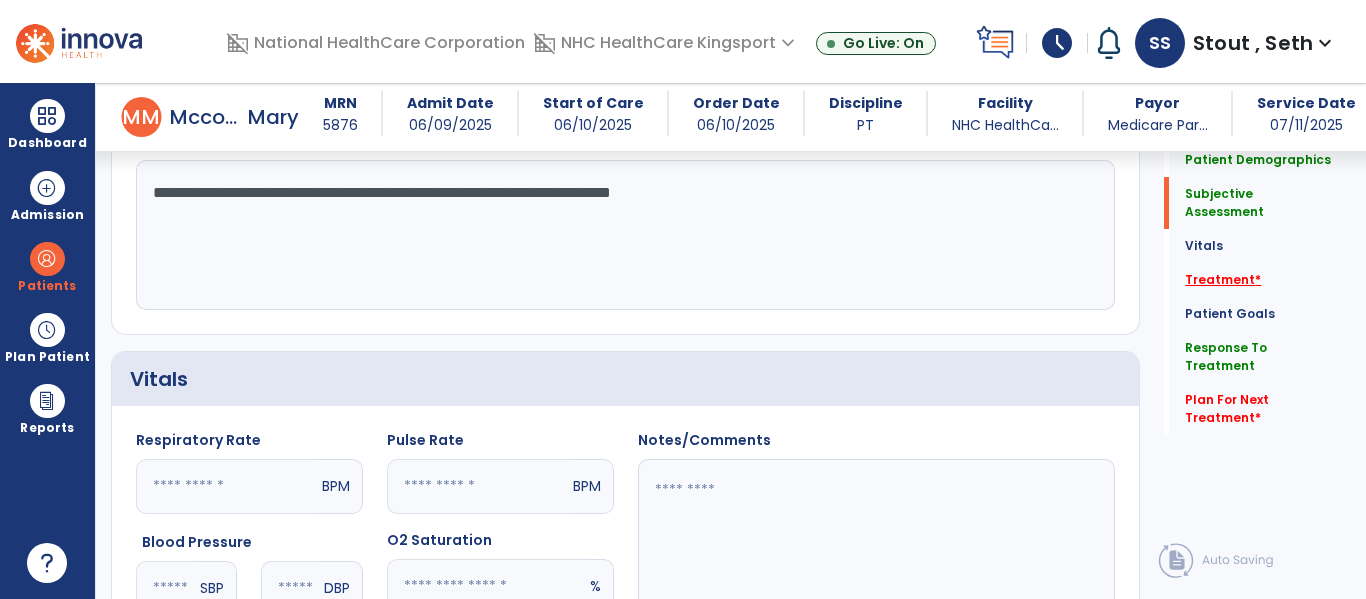 click on "Treatment   *" 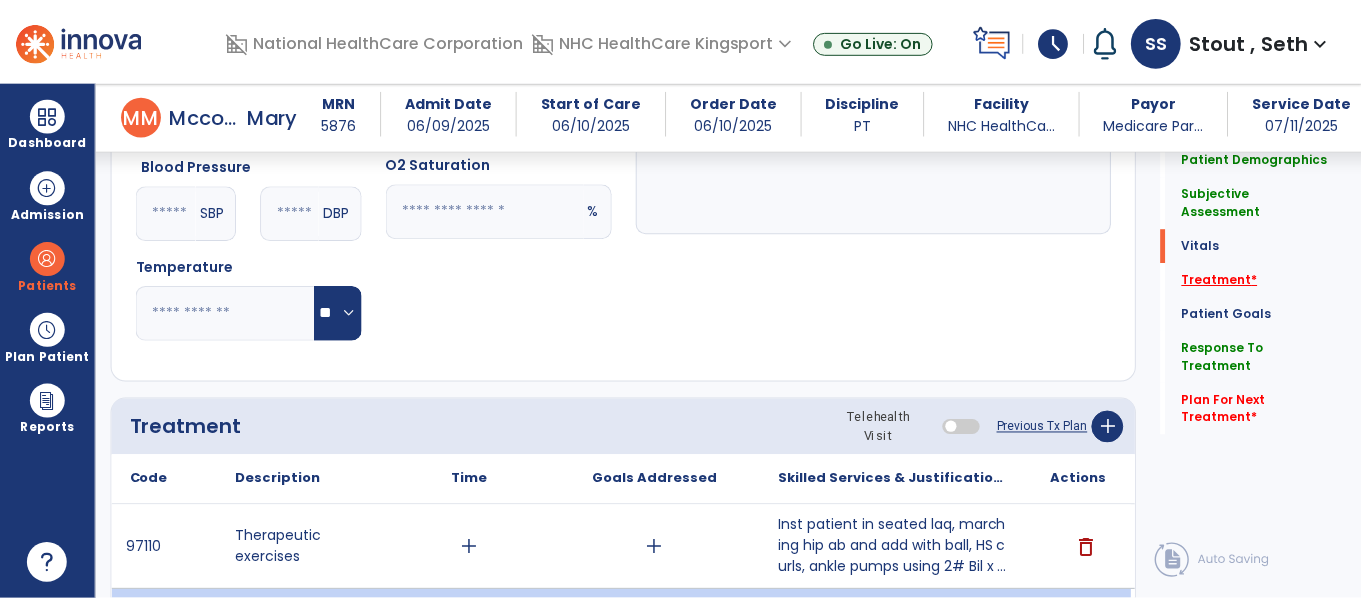 scroll, scrollTop: 1127, scrollLeft: 0, axis: vertical 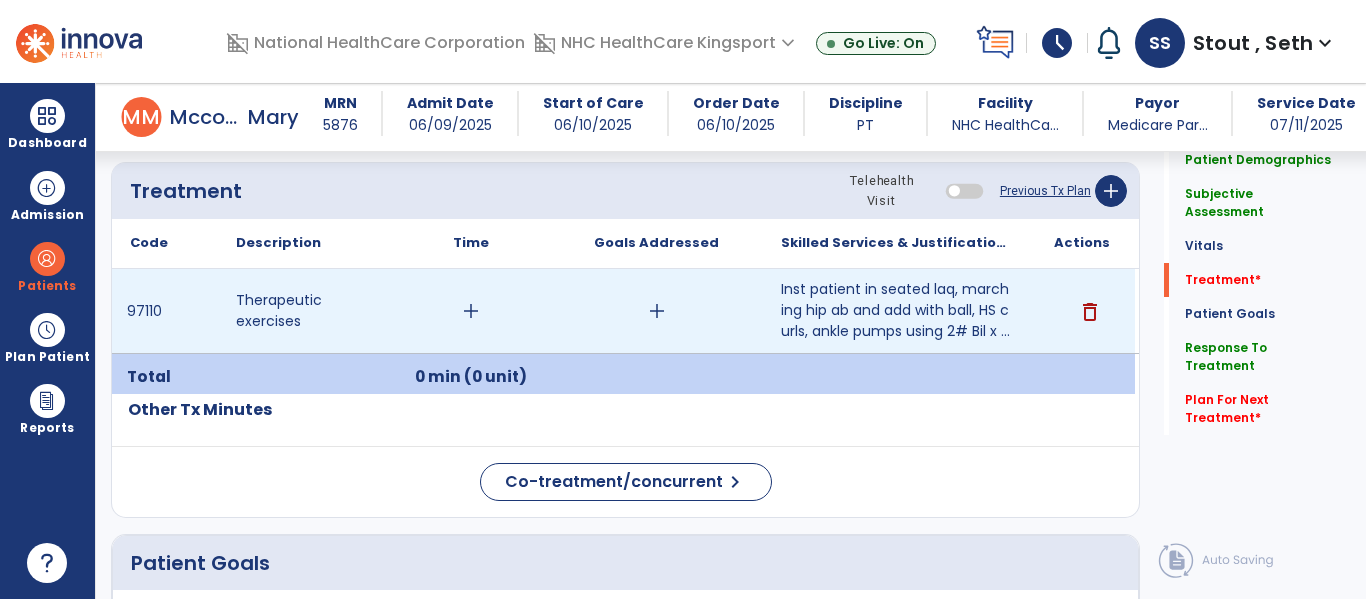 click on "add" at bounding box center (470, 311) 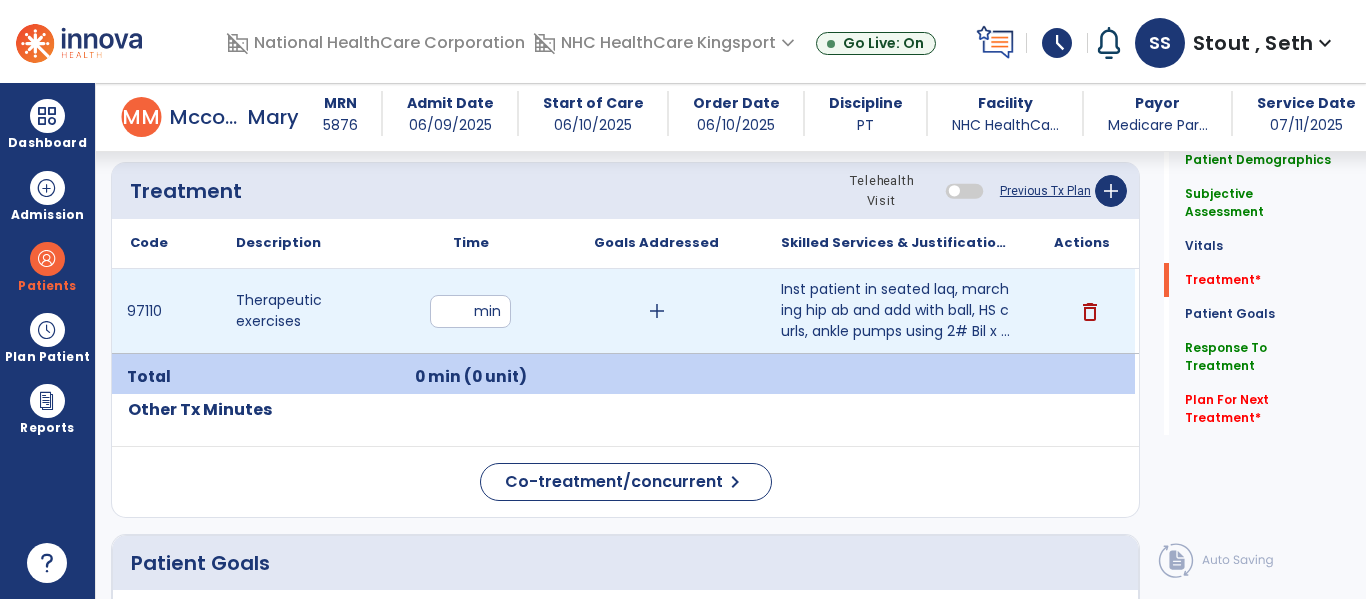 type on "**" 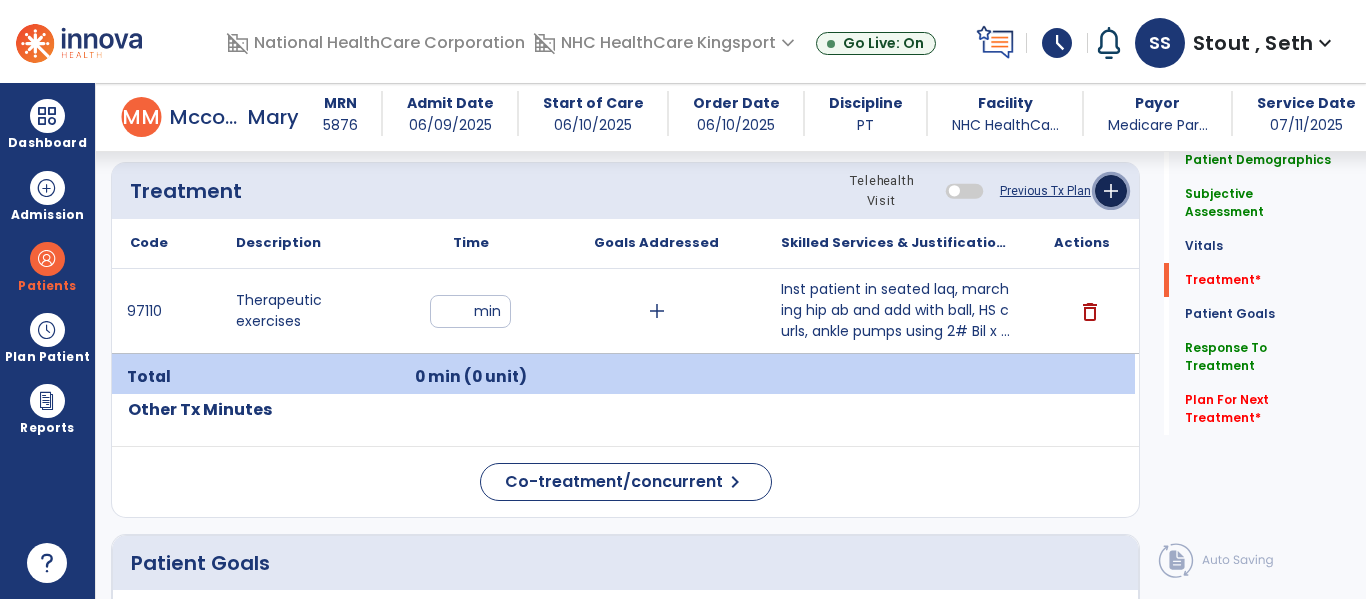 click on "add" 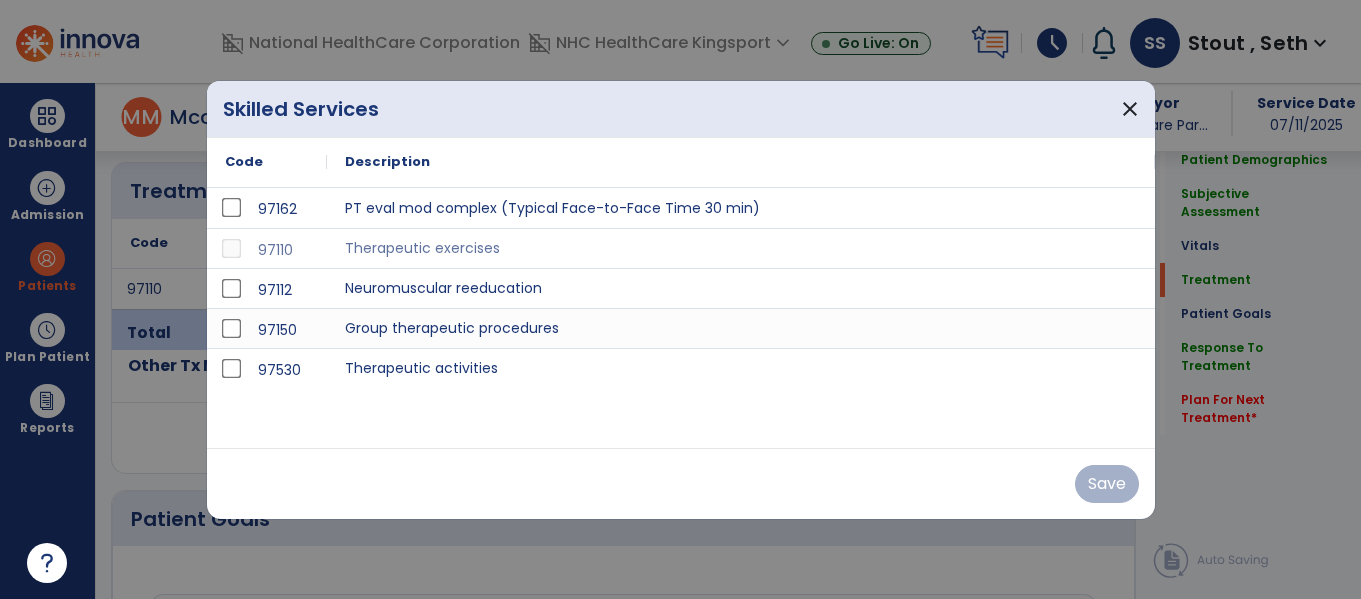 scroll, scrollTop: 1127, scrollLeft: 0, axis: vertical 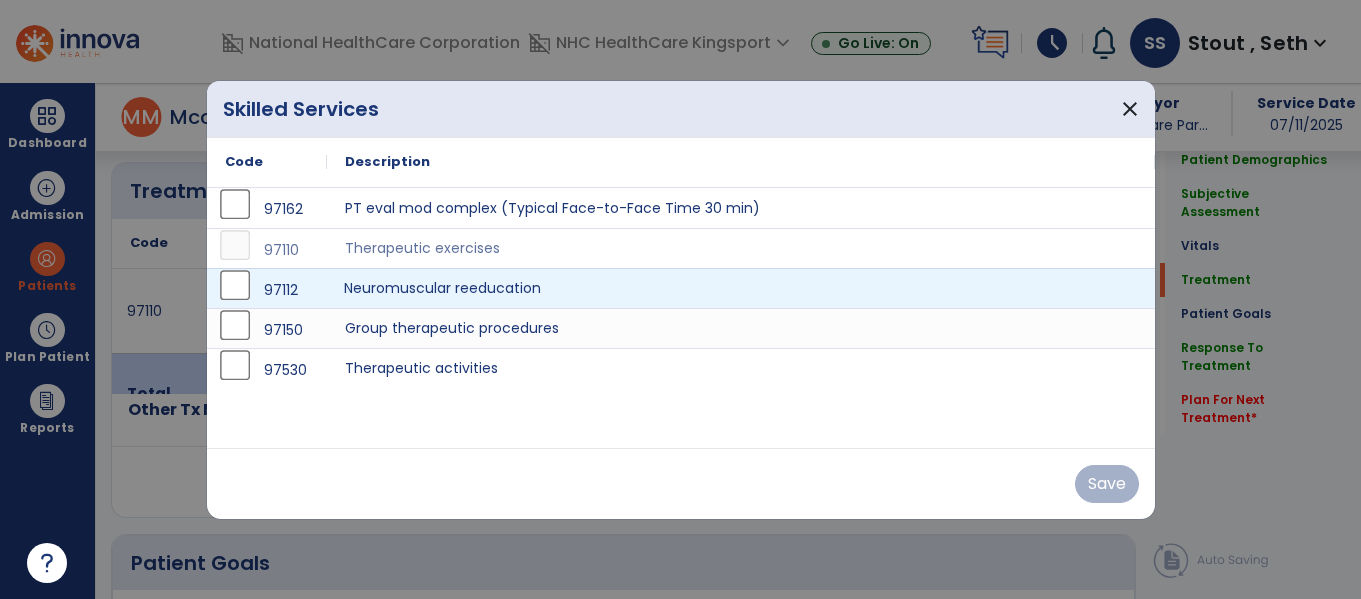click on "Neuromuscular reeducation" at bounding box center [741, 288] 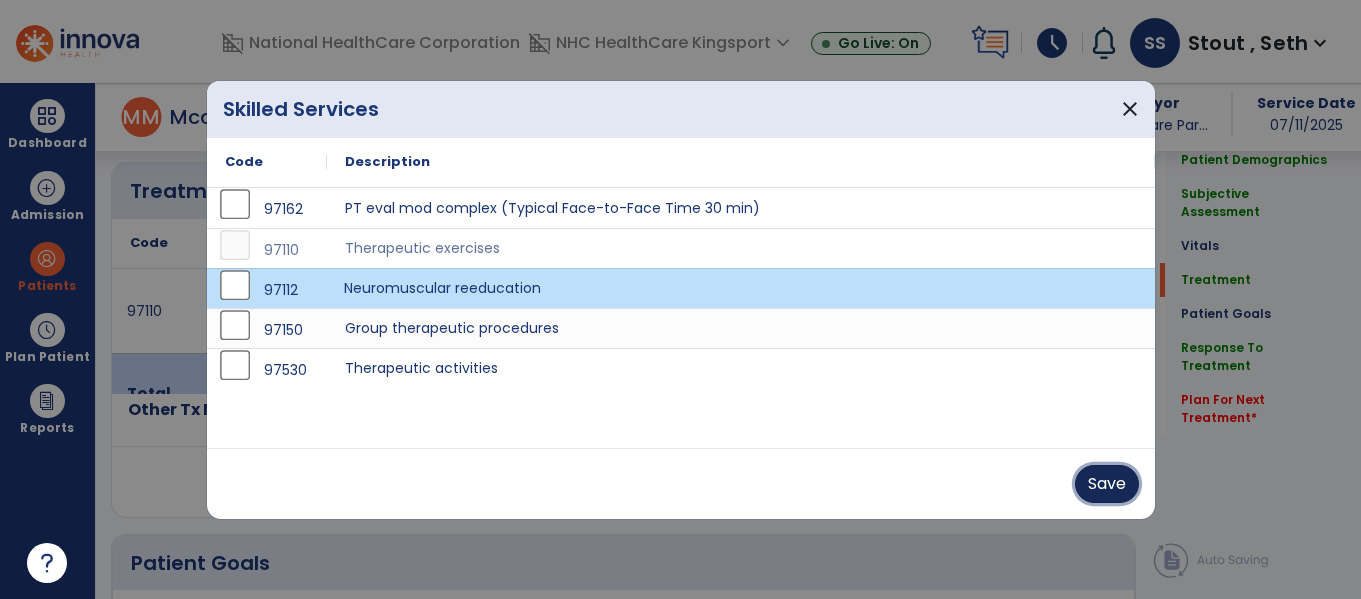 click on "Save" at bounding box center (1107, 484) 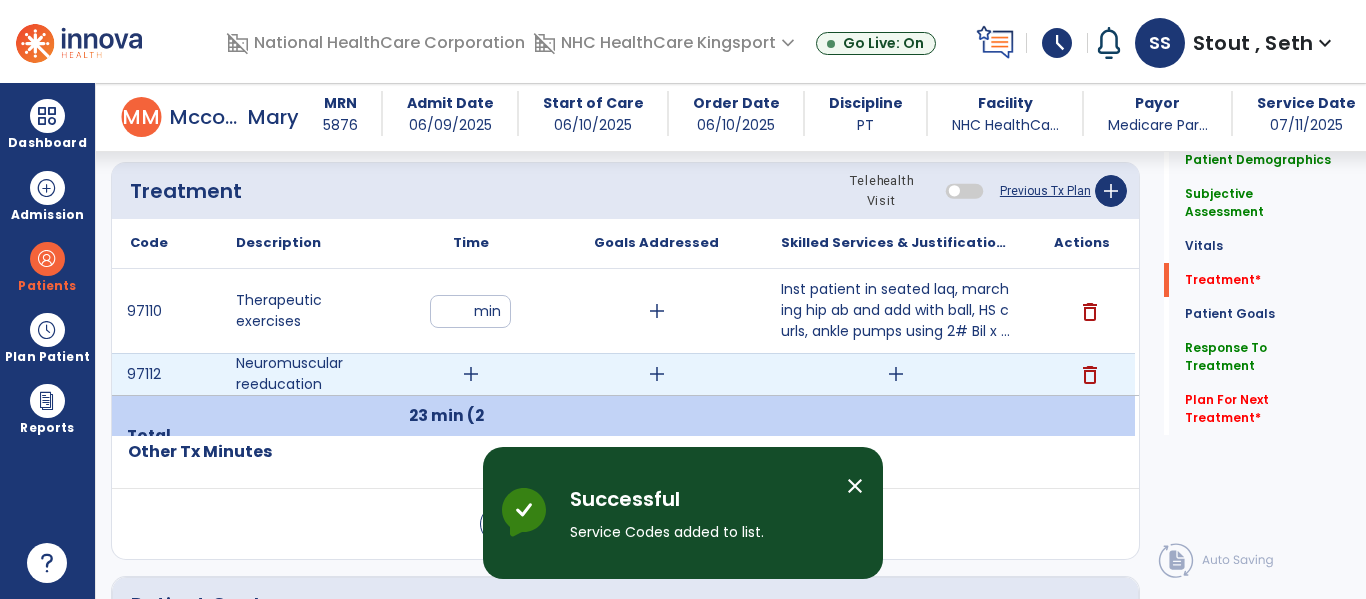 click on "add" at bounding box center [896, 374] 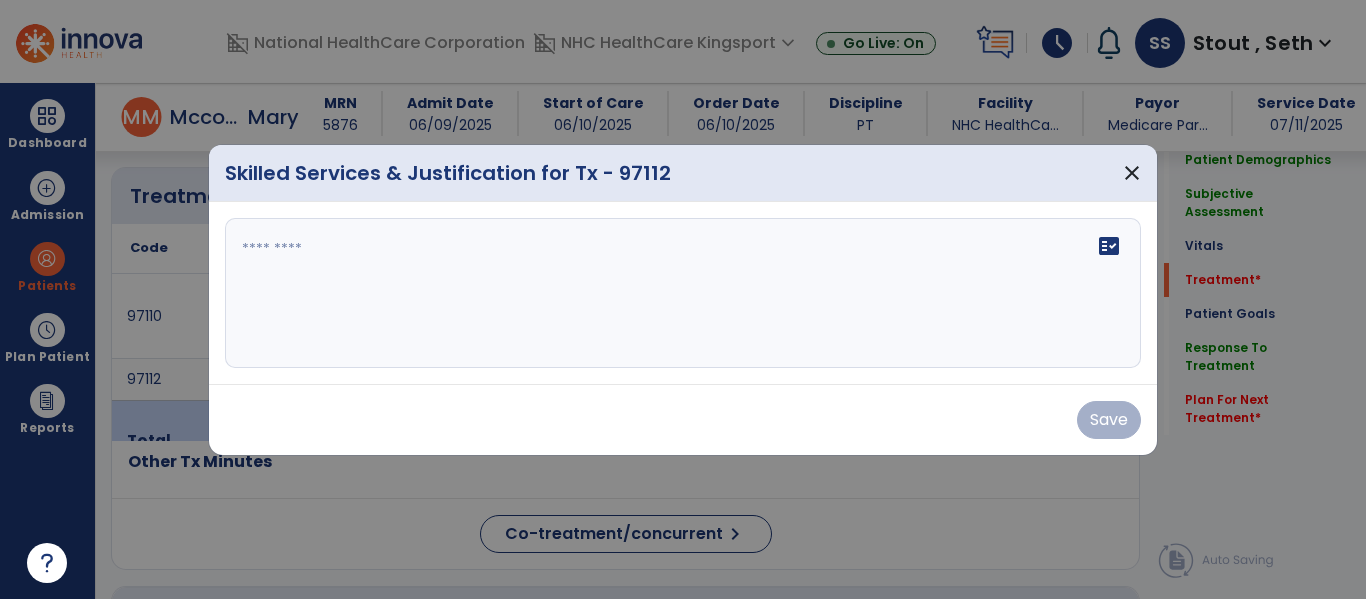 scroll, scrollTop: 1127, scrollLeft: 0, axis: vertical 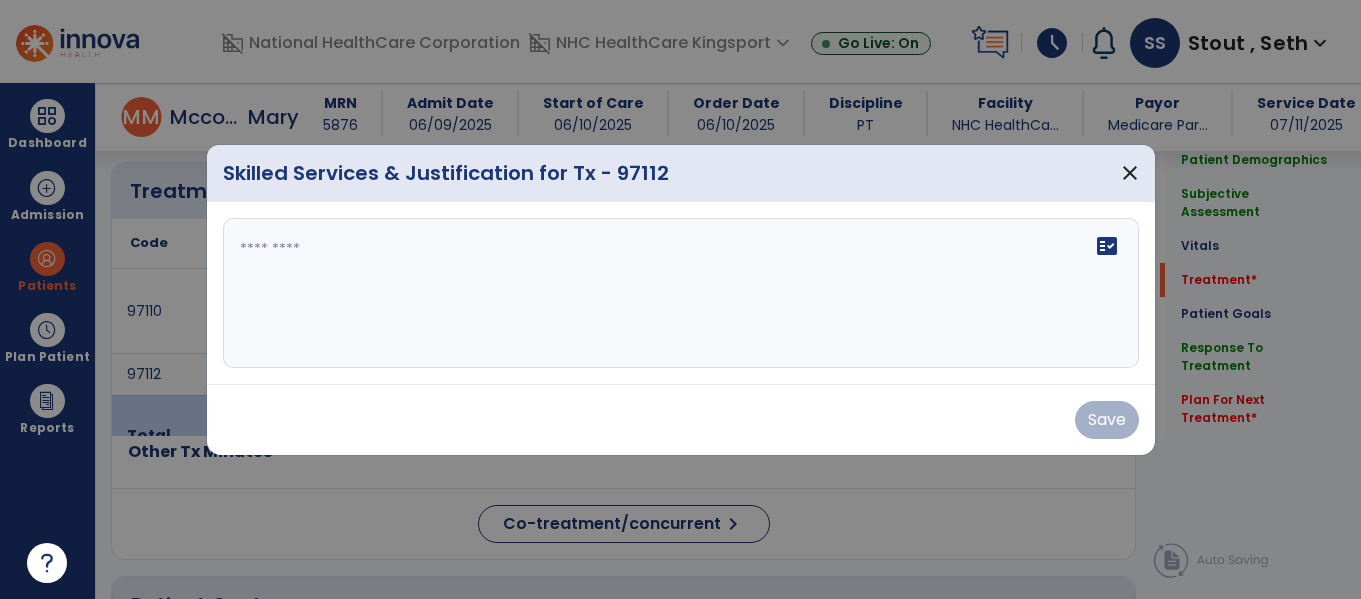 click at bounding box center (681, 293) 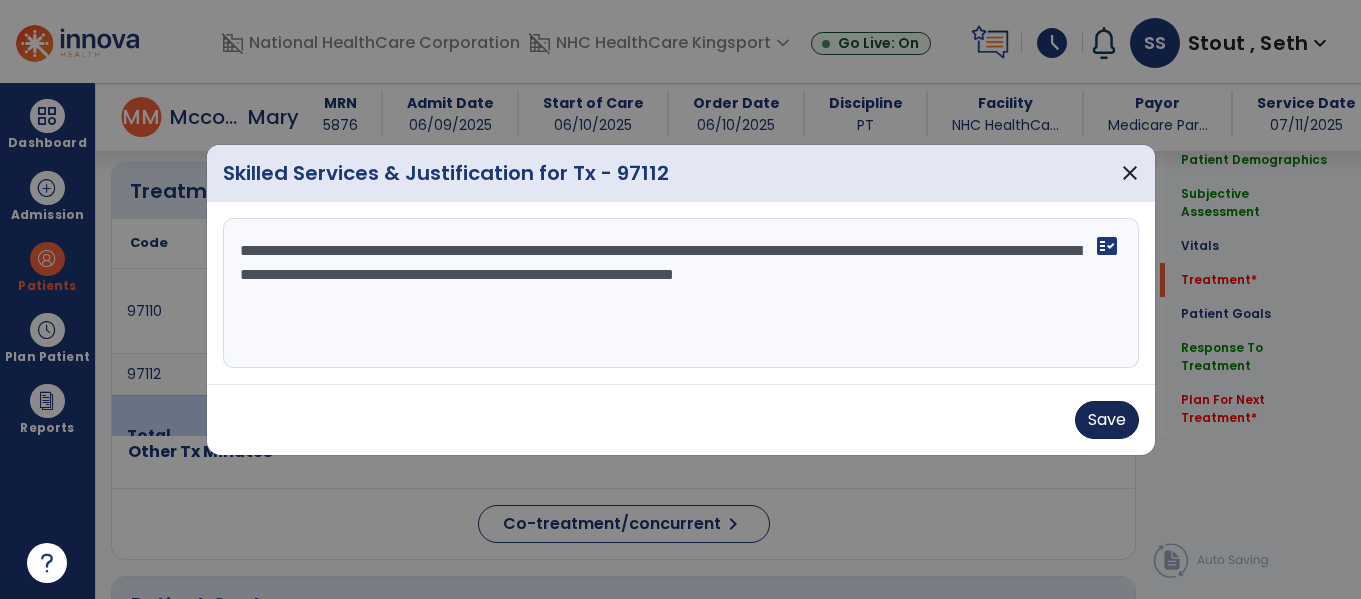 type on "**********" 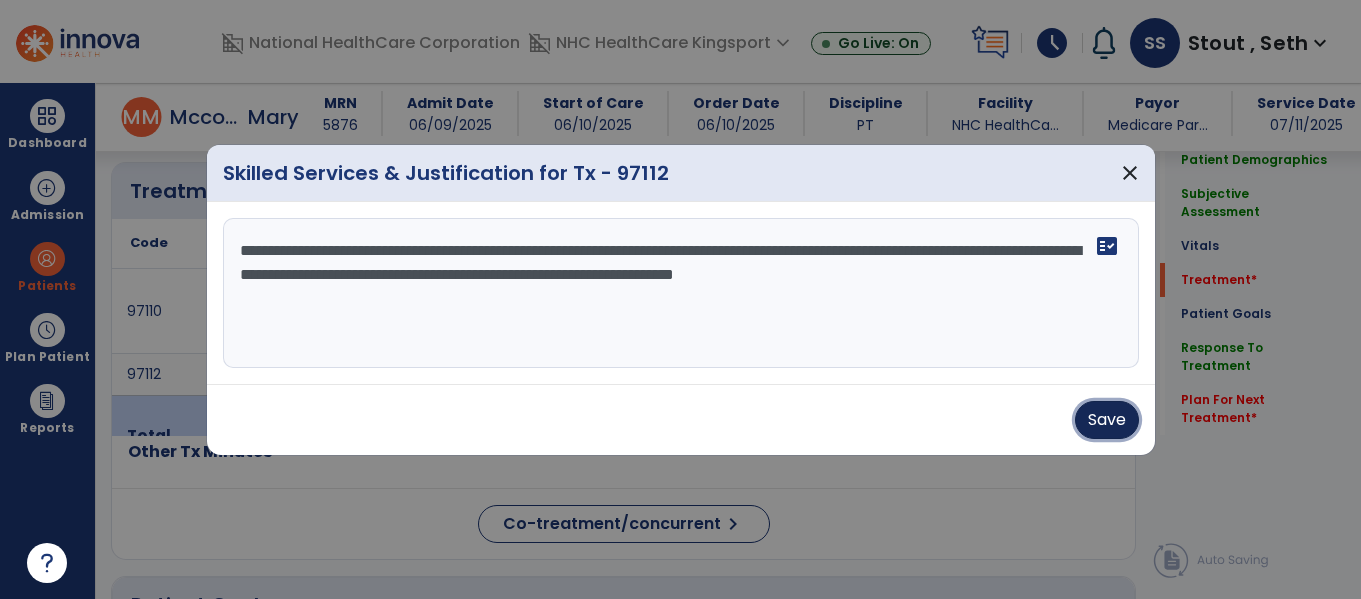 click on "Save" at bounding box center [1107, 420] 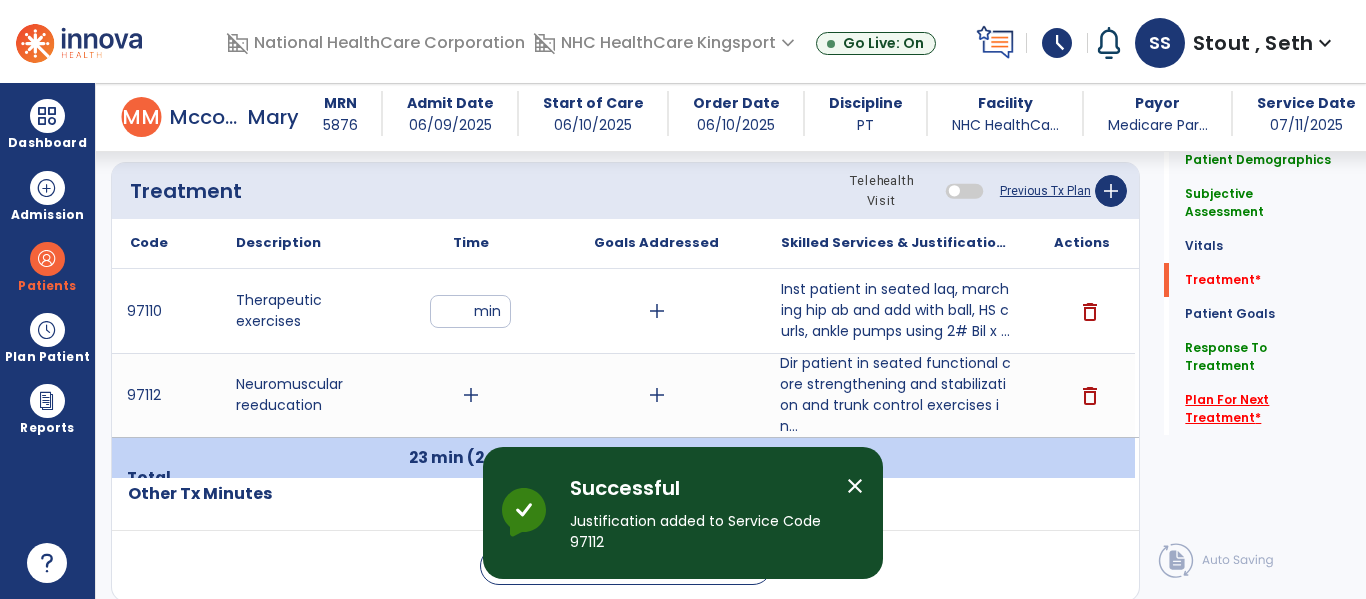 click on "Plan For Next Treatment   *" 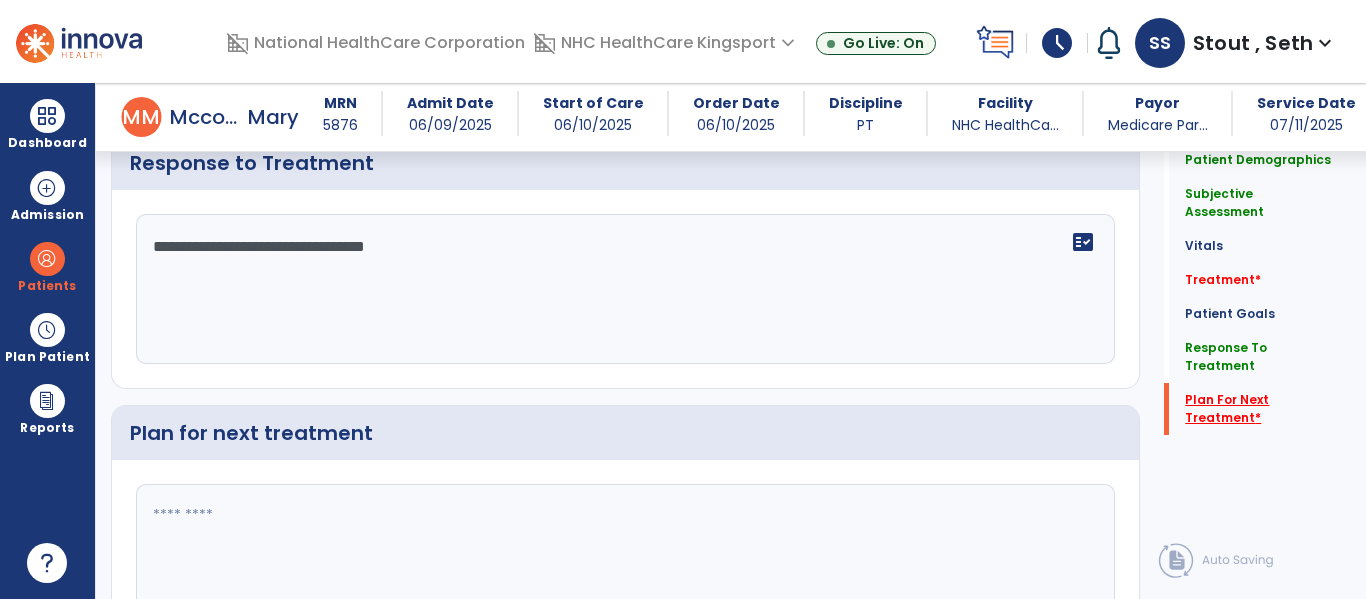 scroll, scrollTop: 2487, scrollLeft: 0, axis: vertical 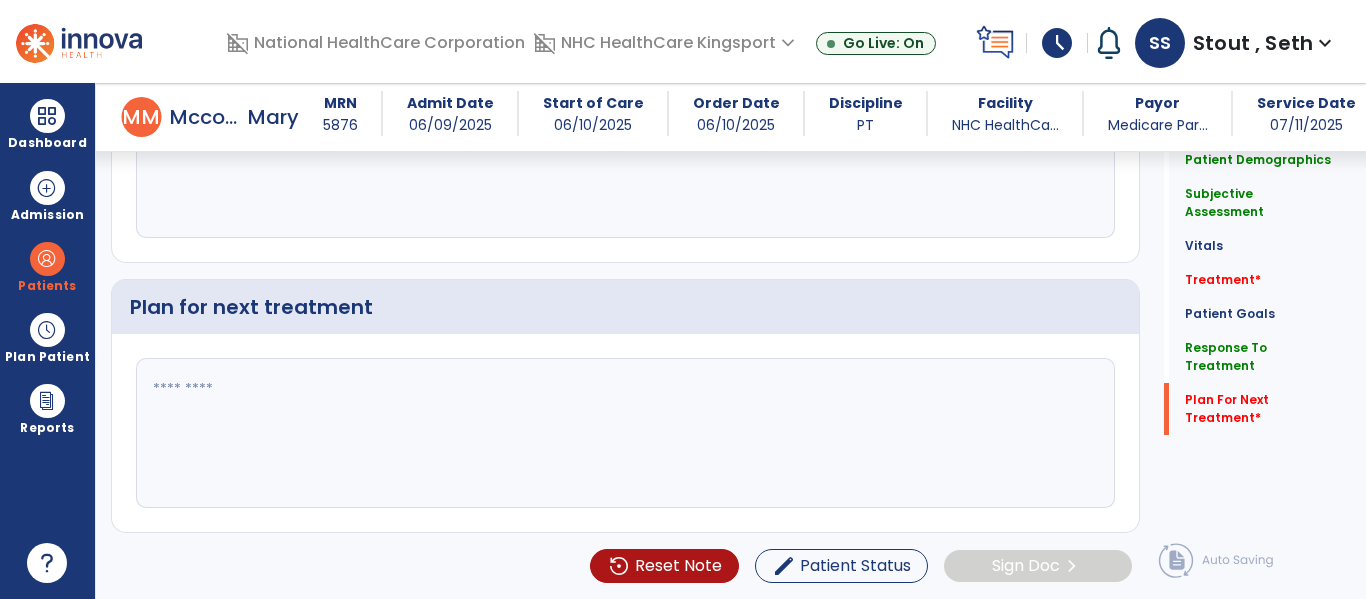 click 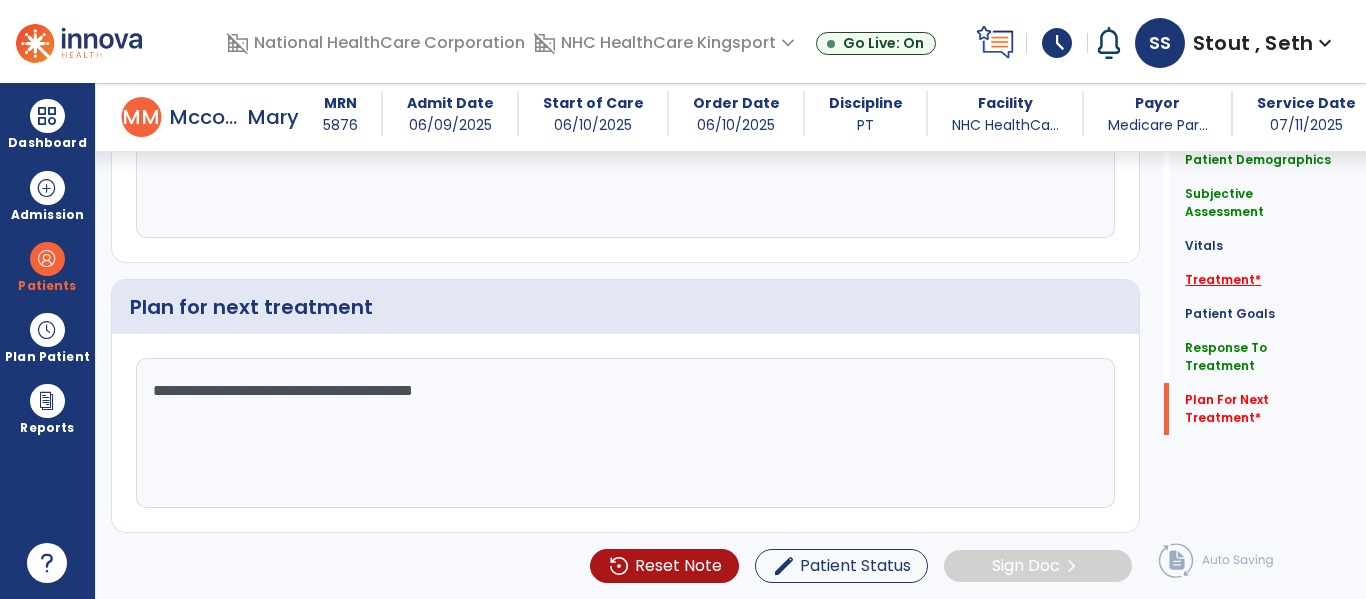 type on "**********" 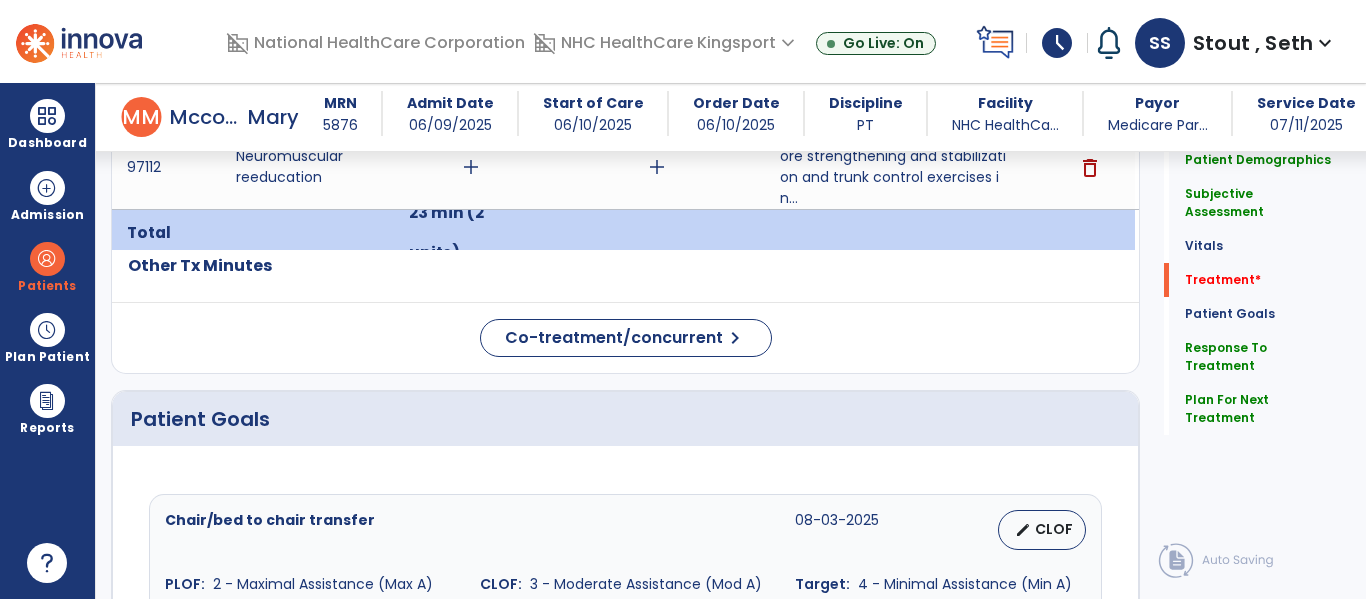 scroll, scrollTop: 1169, scrollLeft: 0, axis: vertical 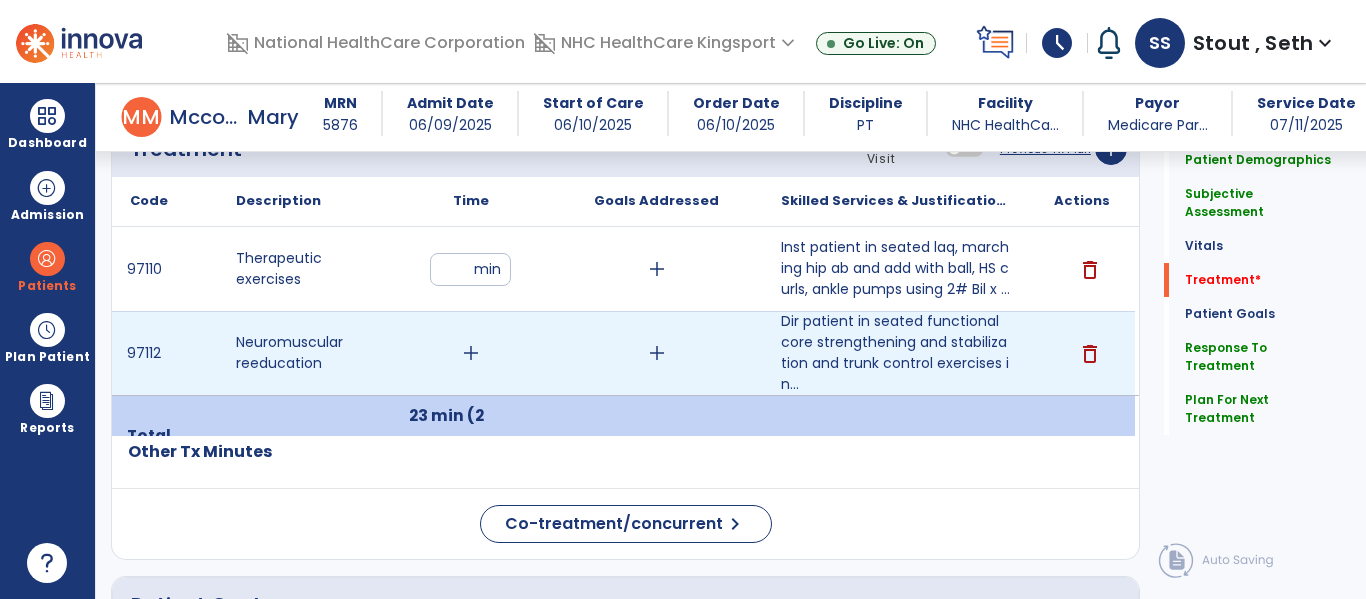 click on "add" at bounding box center [471, 353] 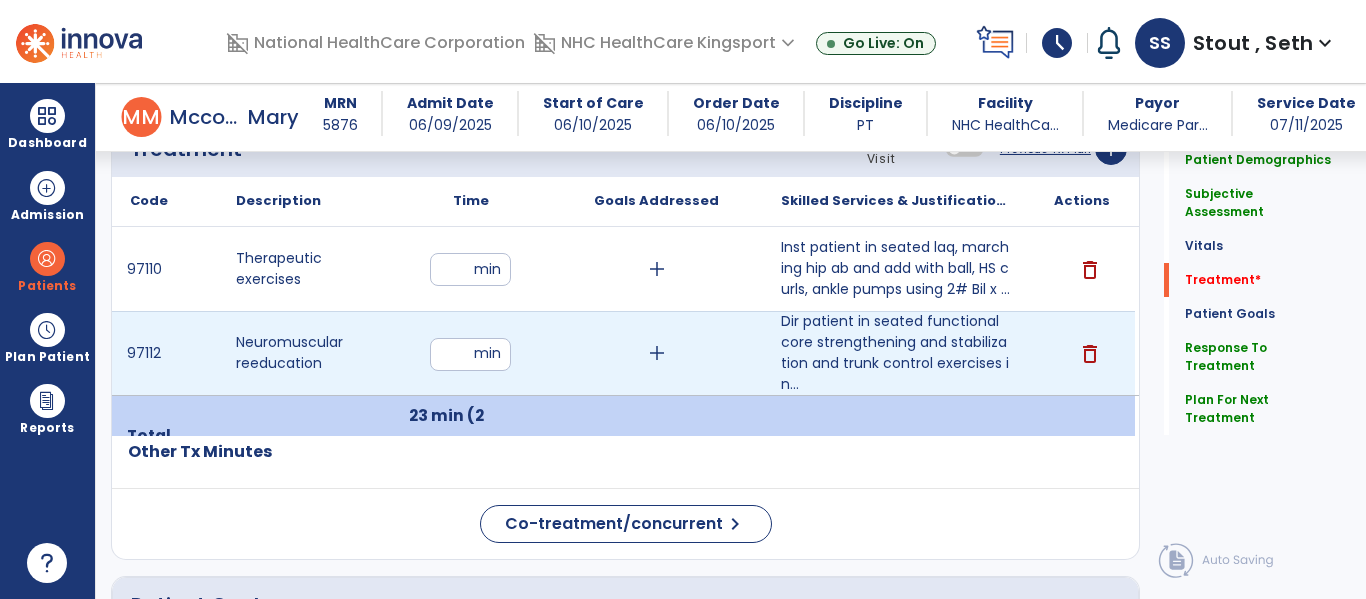 type on "**" 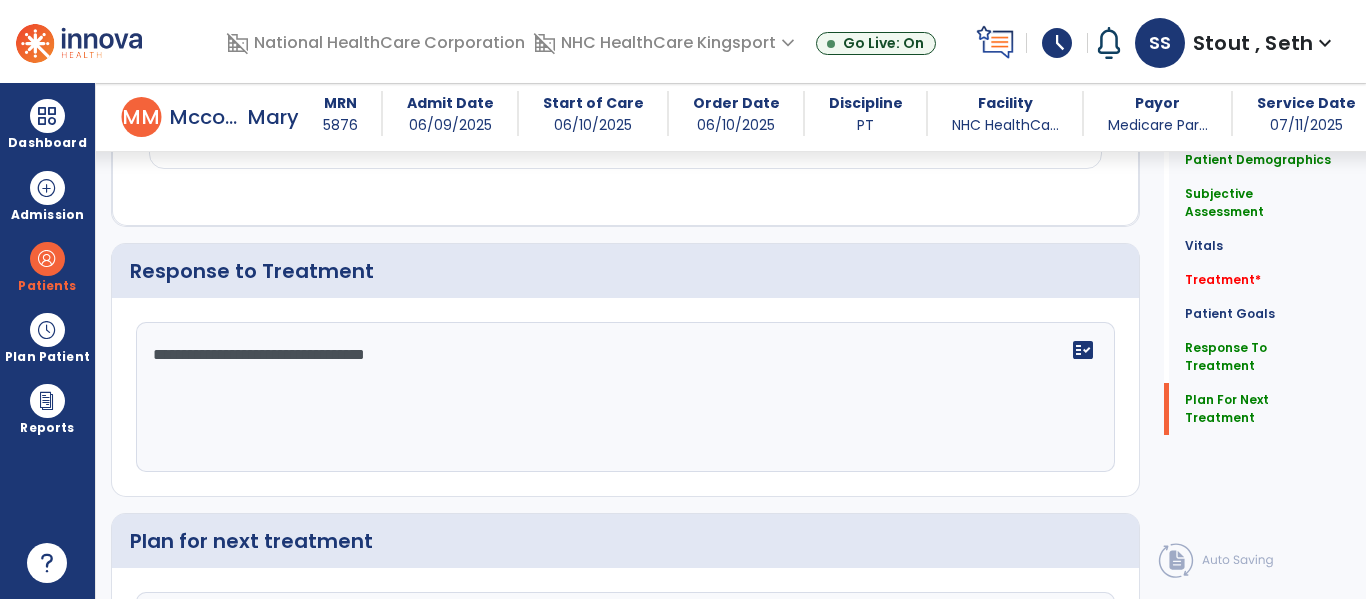 scroll, scrollTop: 2487, scrollLeft: 0, axis: vertical 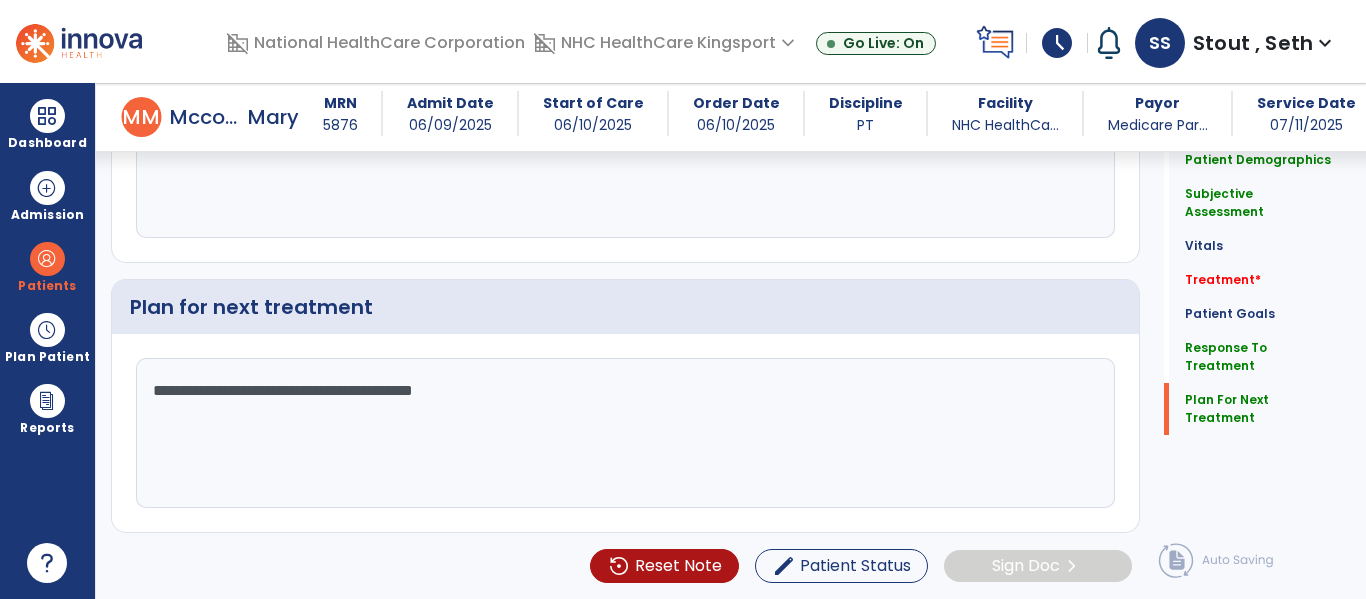 click on "**********" 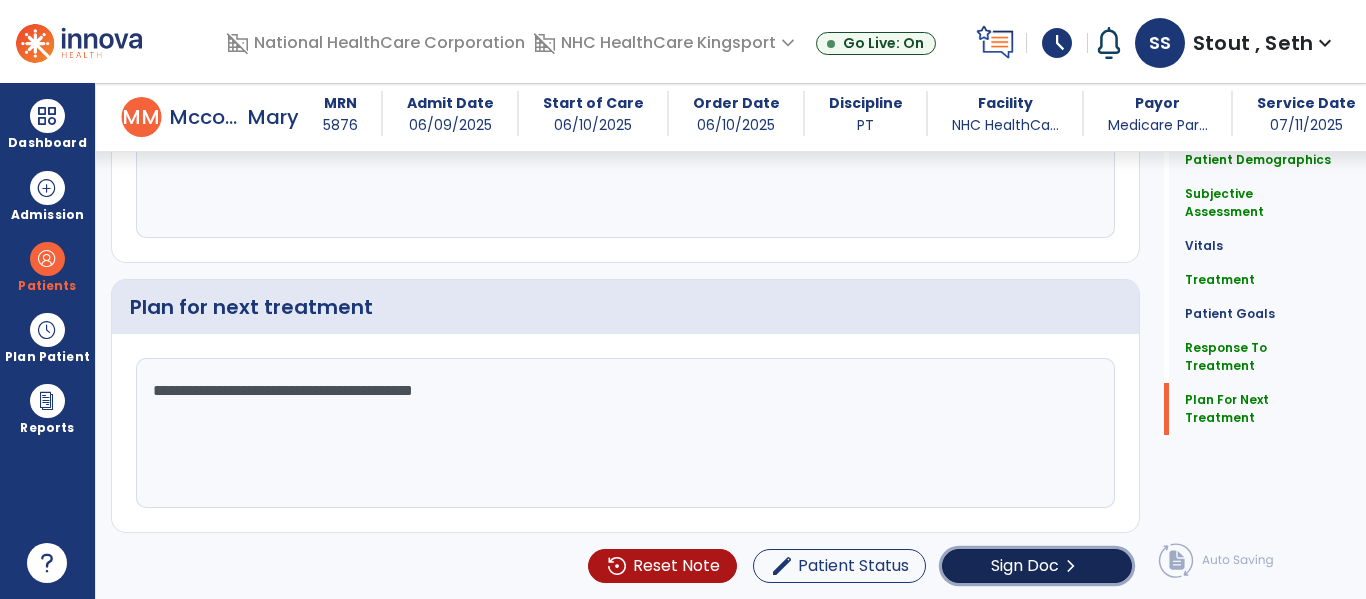 click on "Sign Doc" 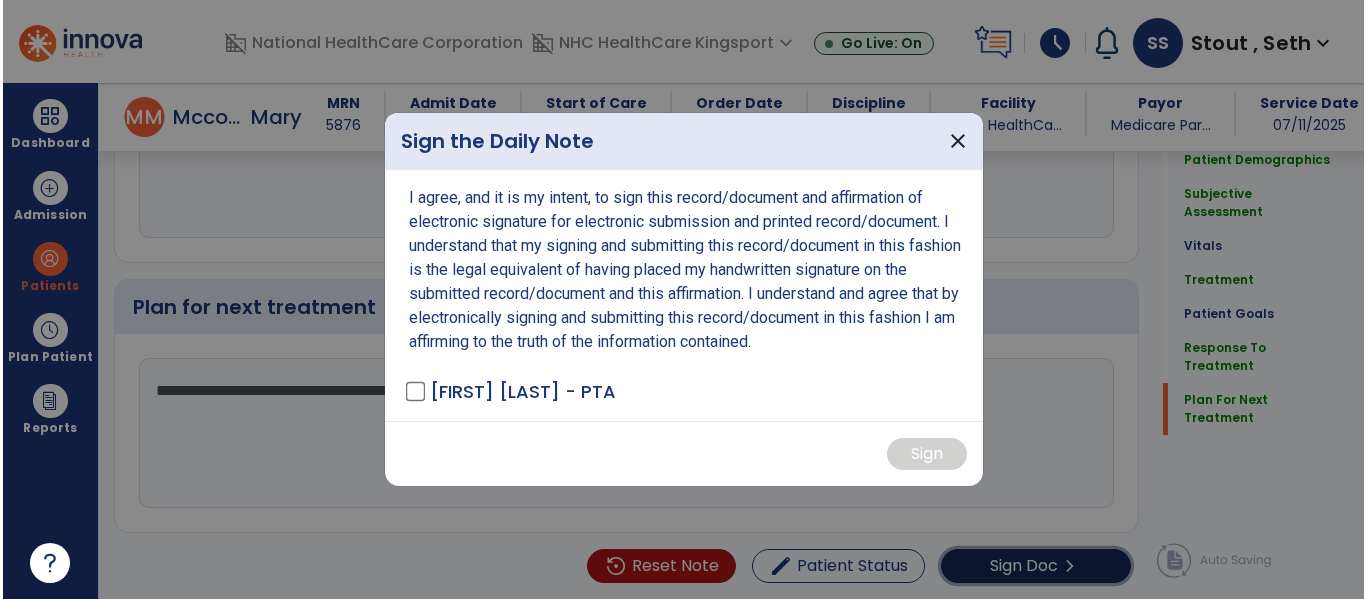scroll, scrollTop: 2487, scrollLeft: 0, axis: vertical 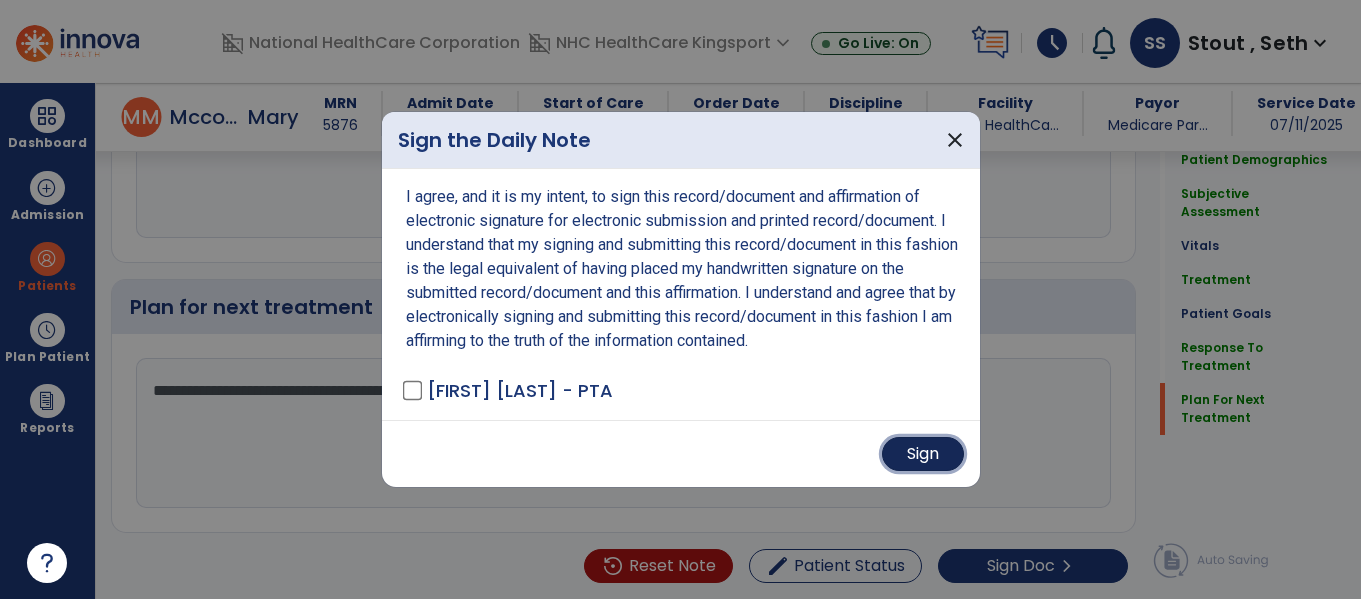 click on "Sign" at bounding box center (923, 454) 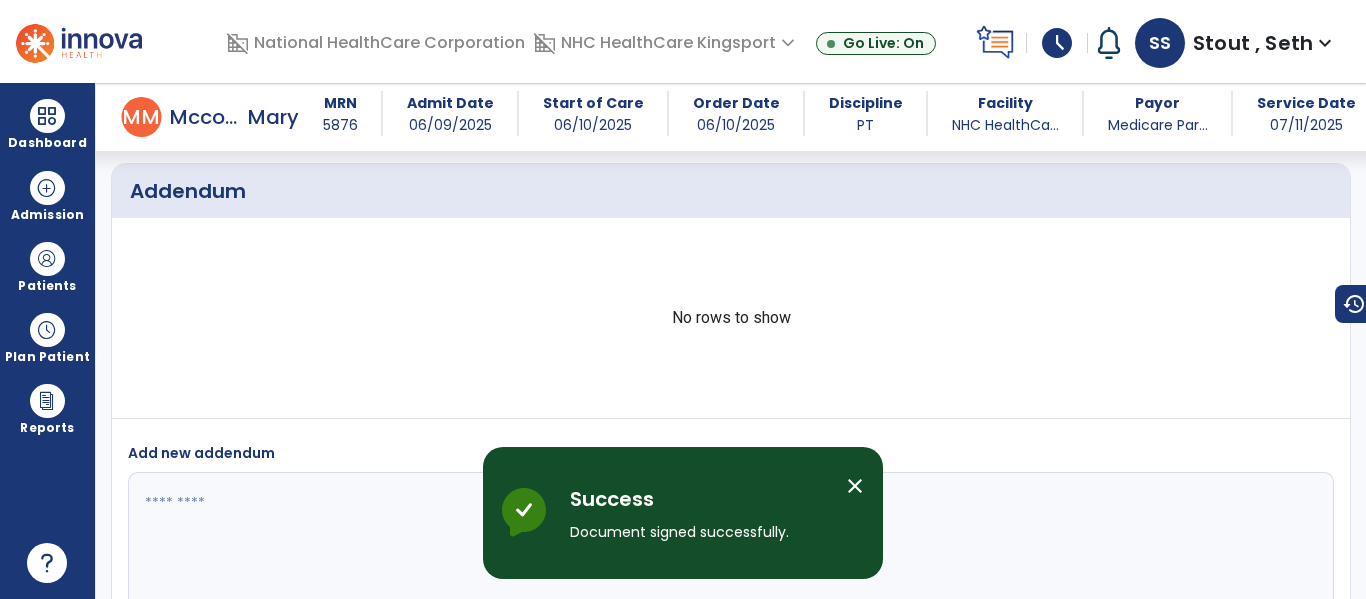 click on "close" at bounding box center (855, 486) 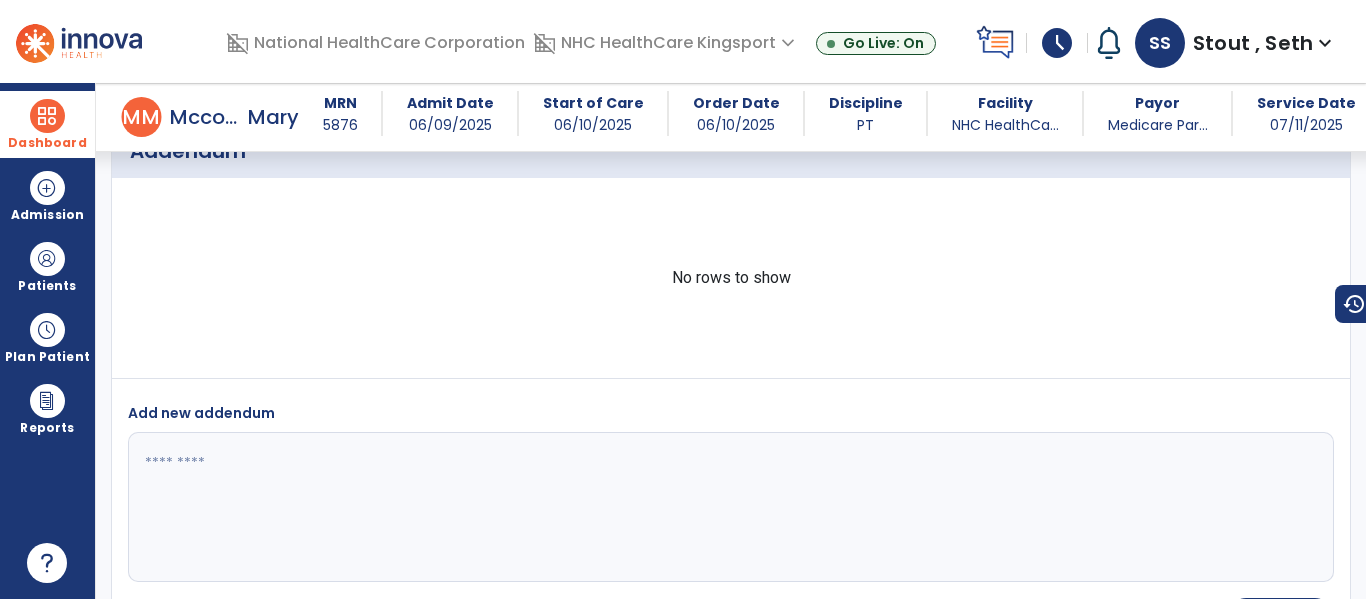 click at bounding box center [47, 116] 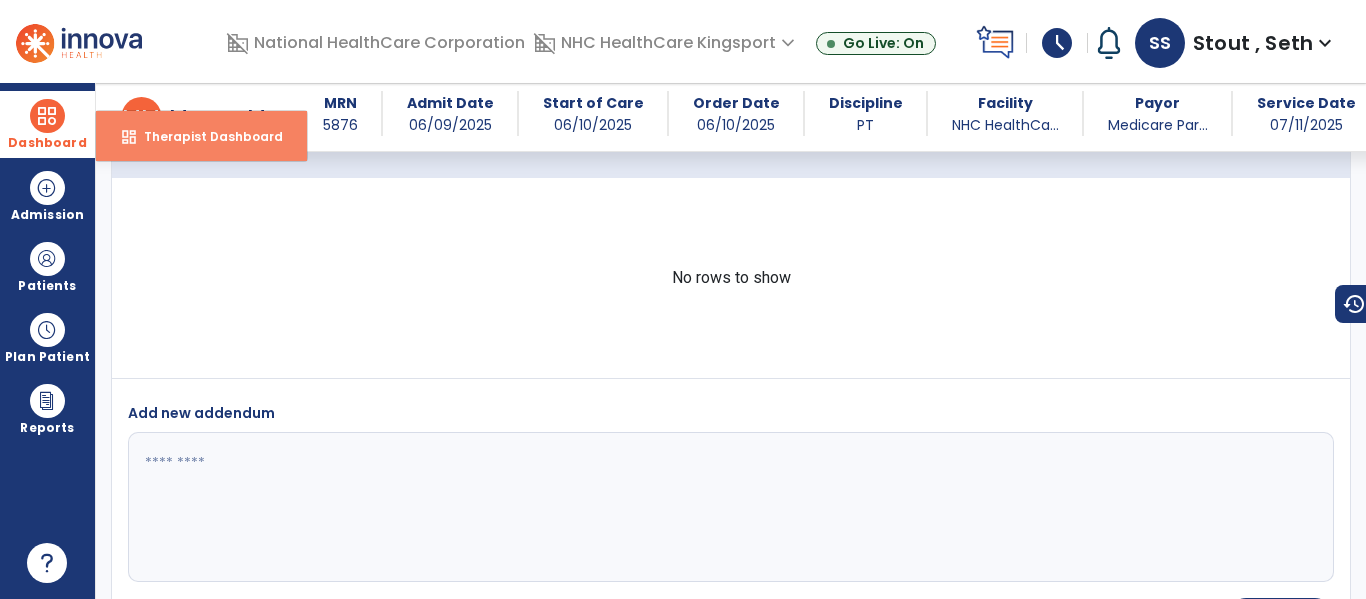 click on "Therapist Dashboard" at bounding box center [205, 136] 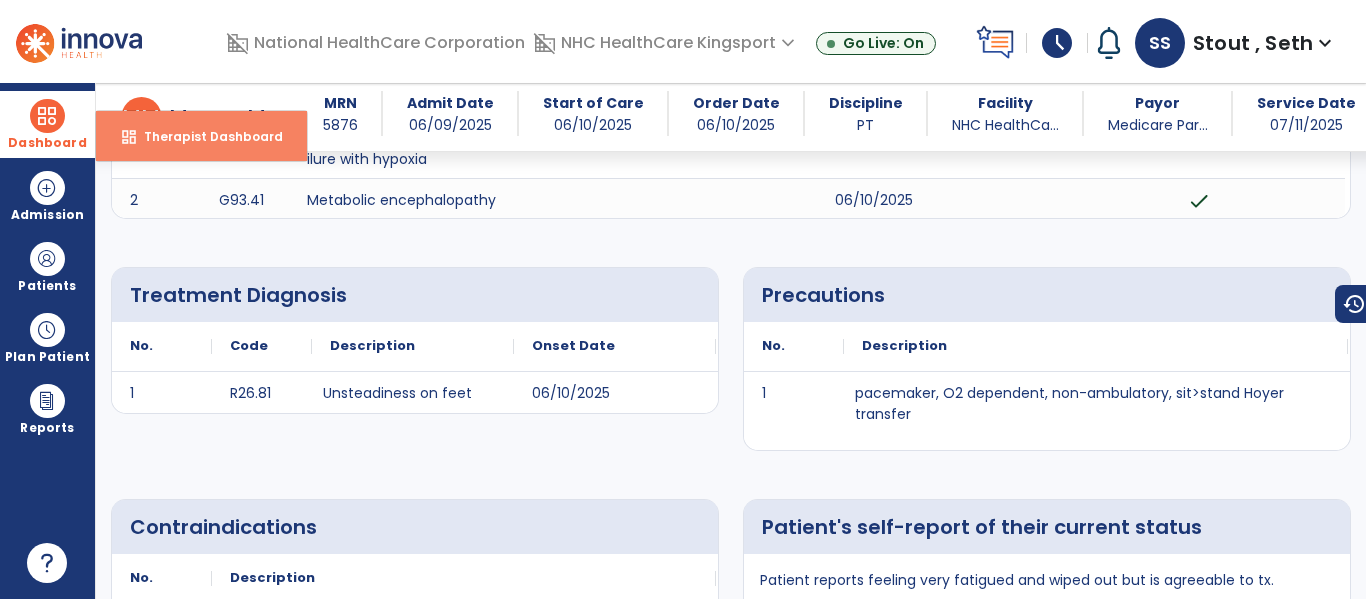 select on "****" 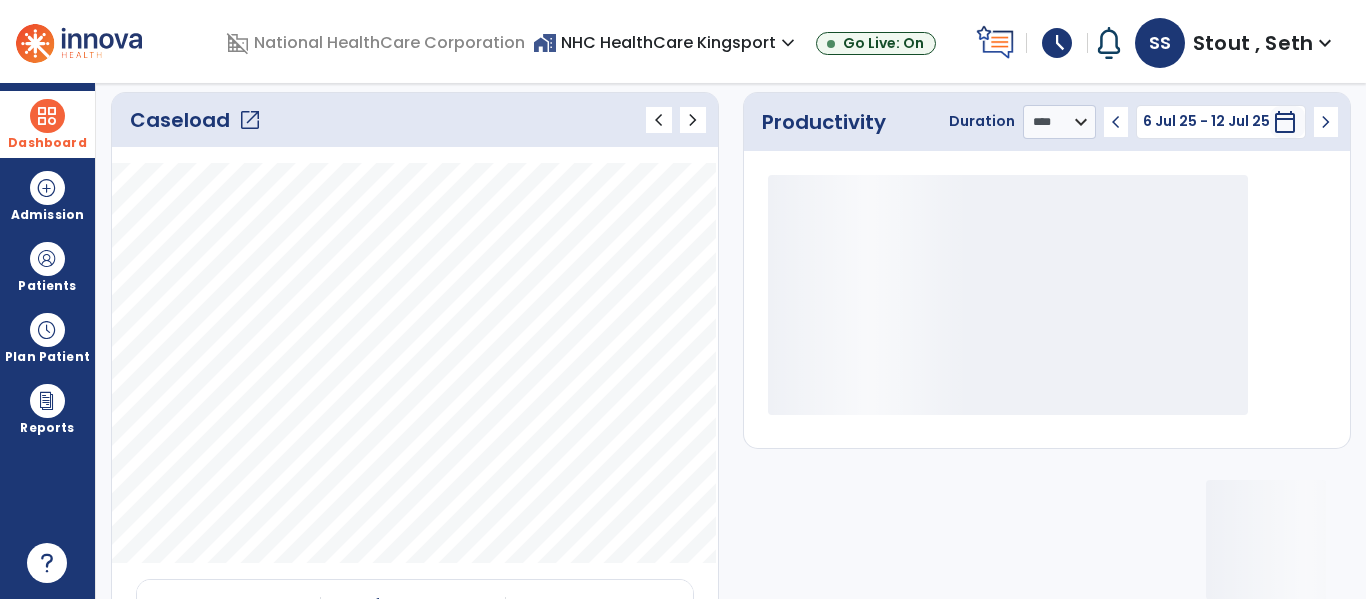 click on "open_in_new" 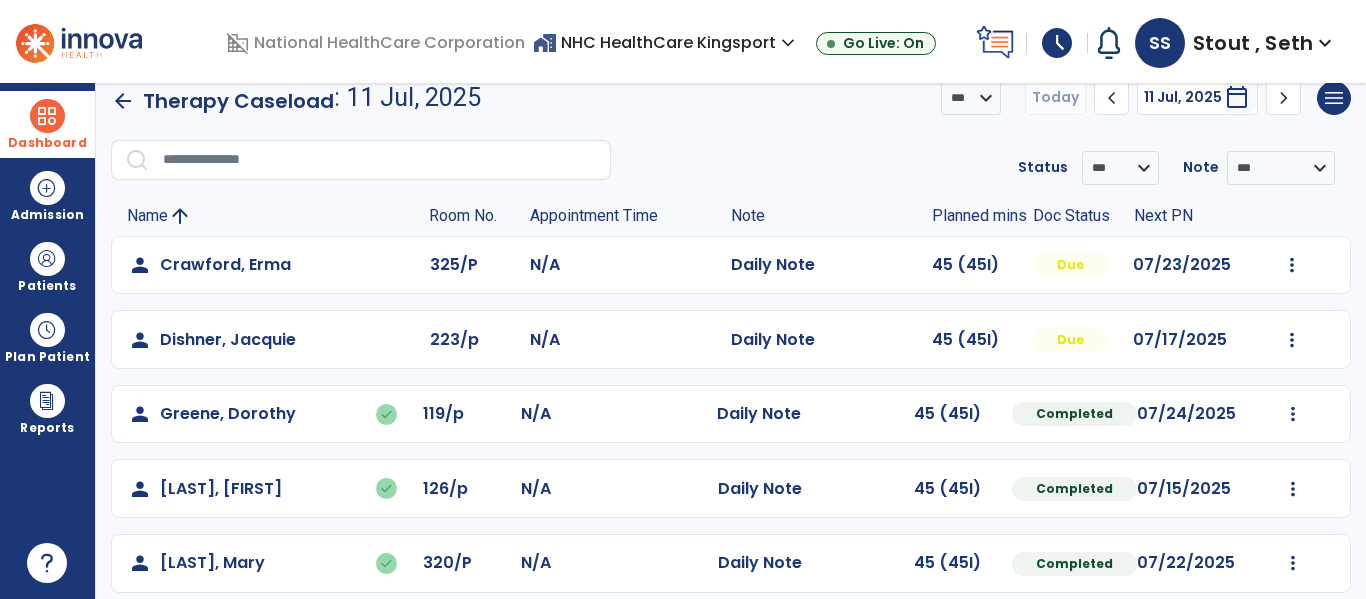 scroll, scrollTop: 21, scrollLeft: 0, axis: vertical 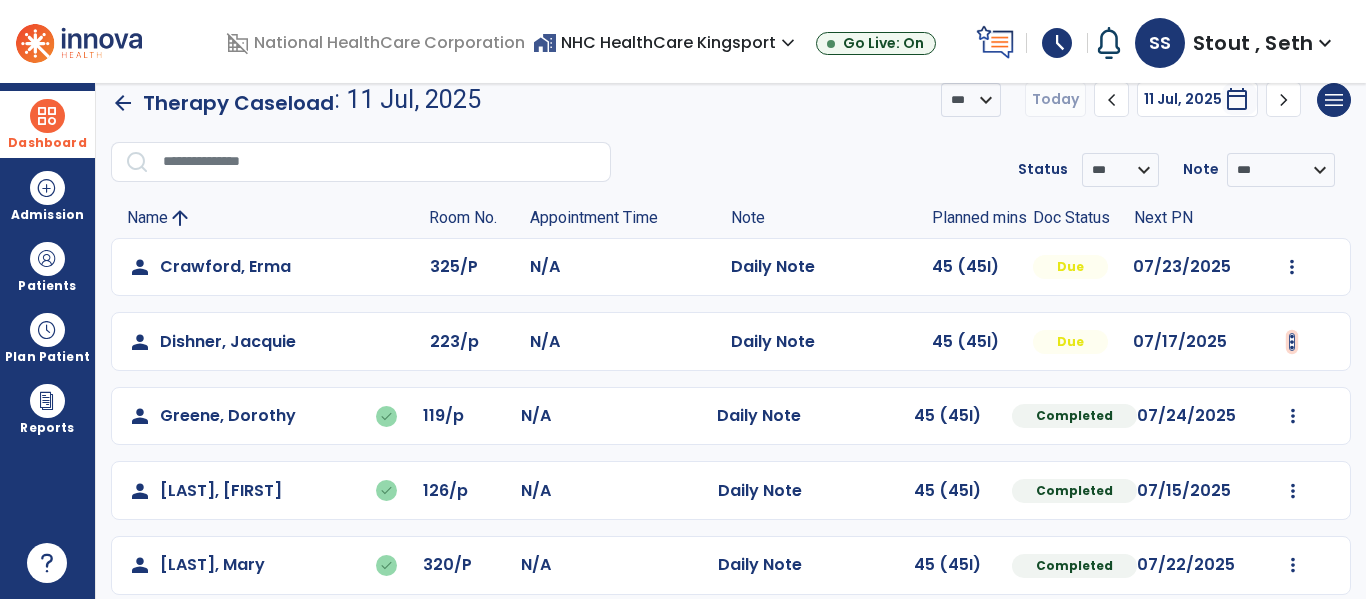 click at bounding box center (1292, 267) 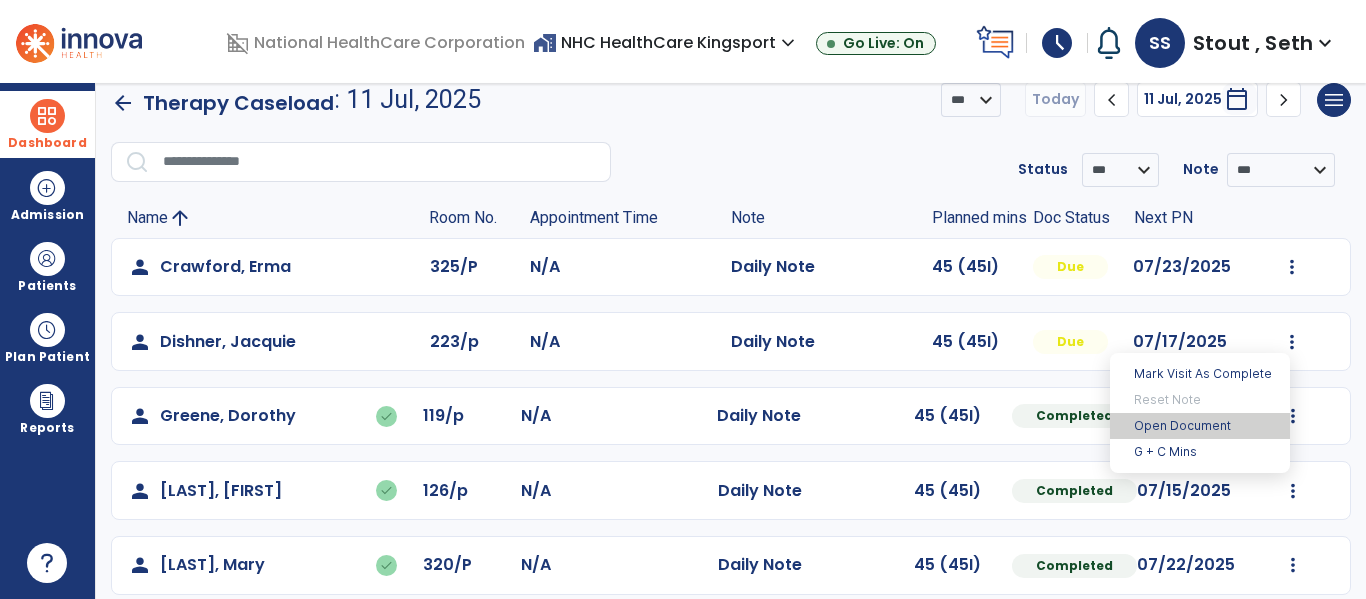 click on "Open Document" at bounding box center (1200, 426) 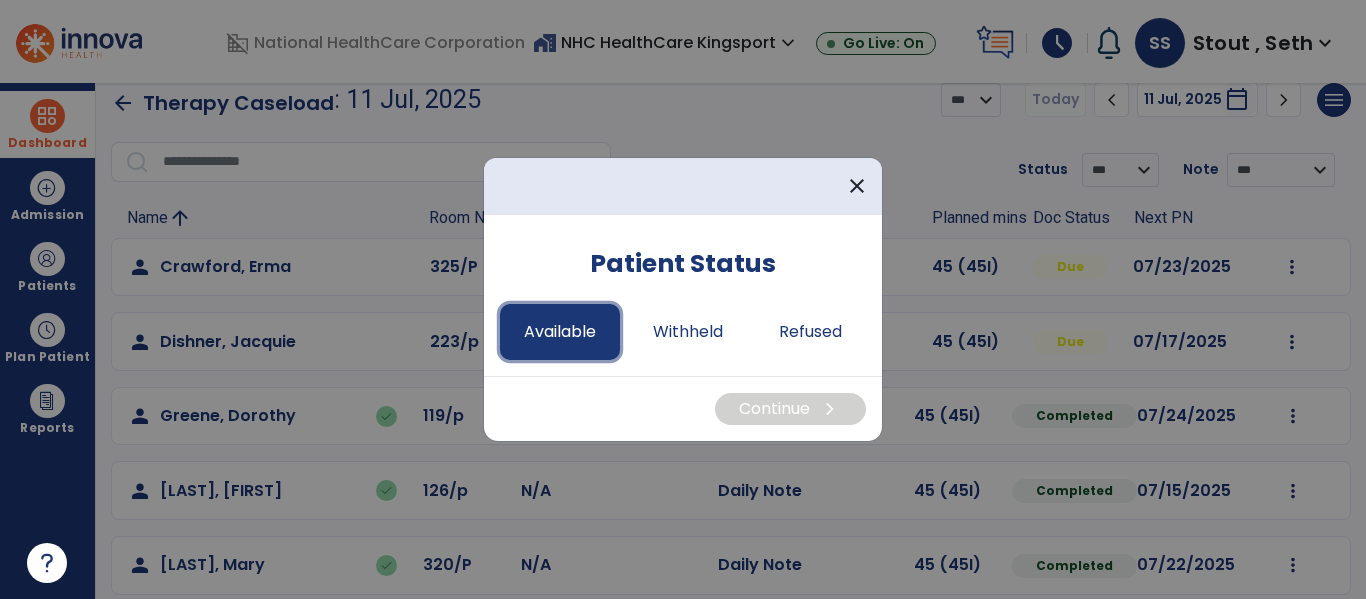 click on "Available" at bounding box center (560, 332) 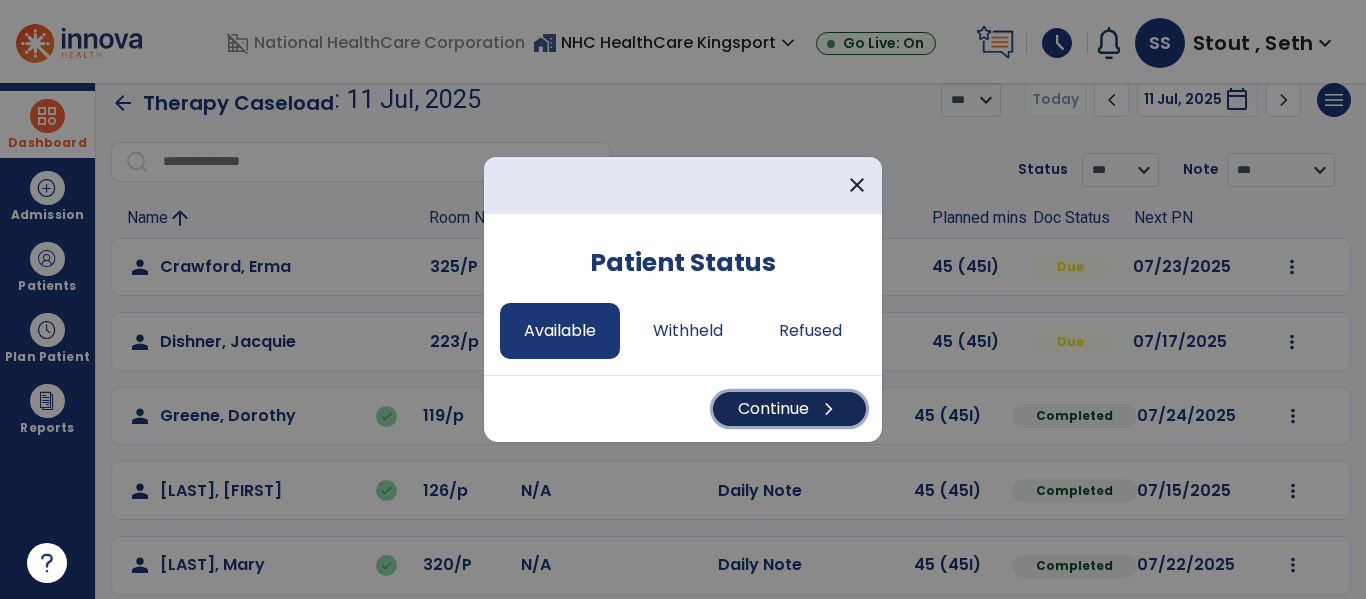 click on "Continue   chevron_right" at bounding box center (789, 409) 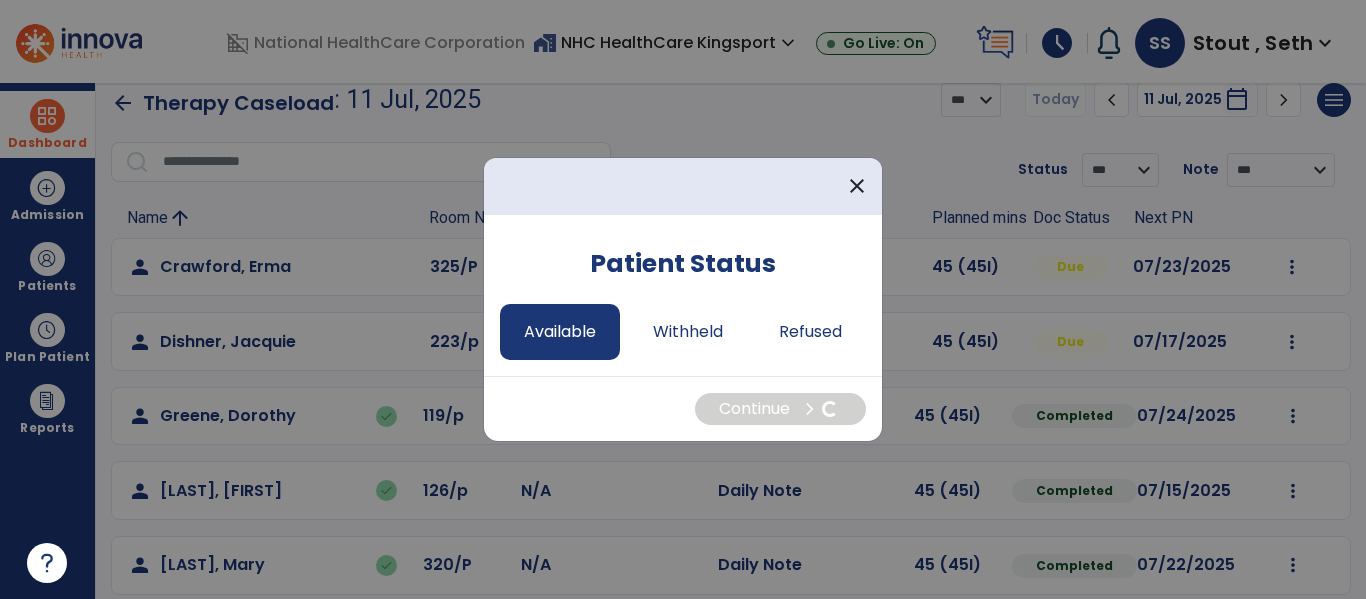 select on "*" 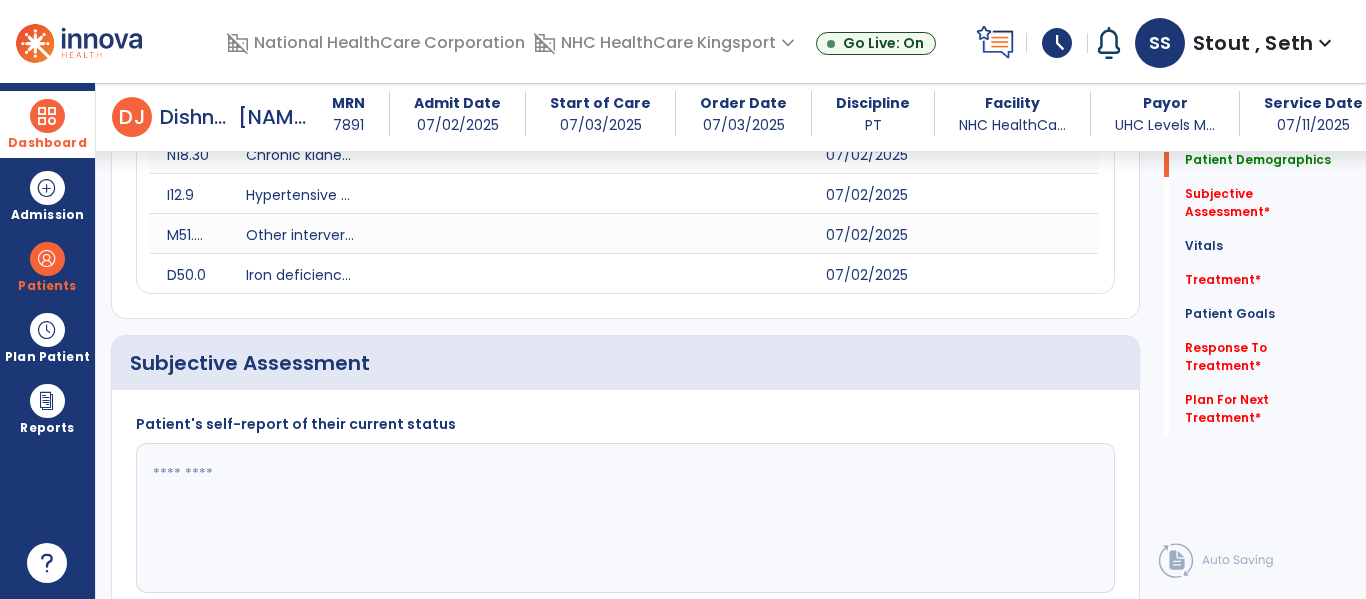 scroll, scrollTop: 516, scrollLeft: 0, axis: vertical 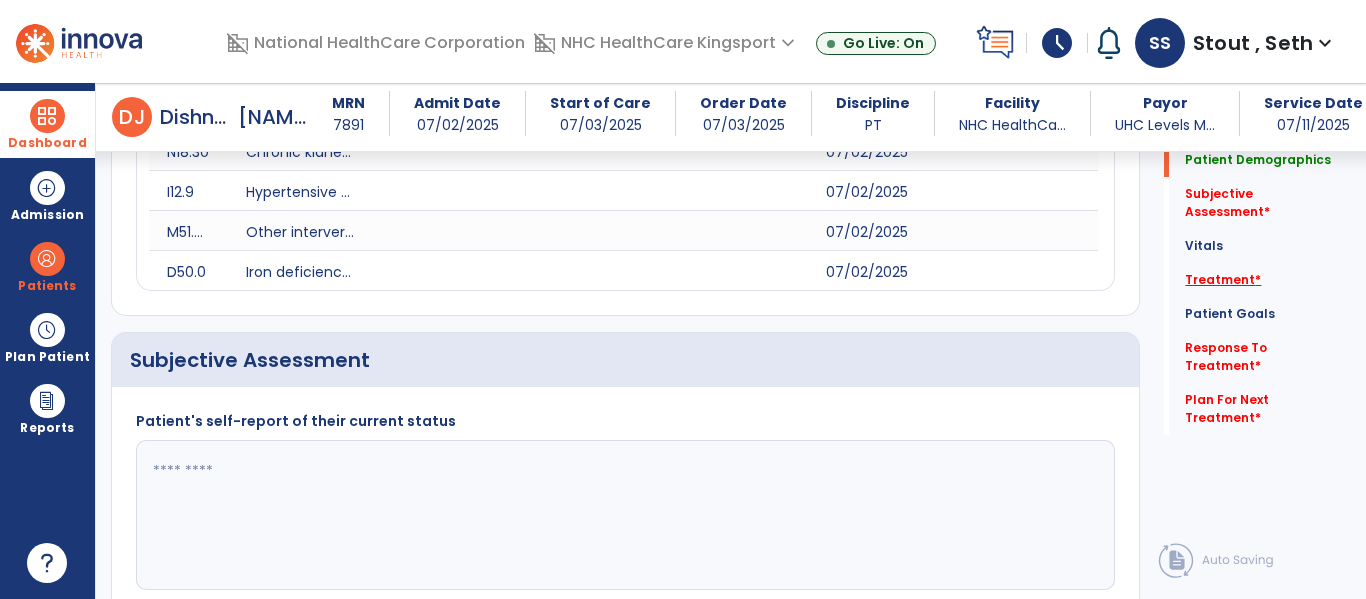 click on "Treatment   *" 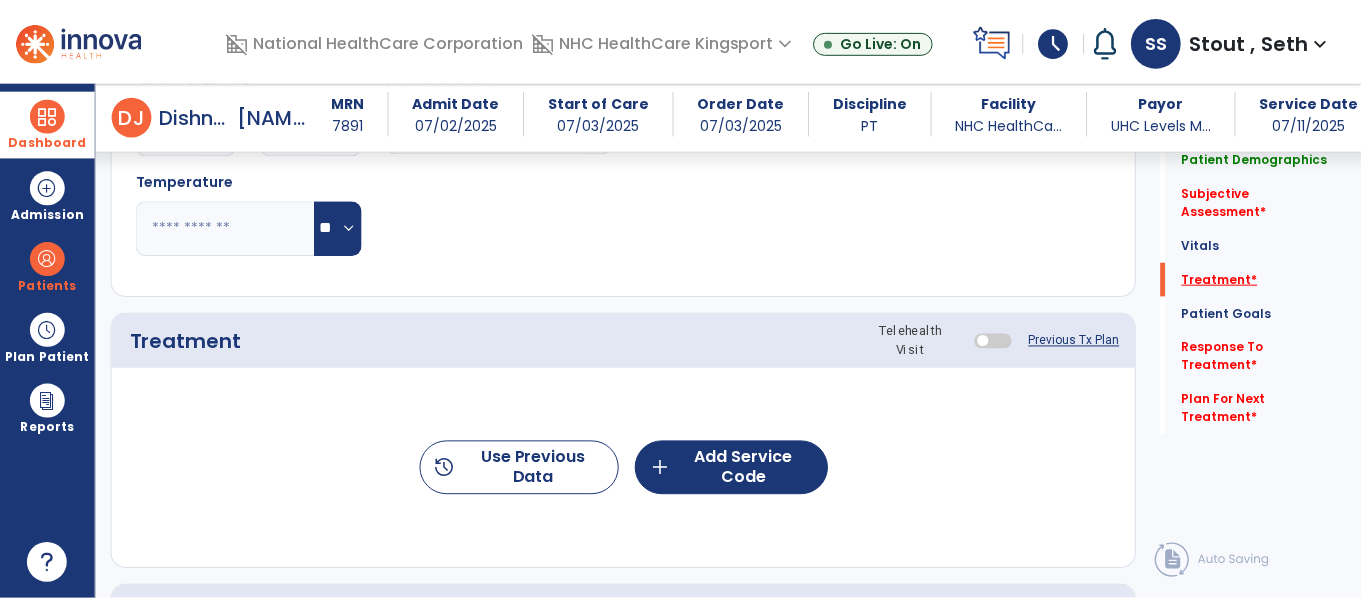 scroll, scrollTop: 1357, scrollLeft: 0, axis: vertical 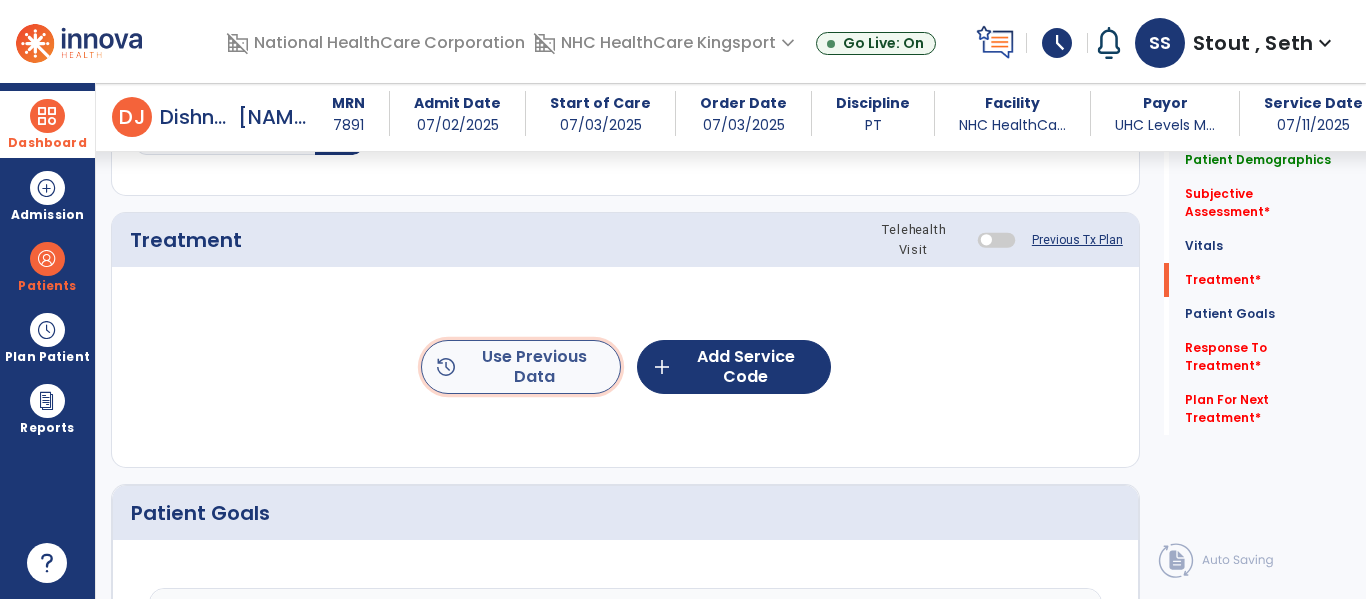 click on "history  Use Previous Data" 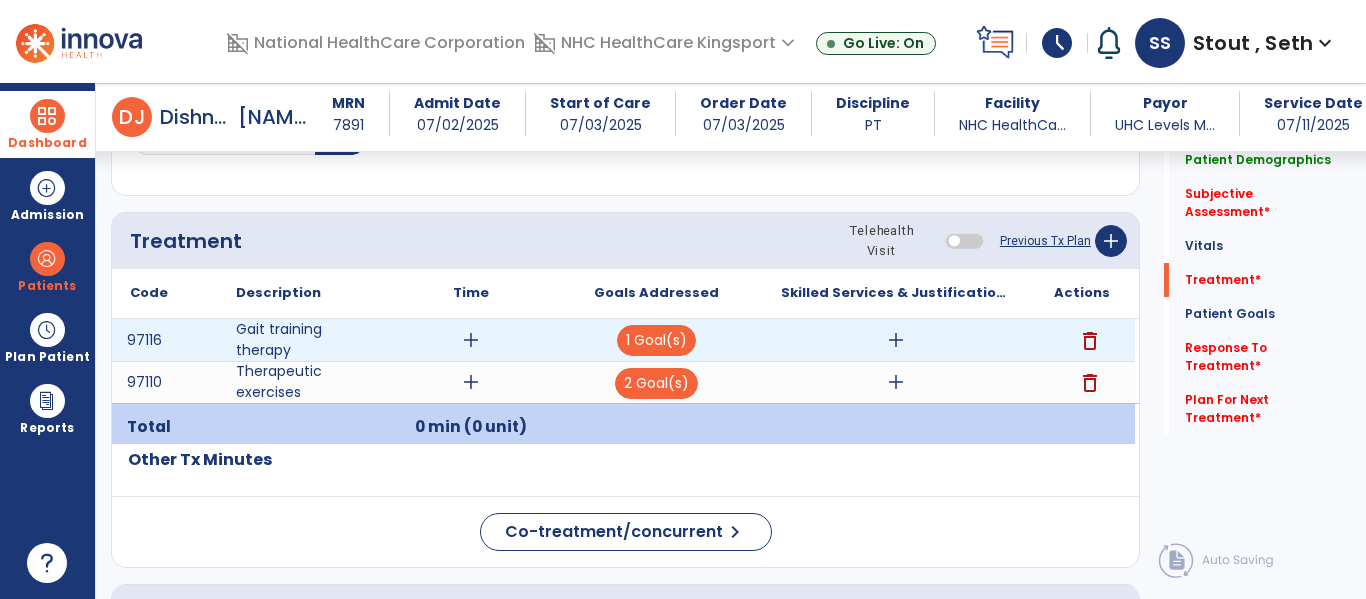 click on "add" at bounding box center (470, 340) 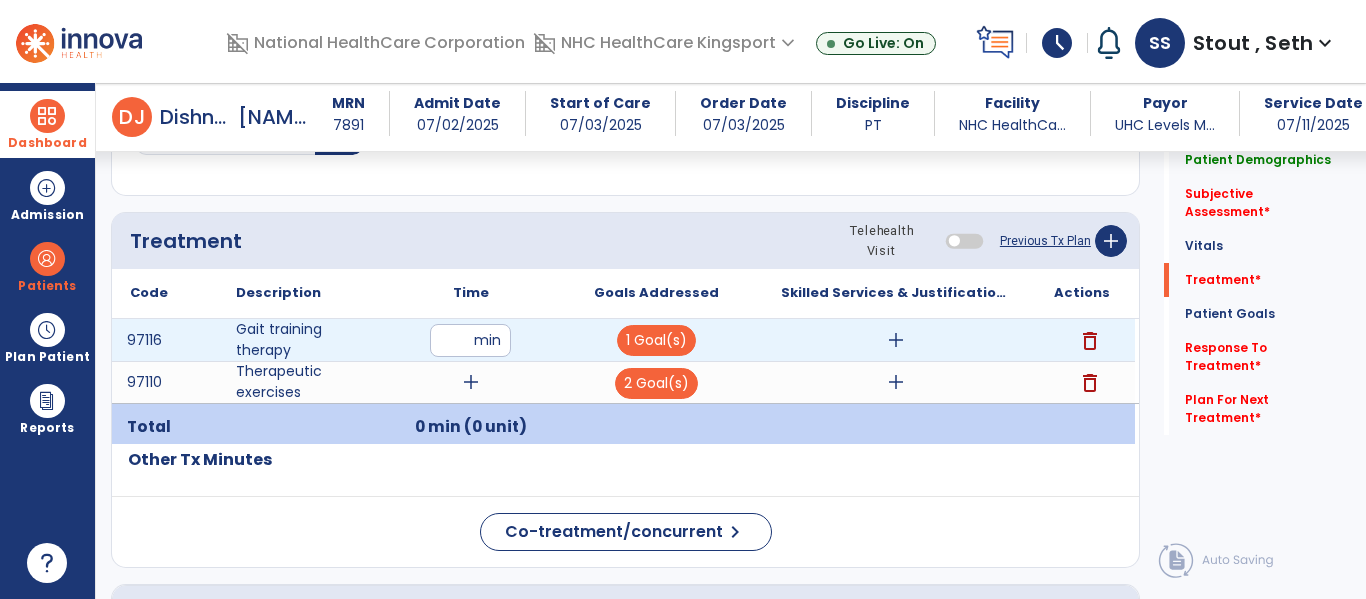 type on "**" 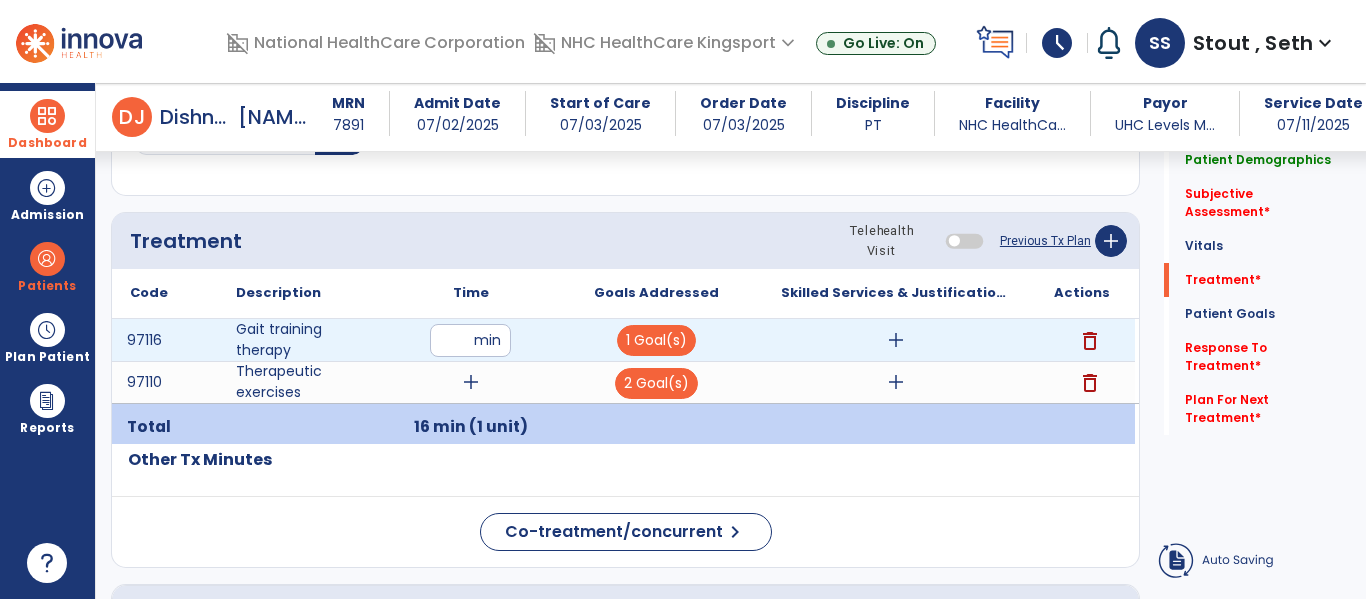 click on "add" at bounding box center (896, 340) 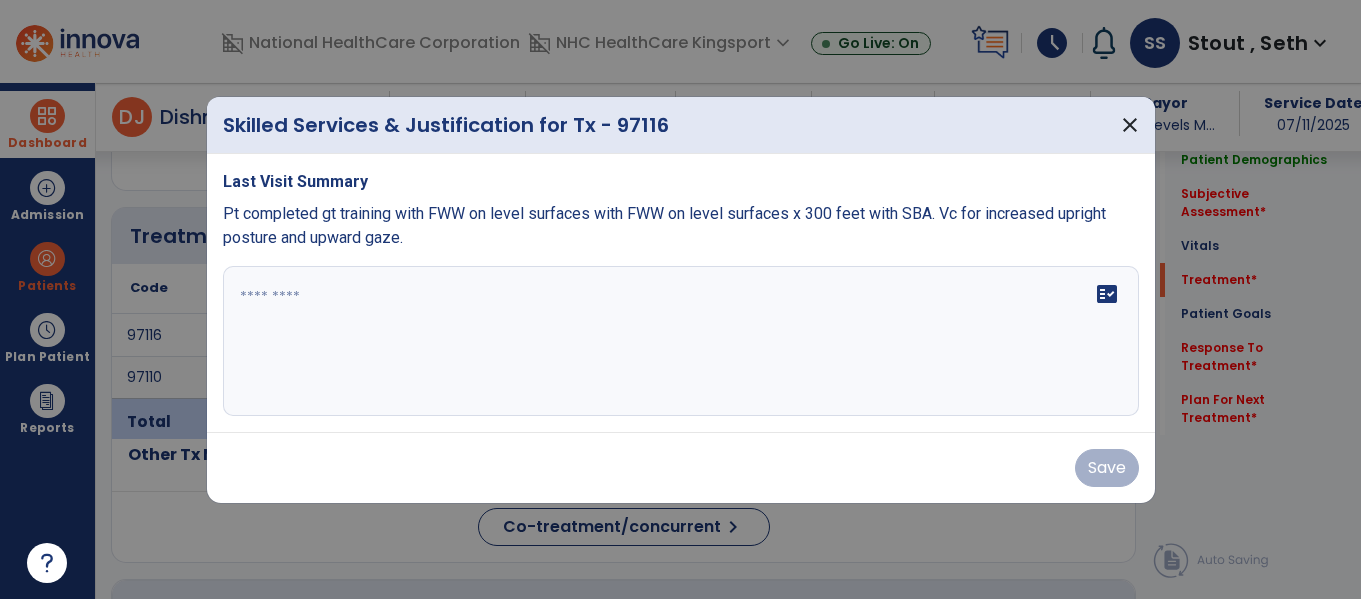 scroll, scrollTop: 1357, scrollLeft: 0, axis: vertical 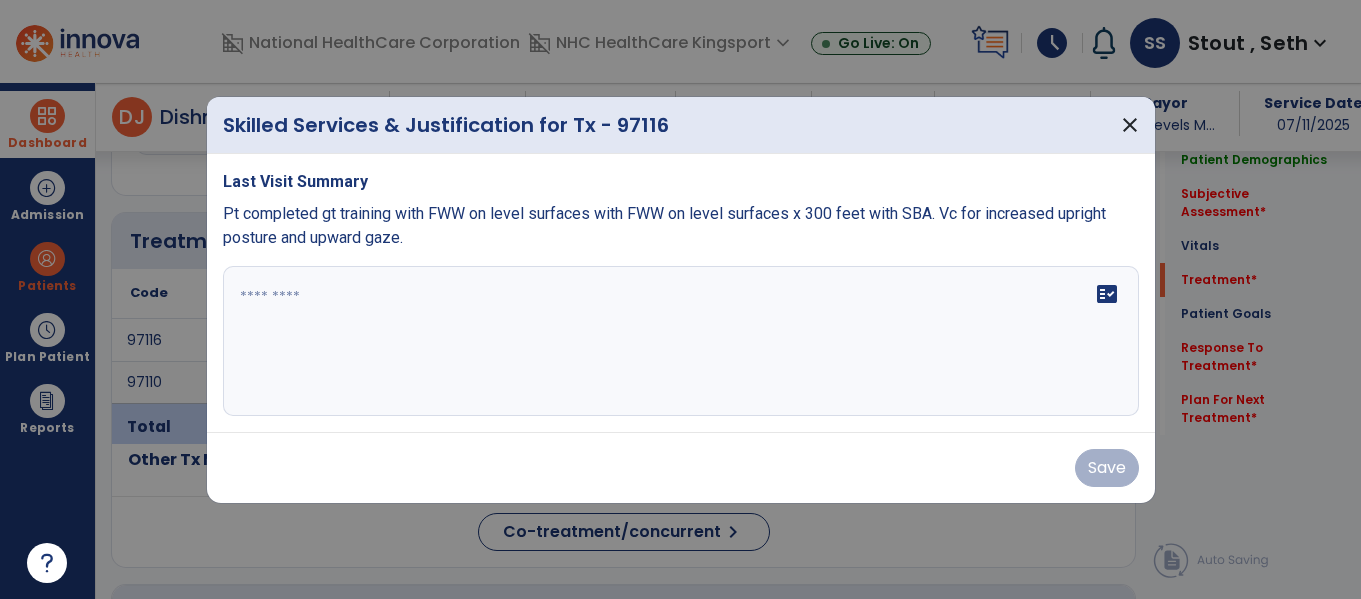 click on "Pt completed gt training with FWW on level surfaces with FWW on level surfaces x 300 feet with SBA. Vc for increased upright posture and upward gaze." at bounding box center (664, 225) 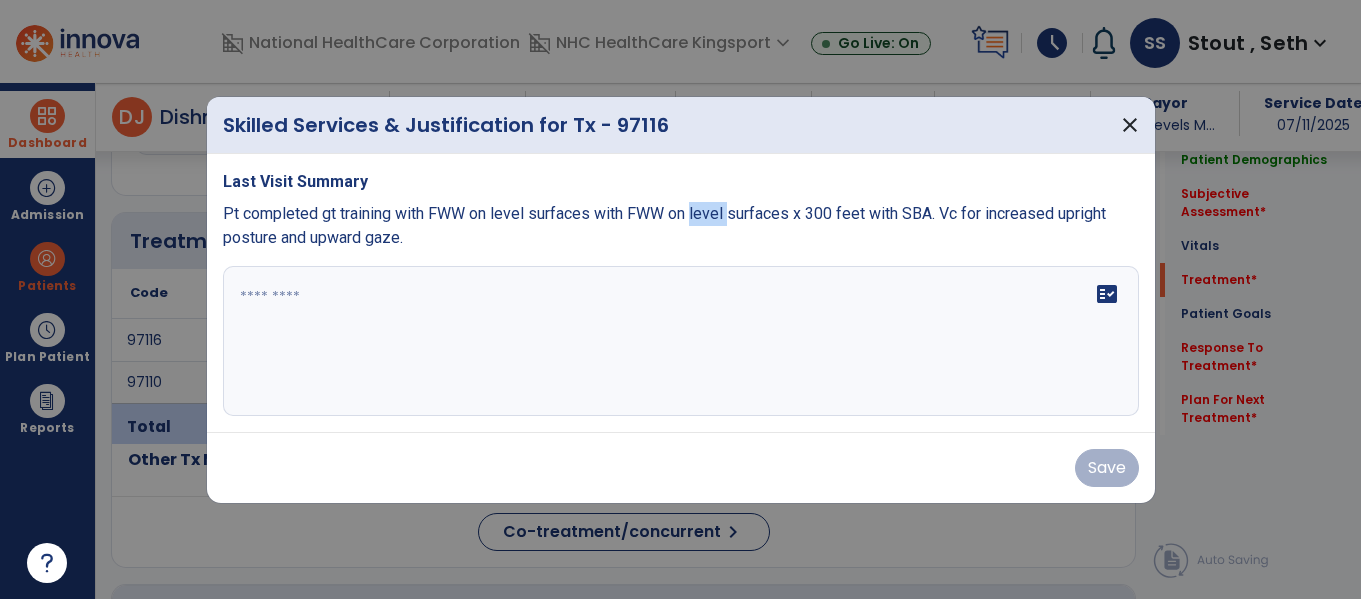 click on "Pt completed gt training with FWW on level surfaces with FWW on level surfaces x 300 feet with SBA. Vc for increased upright posture and upward gaze." at bounding box center (664, 225) 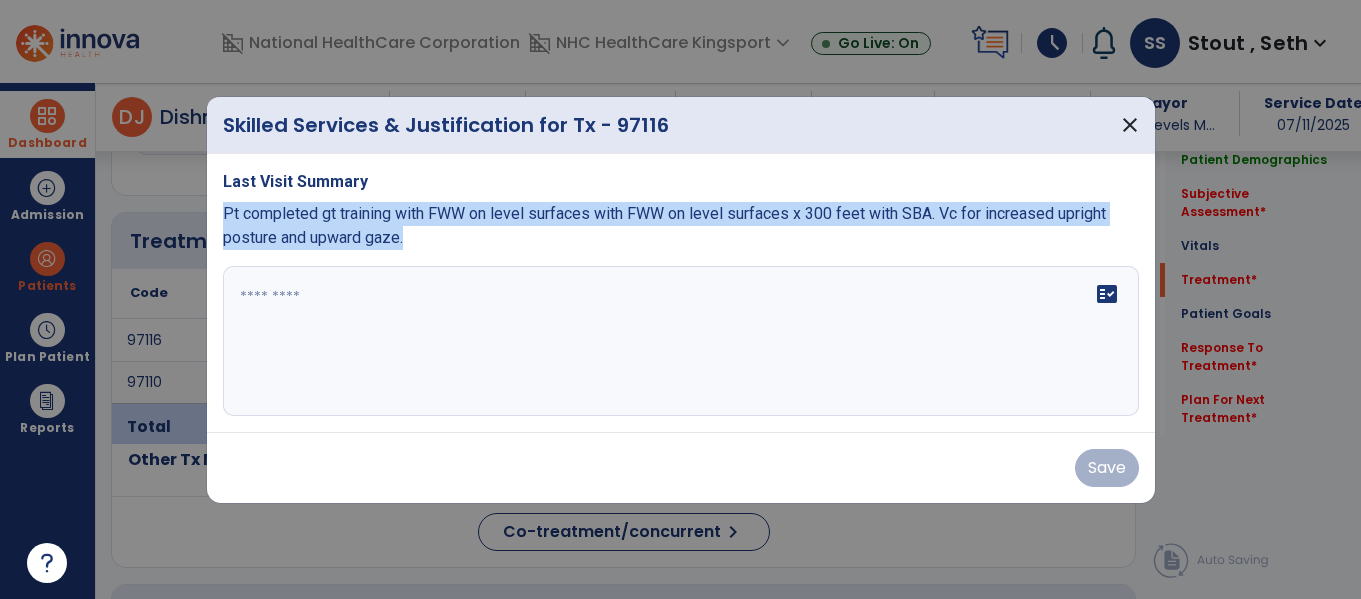 click on "Pt completed gt training with FWW on level surfaces with FWW on level surfaces x 300 feet with SBA. Vc for increased upright posture and upward gaze." at bounding box center [664, 225] 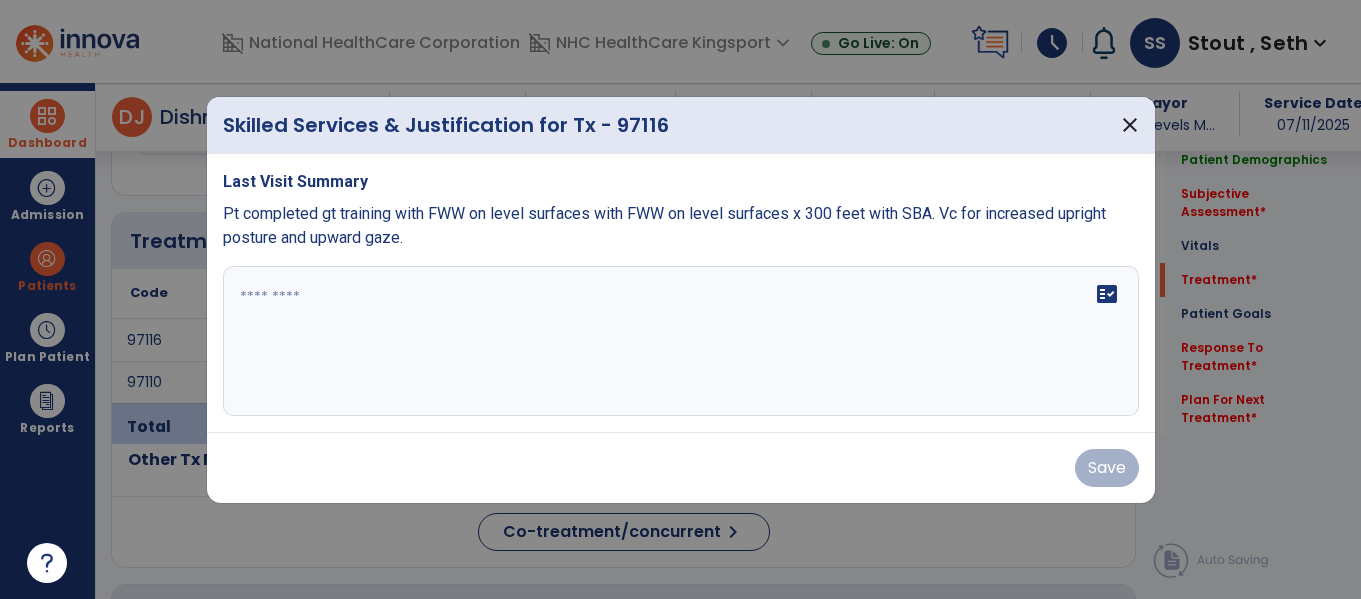 click at bounding box center (681, 341) 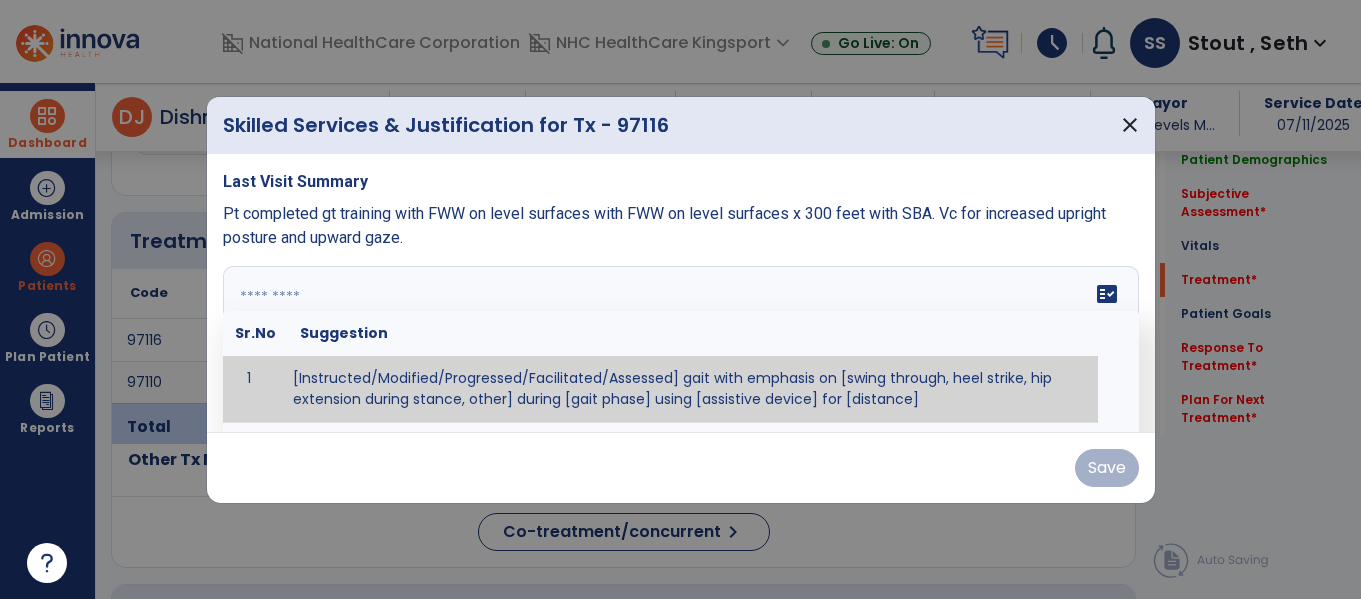 paste on "**********" 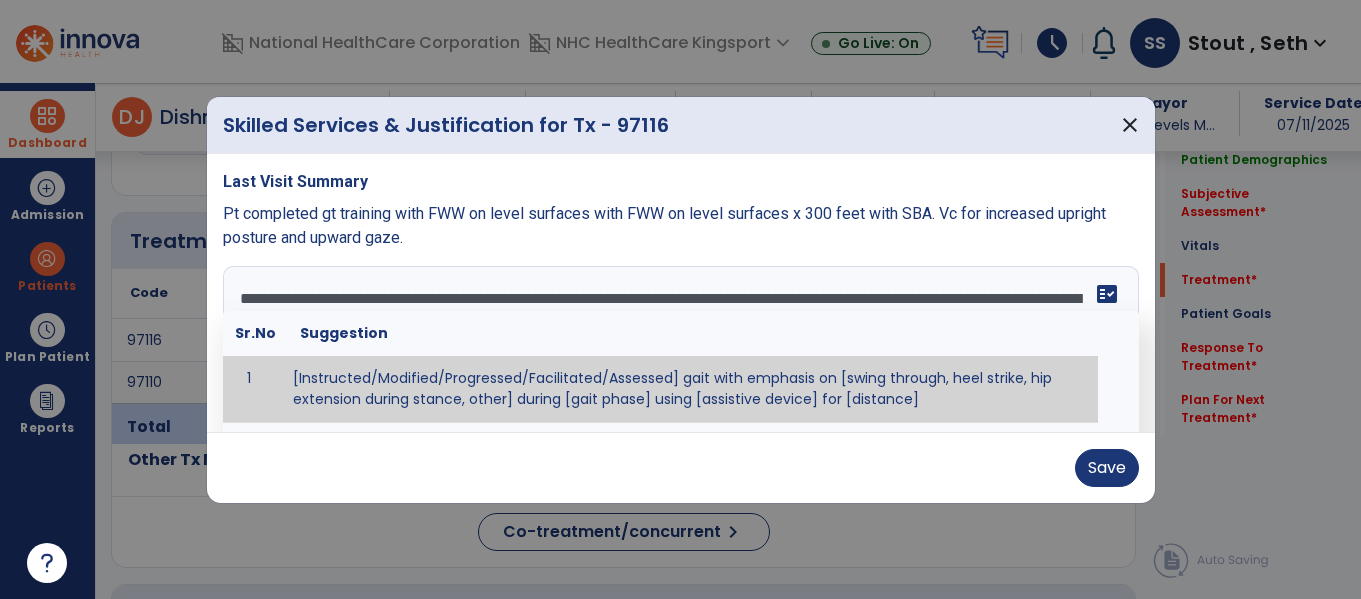 click on "**********" at bounding box center [678, 341] 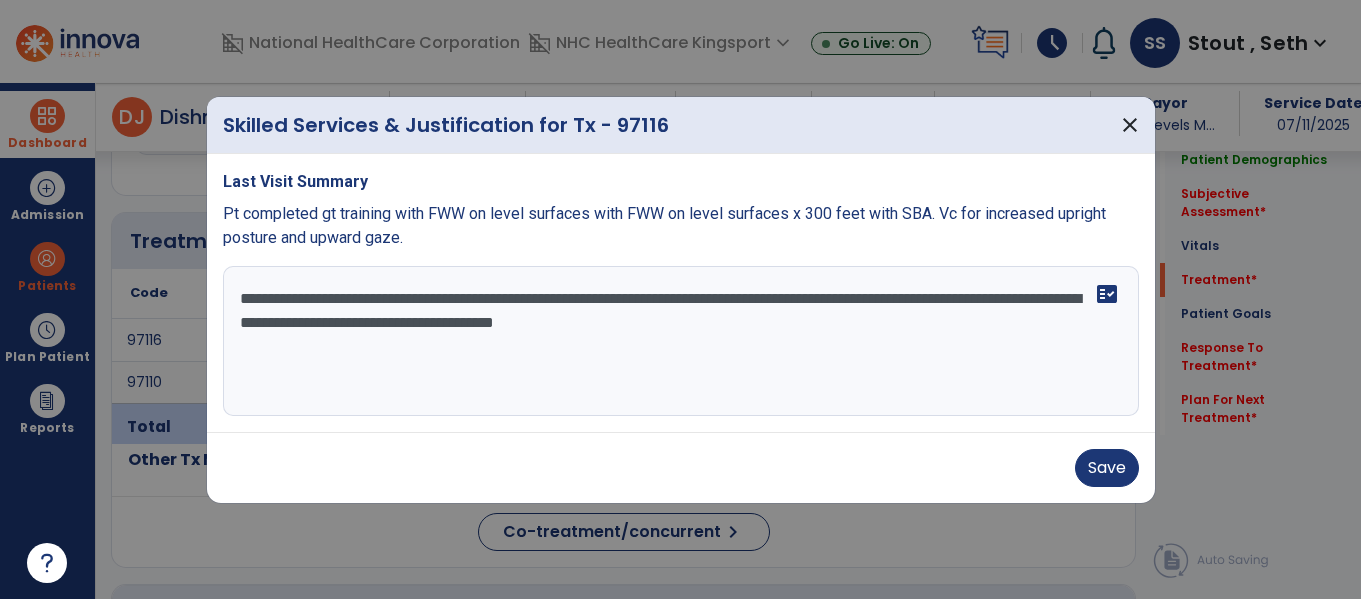 click on "**********" at bounding box center [681, 341] 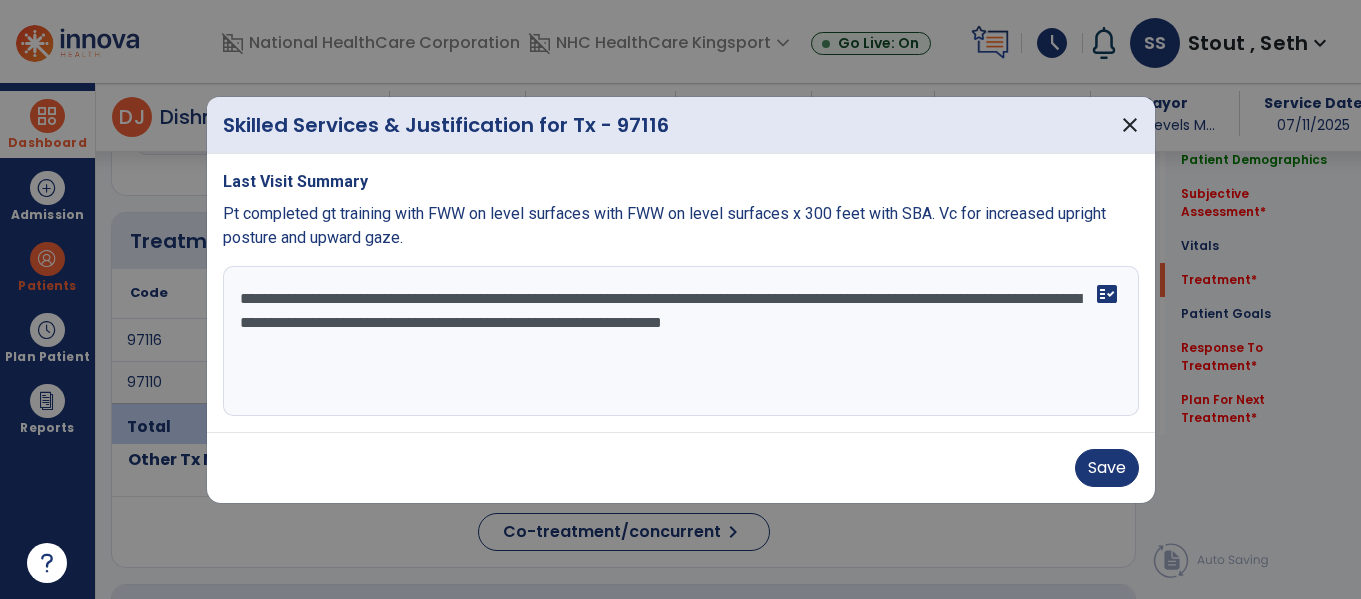 type on "**********" 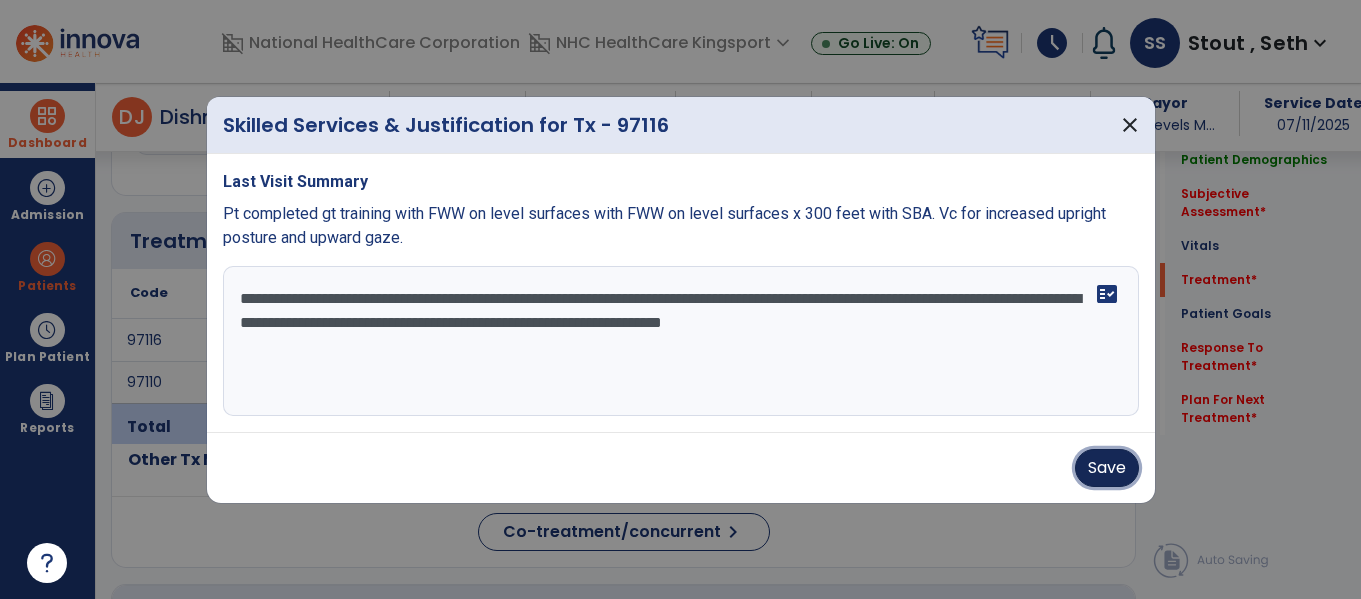 click on "Save" at bounding box center [1107, 468] 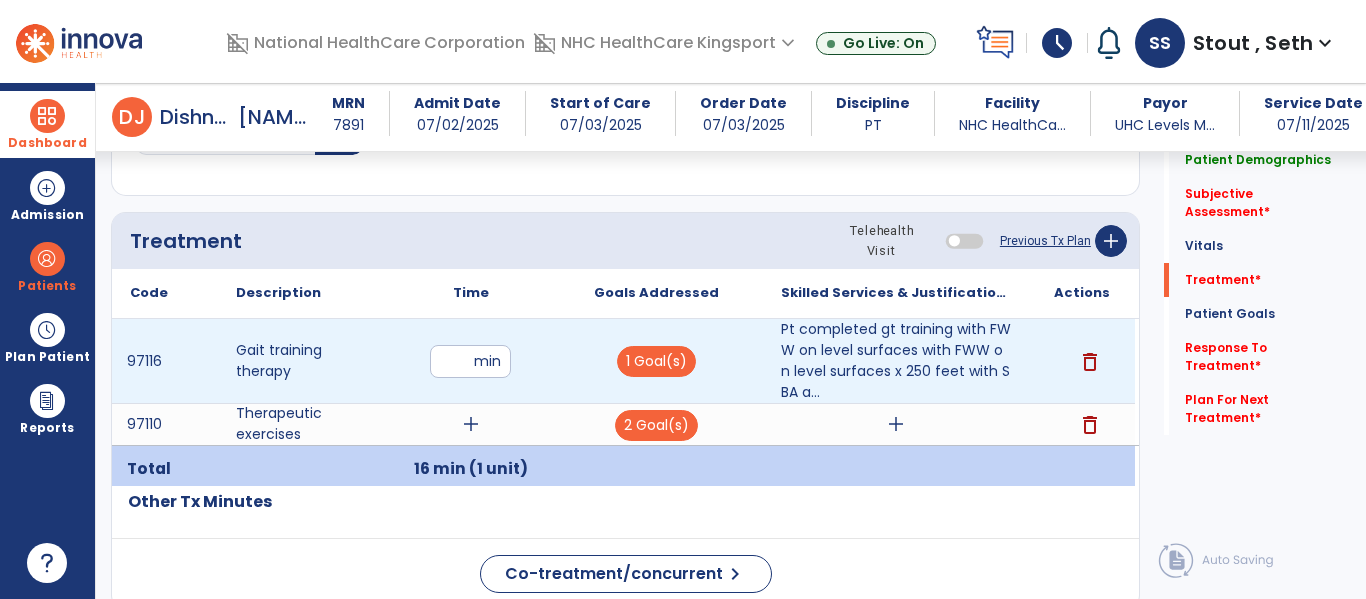 click on "**" at bounding box center (470, 361) 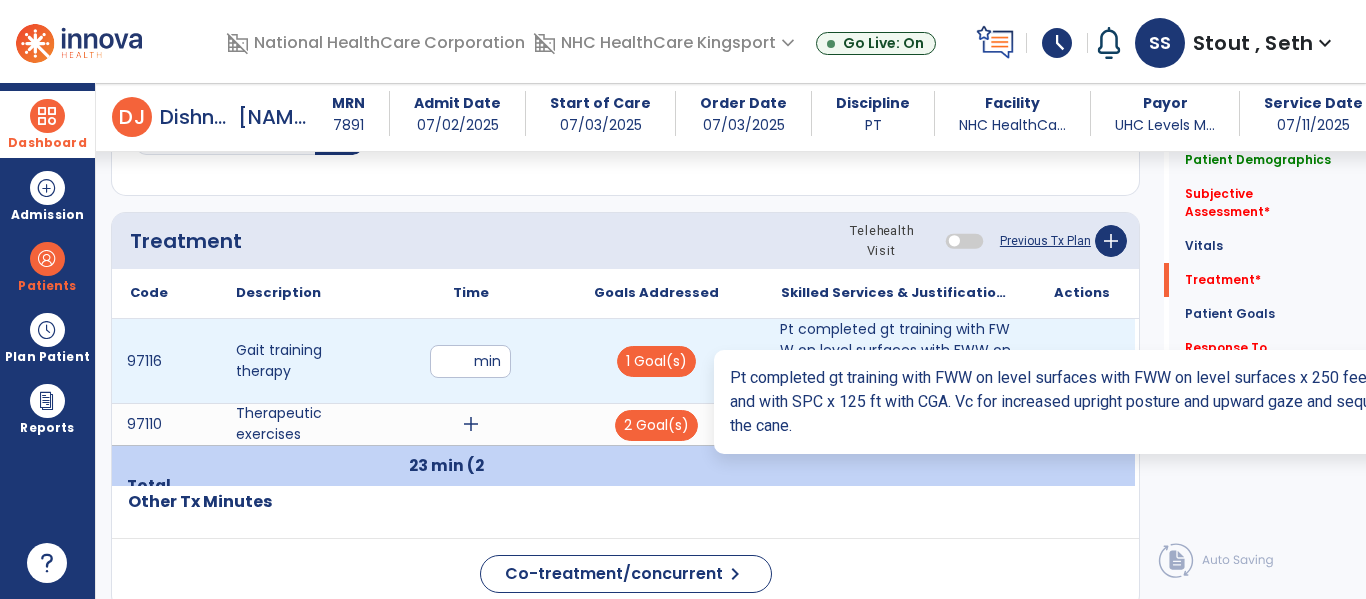 click on "Pt completed gt training with FWW on level surfaces with FWW on level surfaces x 250 feet with SBA a..." at bounding box center (896, 361) 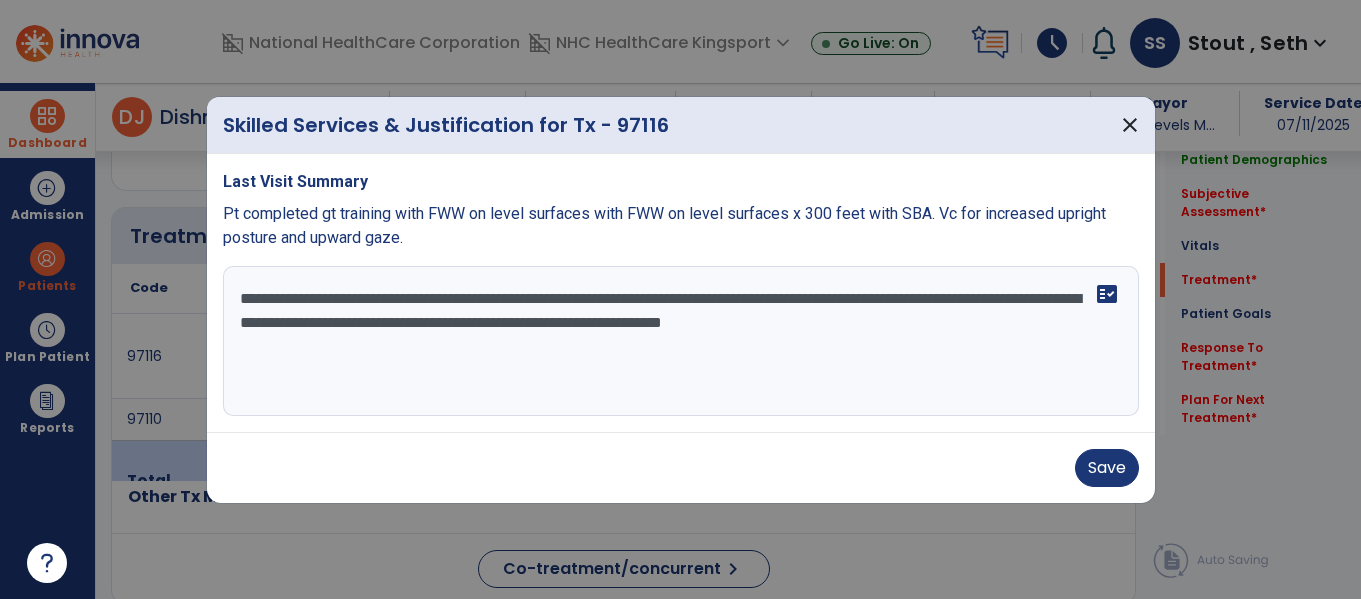 scroll, scrollTop: 1357, scrollLeft: 0, axis: vertical 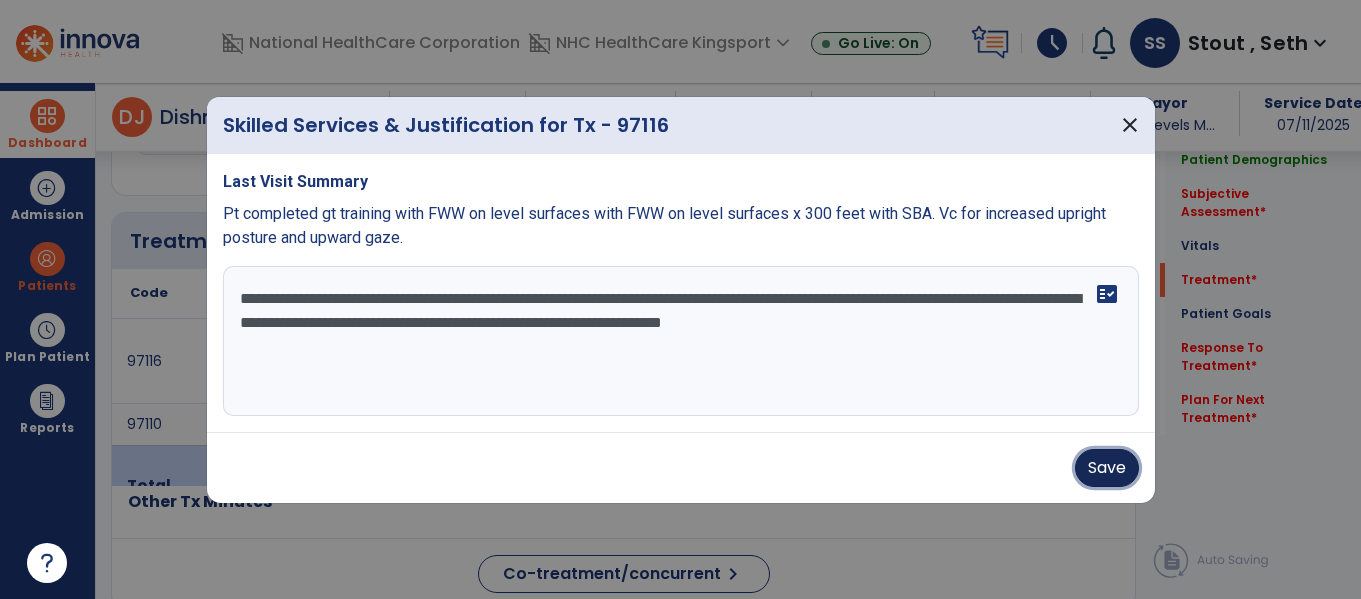 click on "Save" at bounding box center (1107, 468) 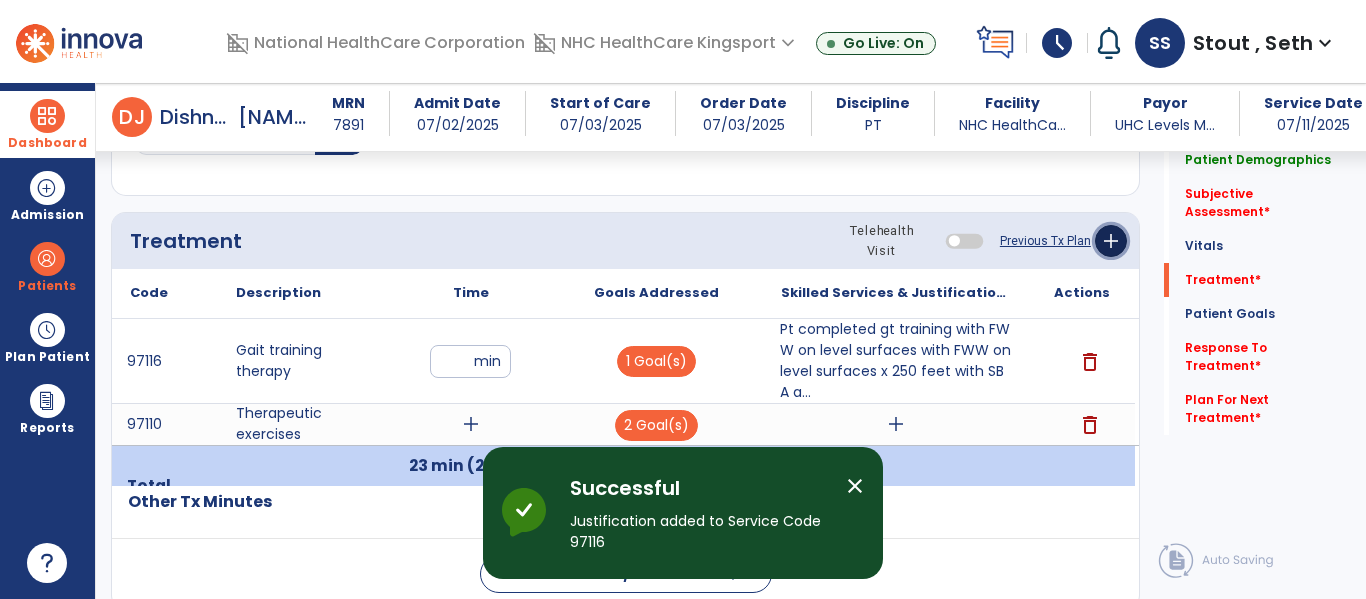 click on "add" 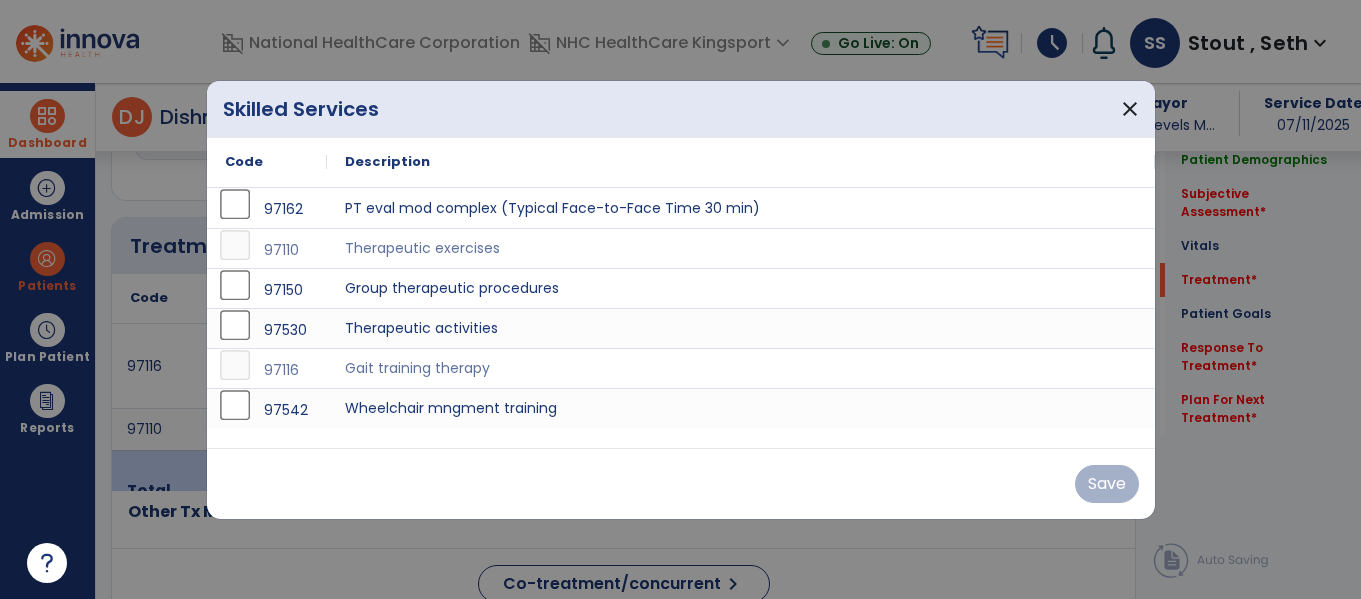 scroll, scrollTop: 1357, scrollLeft: 0, axis: vertical 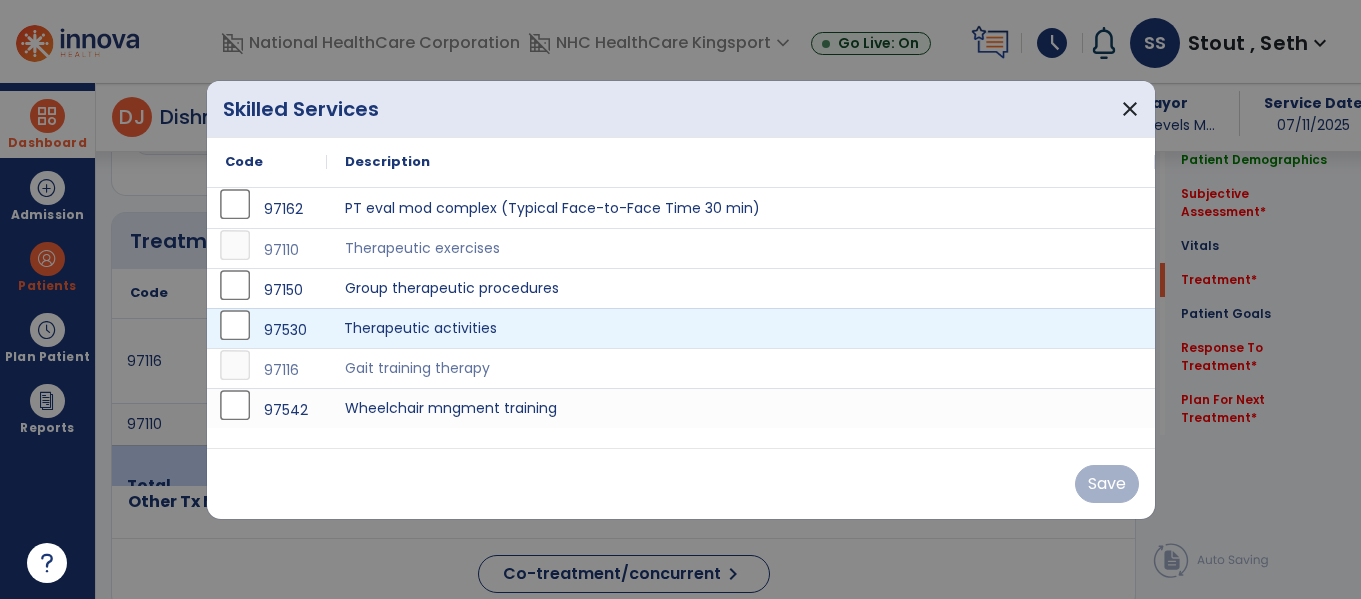 click on "Therapeutic activities" at bounding box center [741, 328] 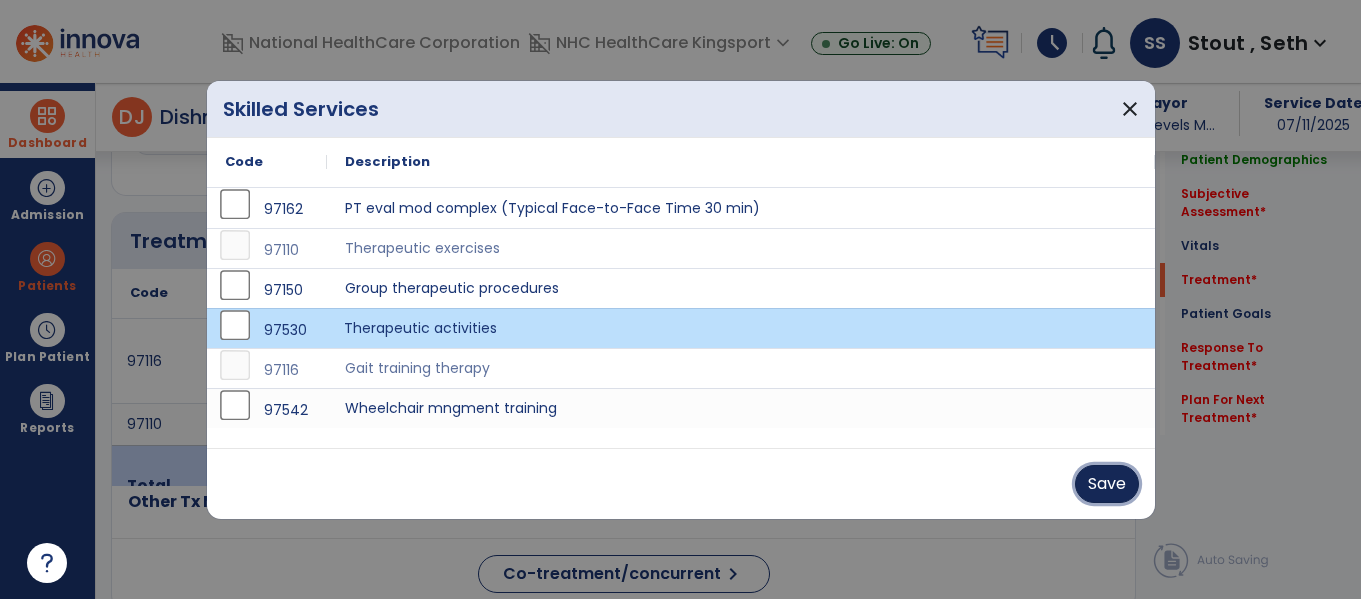 click on "Save" at bounding box center [1107, 484] 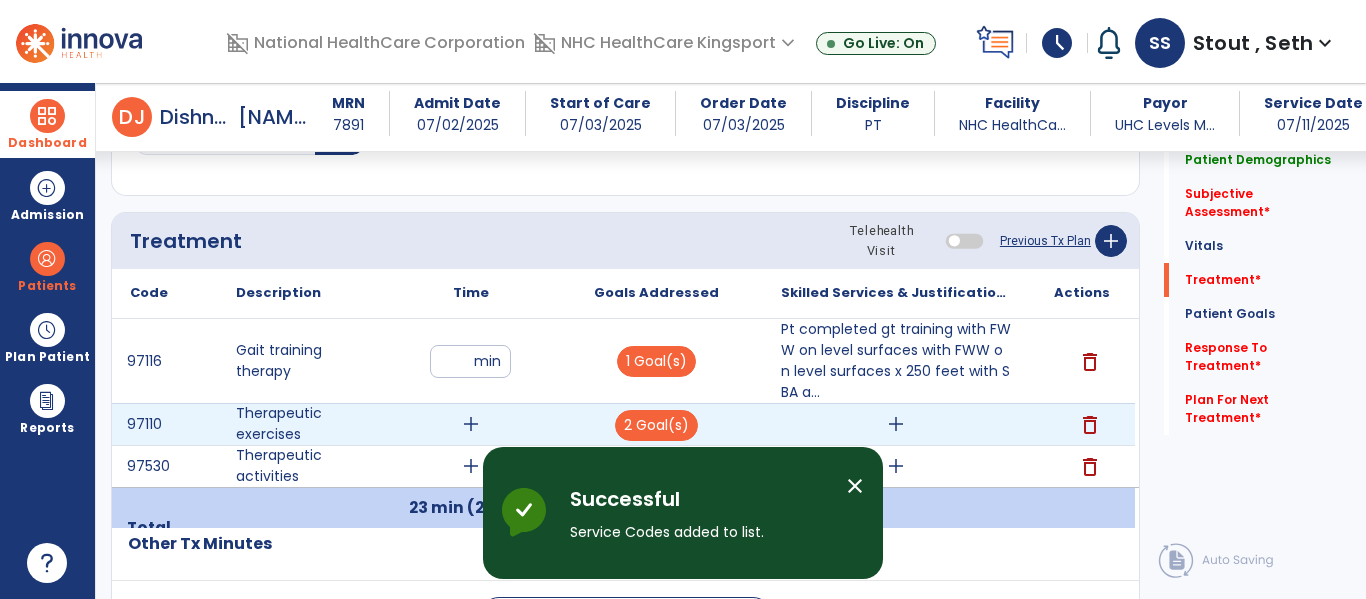 click on "delete" at bounding box center [1090, 425] 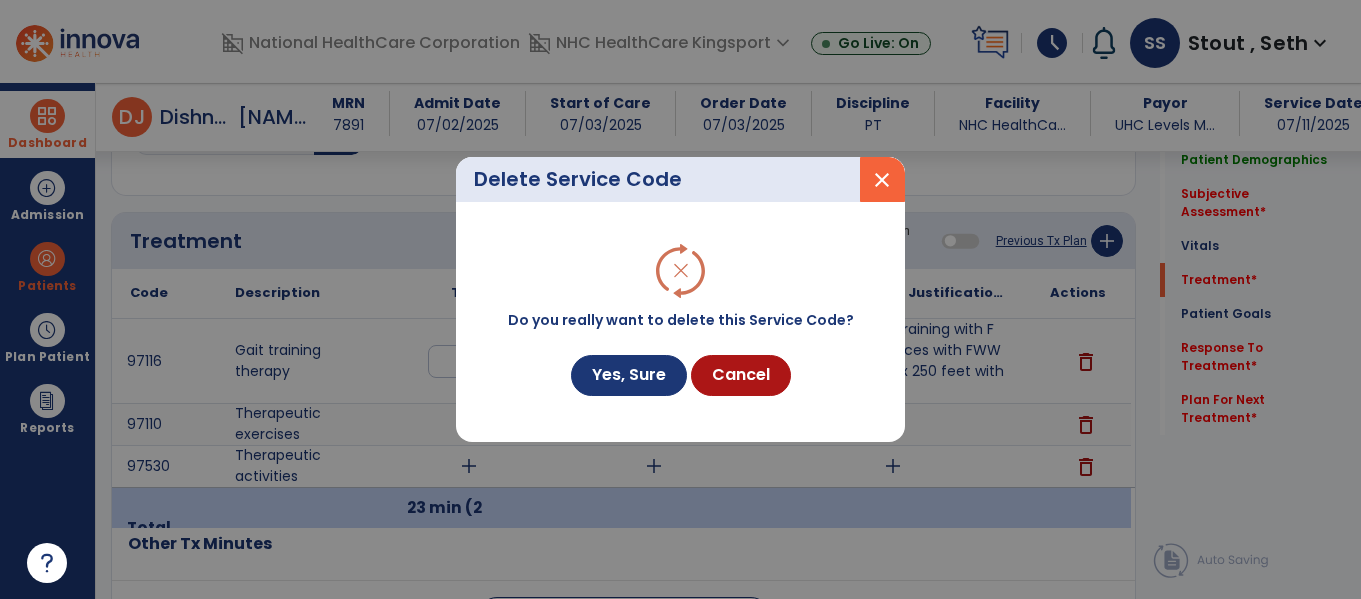 scroll, scrollTop: 1357, scrollLeft: 0, axis: vertical 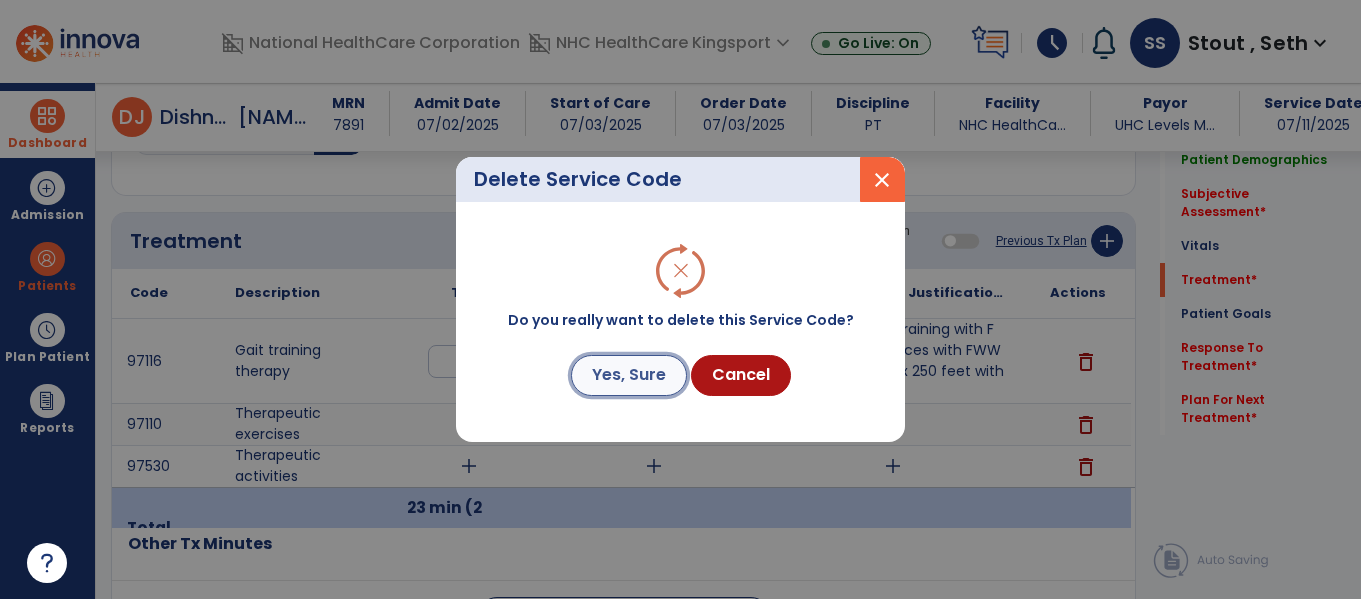 click on "Yes, Sure" at bounding box center [629, 375] 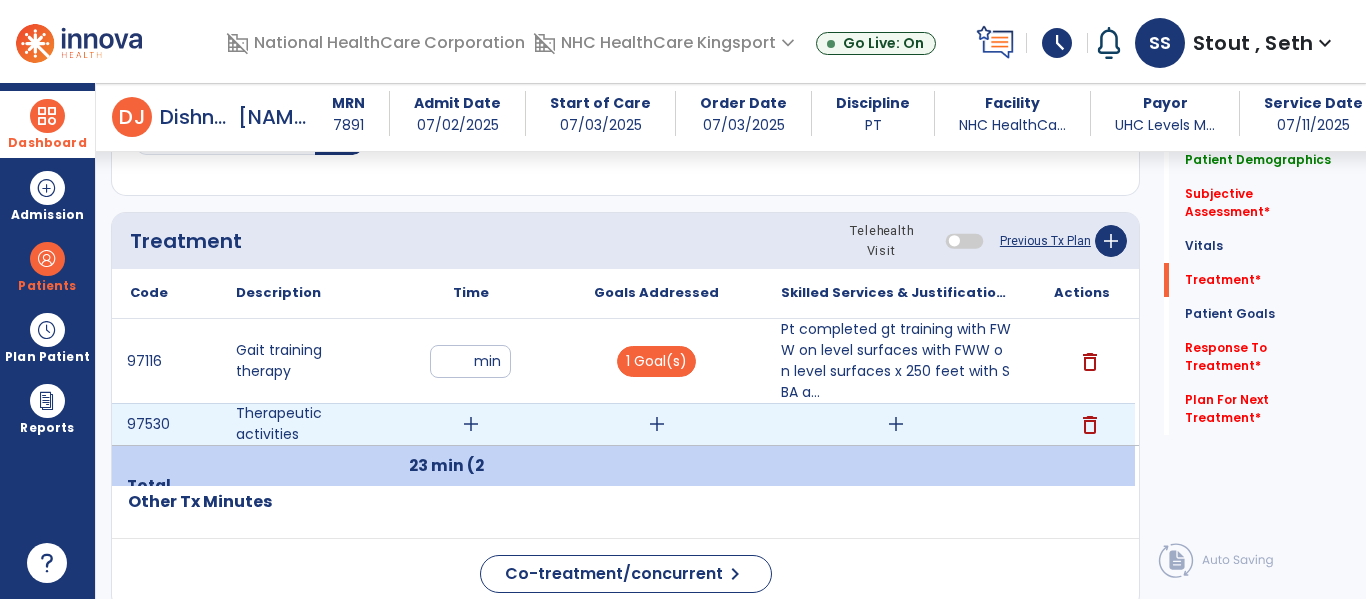 click on "add" at bounding box center (470, 424) 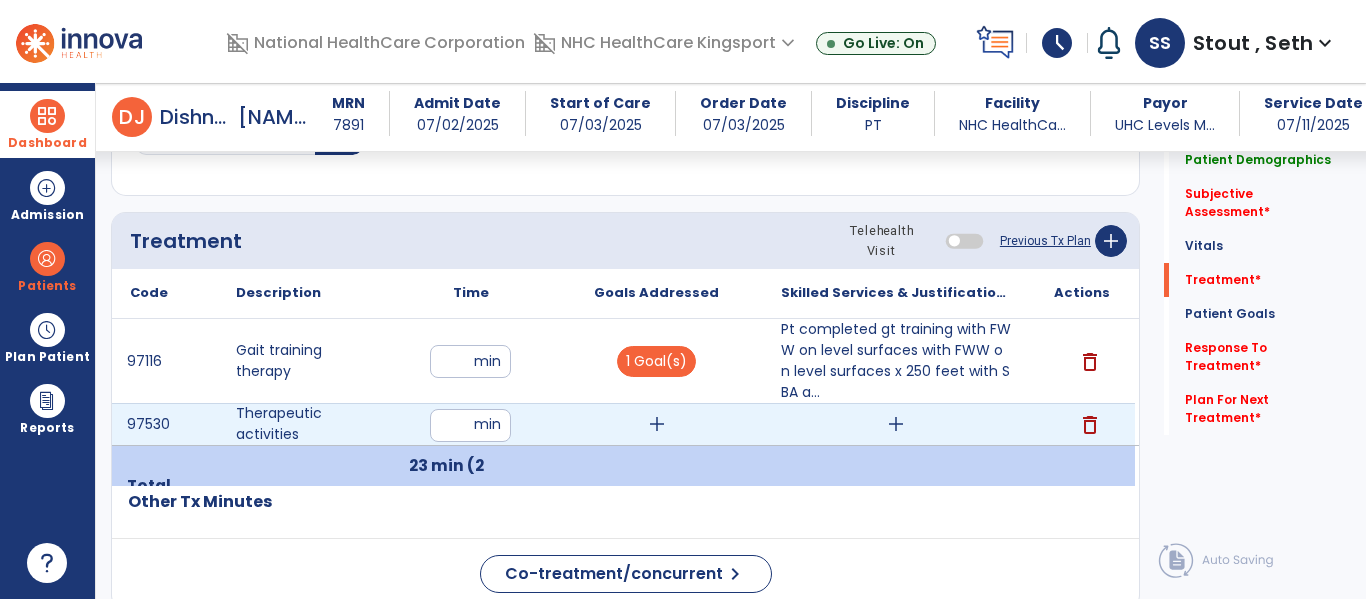 type on "**" 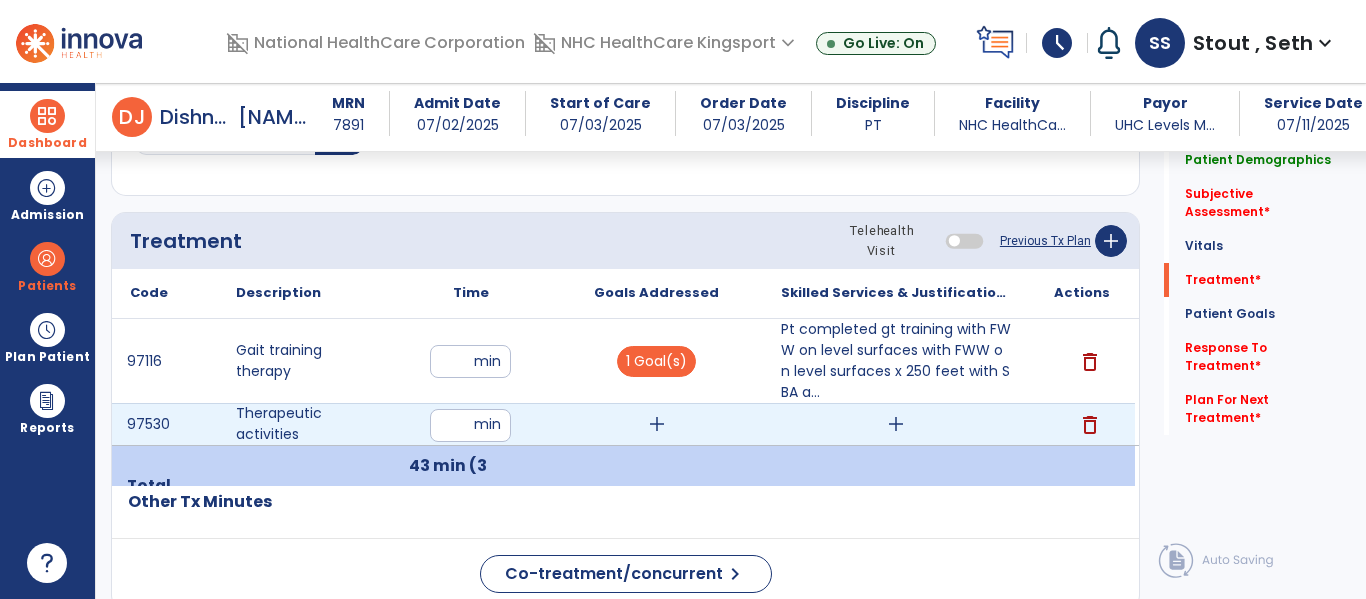 click on "add" at bounding box center (896, 424) 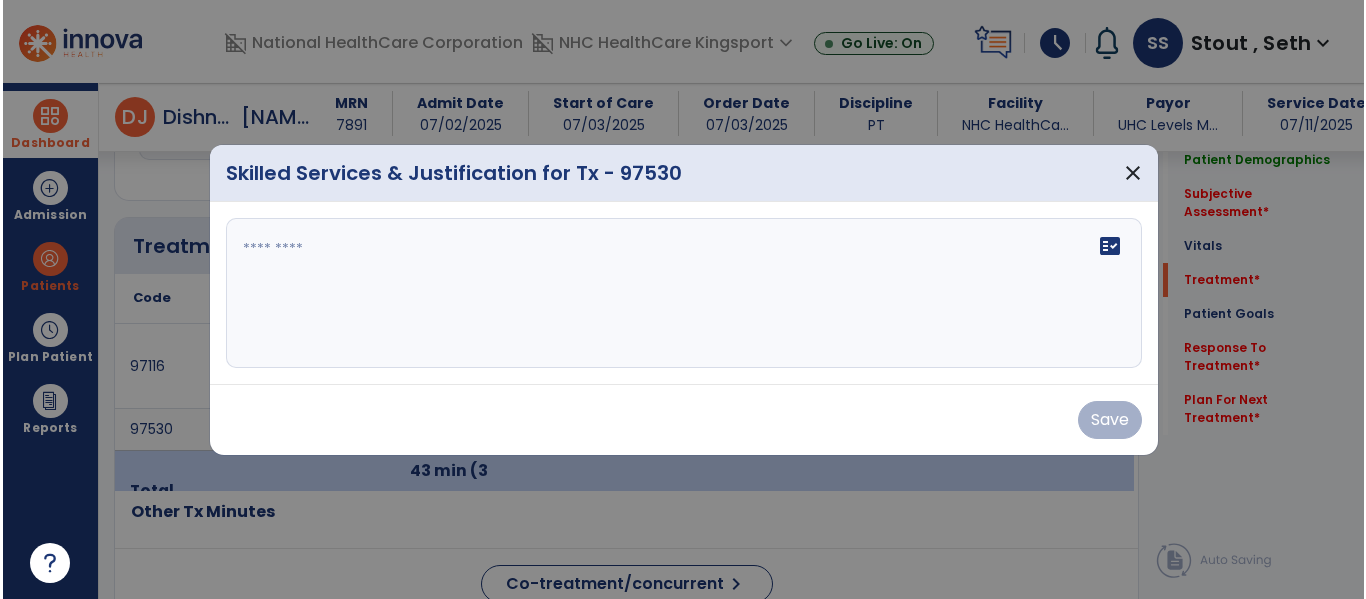scroll, scrollTop: 1357, scrollLeft: 0, axis: vertical 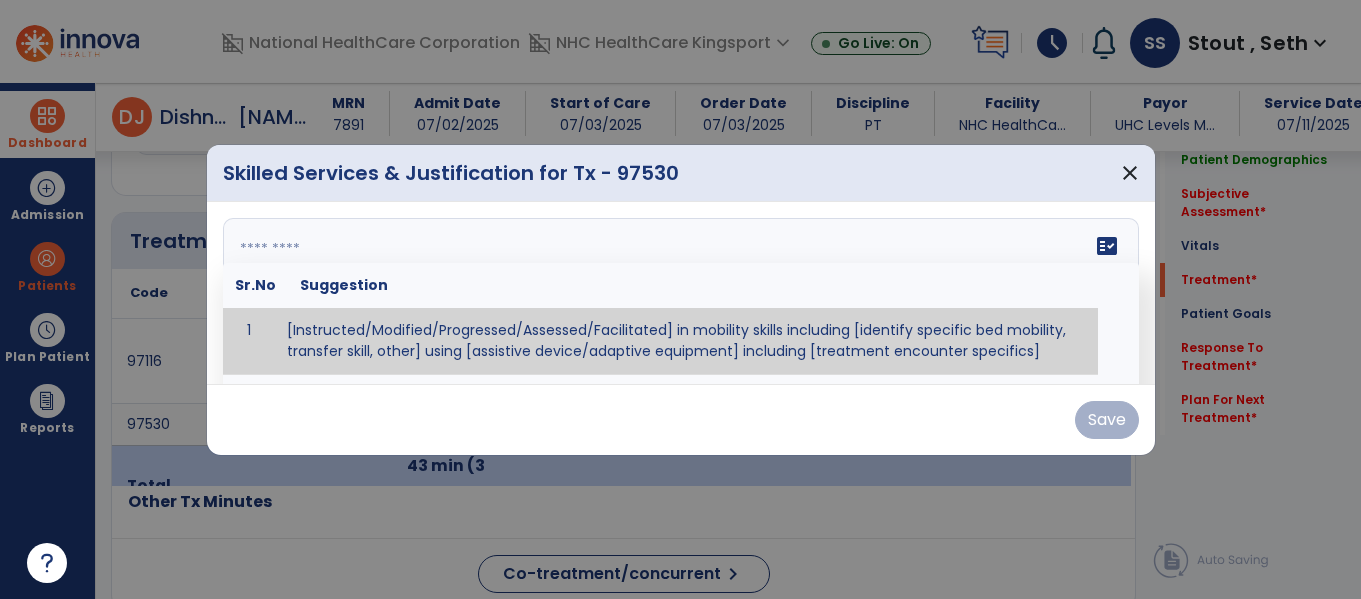 click on "fact_check  Sr.No Suggestion 1 [Instructed/Modified/Progressed/Assessed/Facilitated] in mobility skills including [identify specific bed mobility, transfer skill, other] using [assistive device/adaptive equipment] including [treatment encounter specifics]" at bounding box center (681, 293) 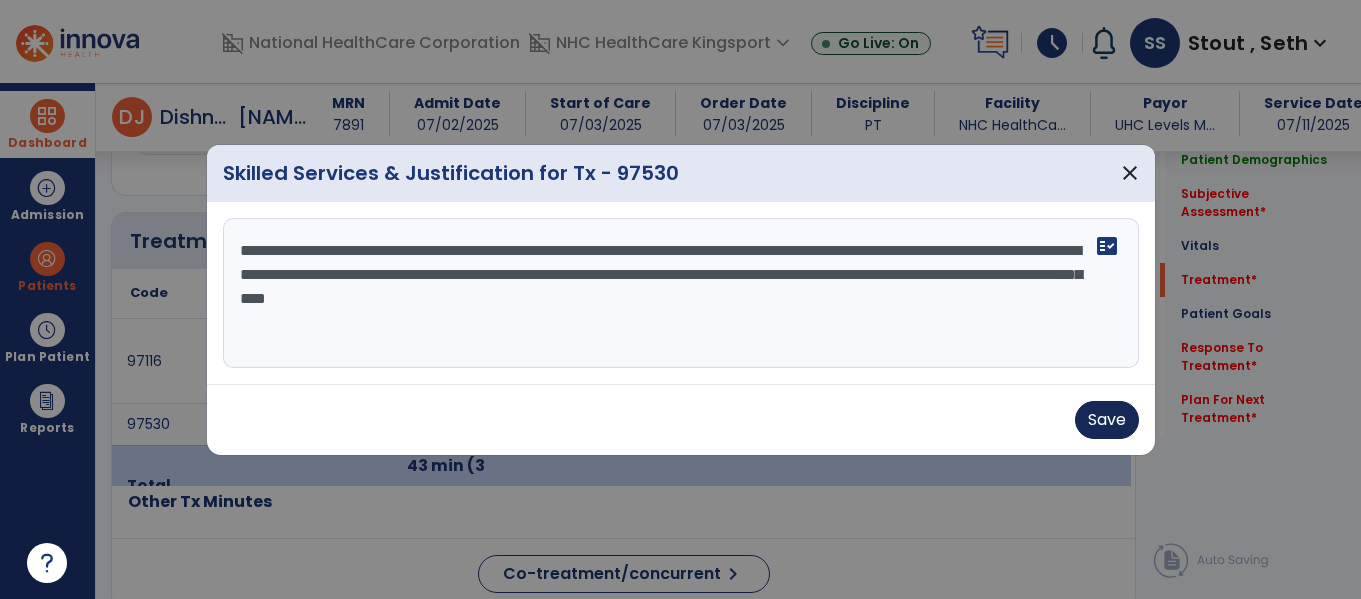 type on "**********" 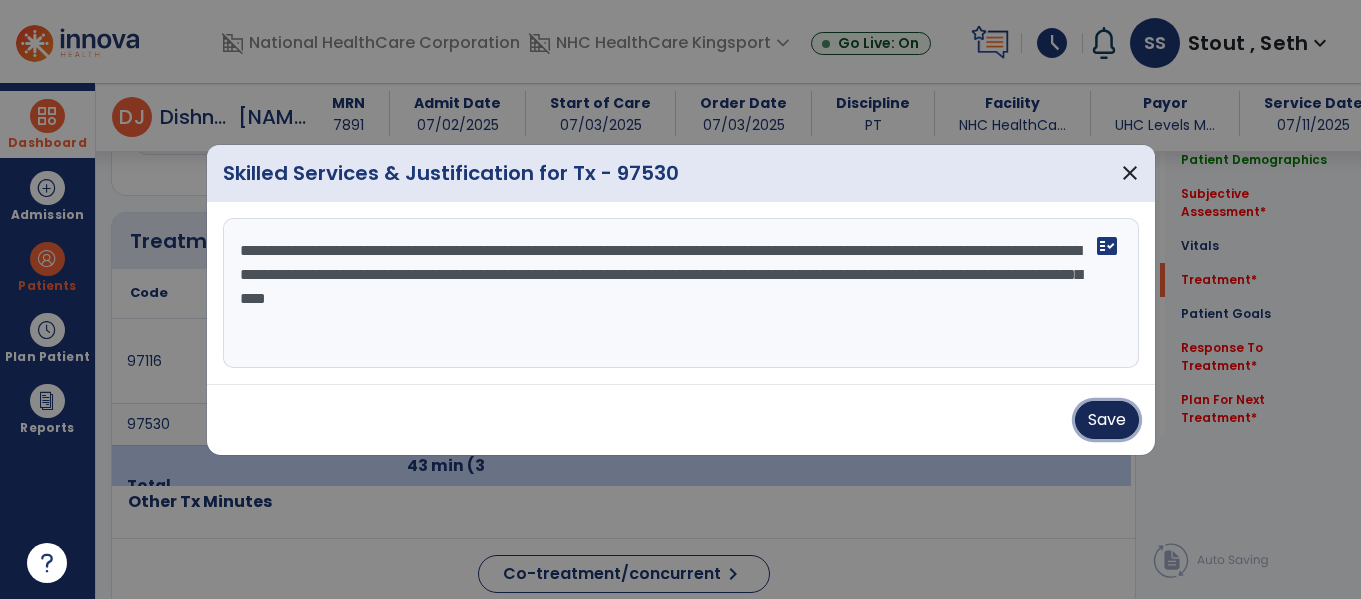 click on "Save" at bounding box center (1107, 420) 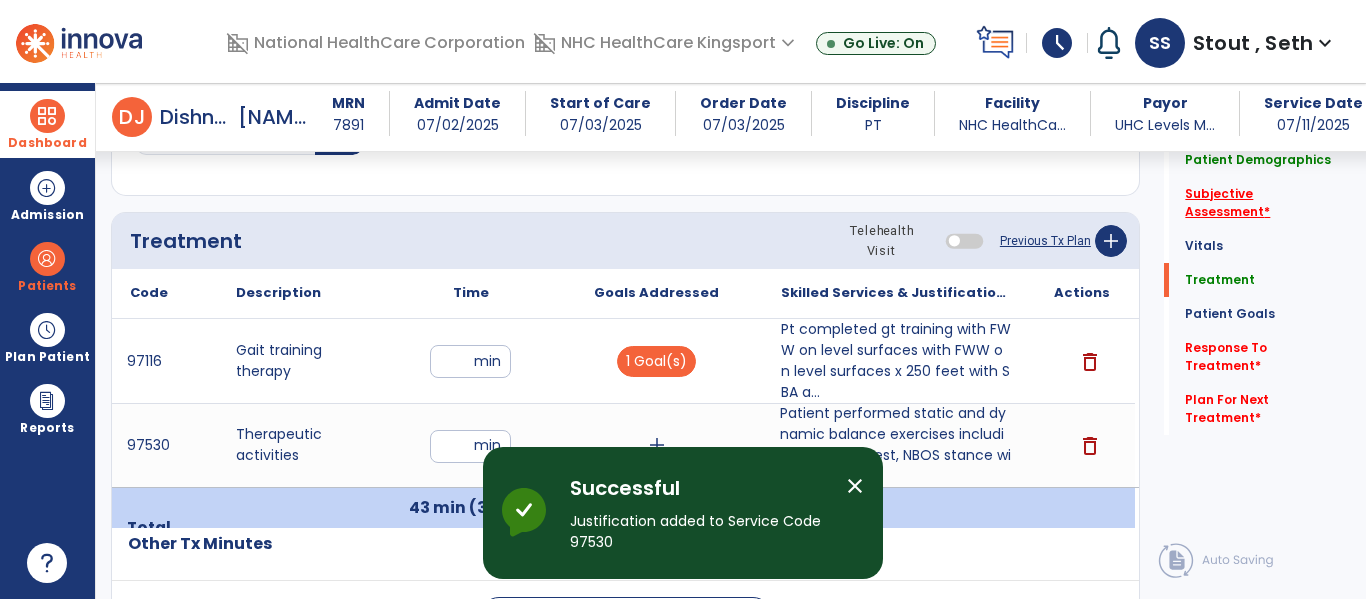 click on "Subjective Assessment   *" 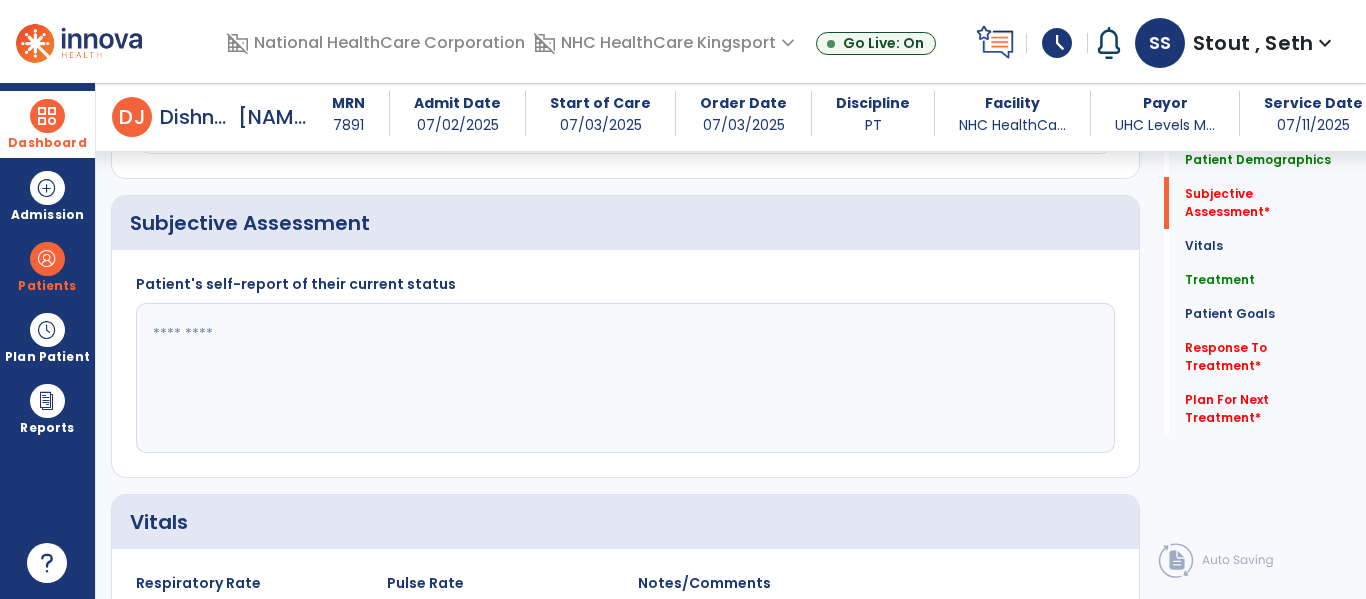 scroll, scrollTop: 648, scrollLeft: 0, axis: vertical 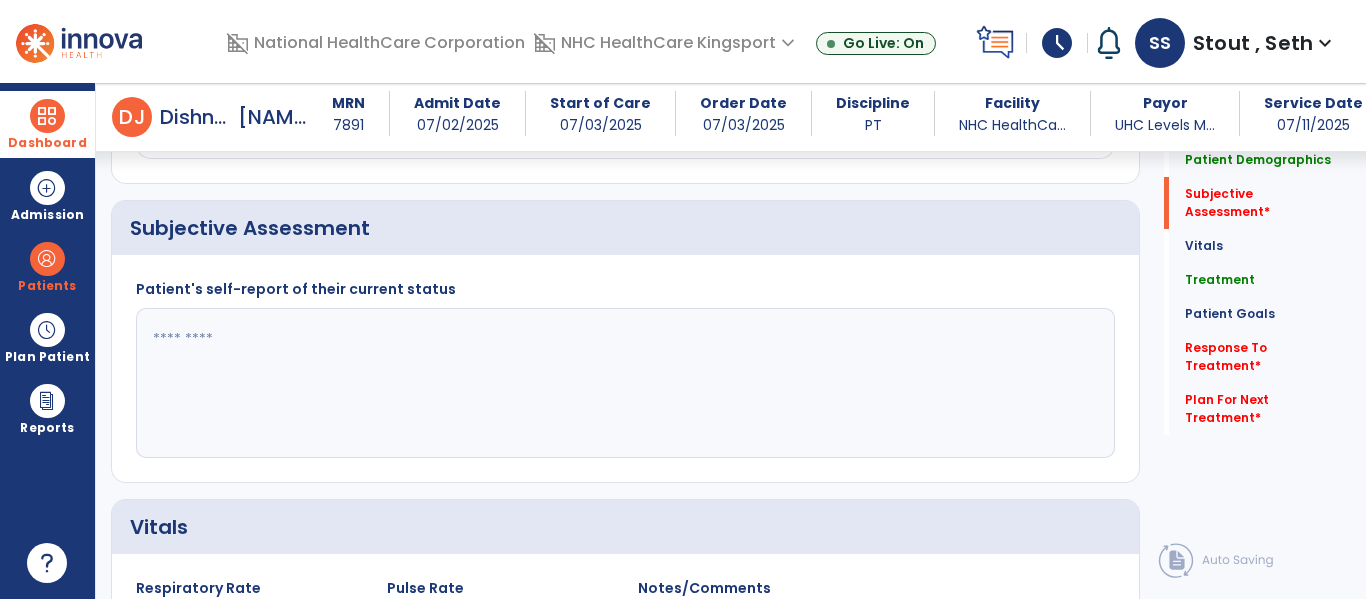 click 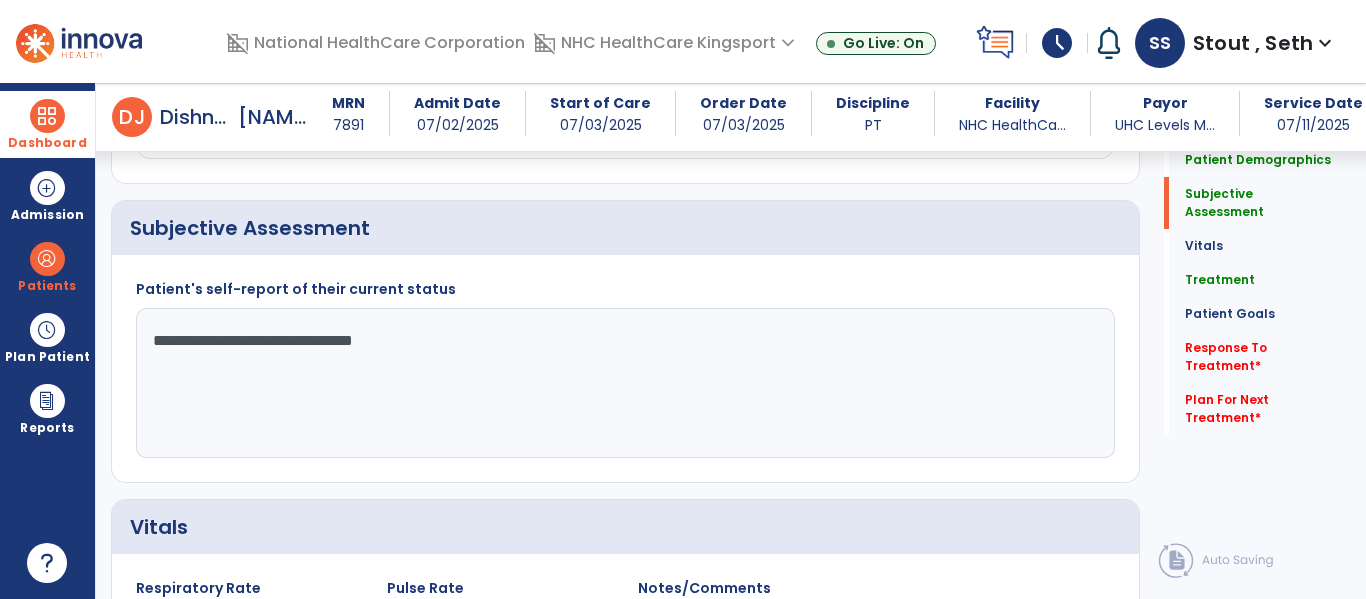 click on "**********" 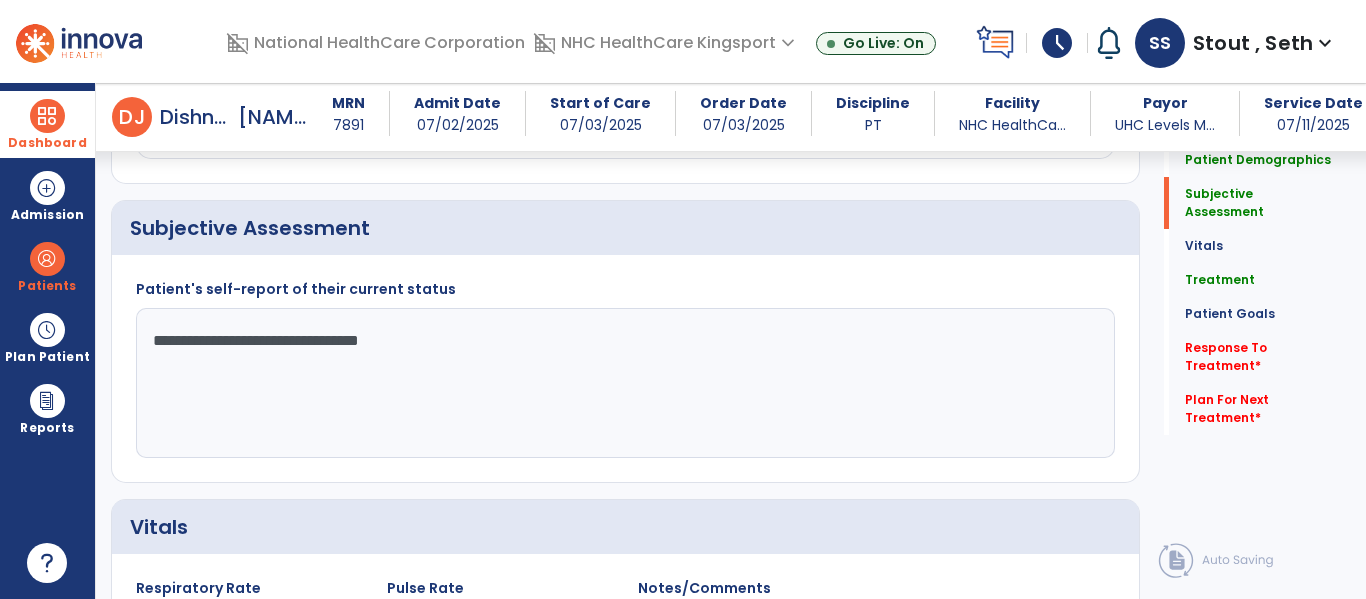 click on "**********" 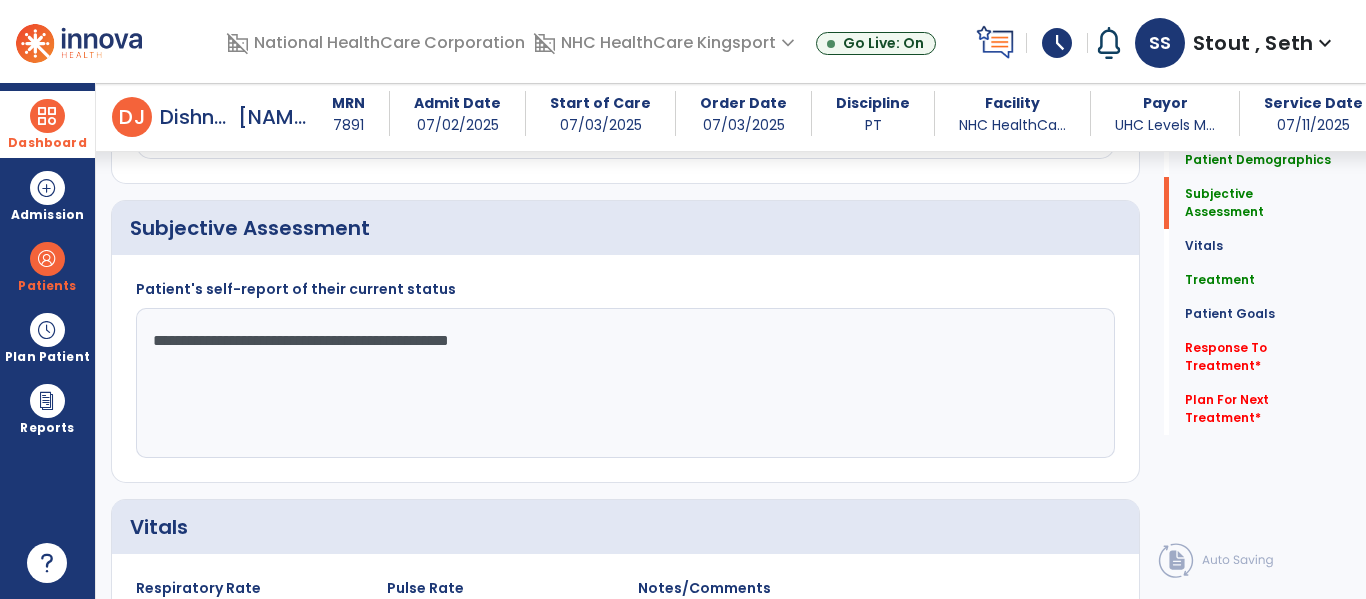 click on "**********" 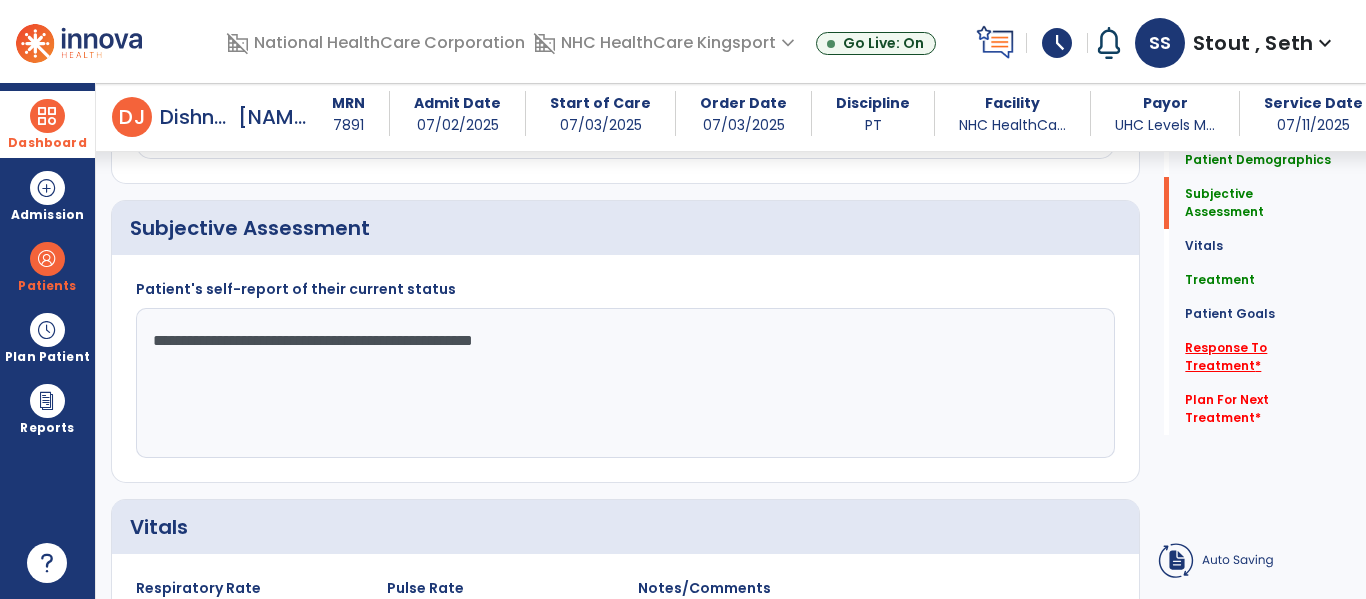 type on "**********" 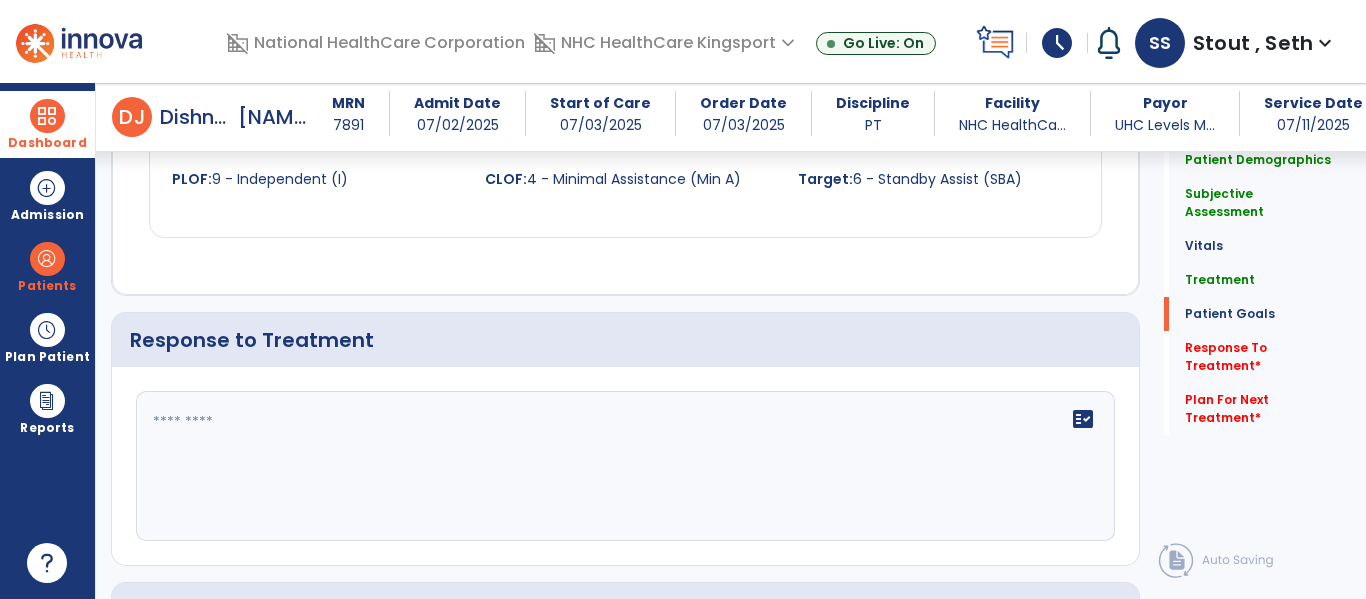 scroll, scrollTop: 3248, scrollLeft: 0, axis: vertical 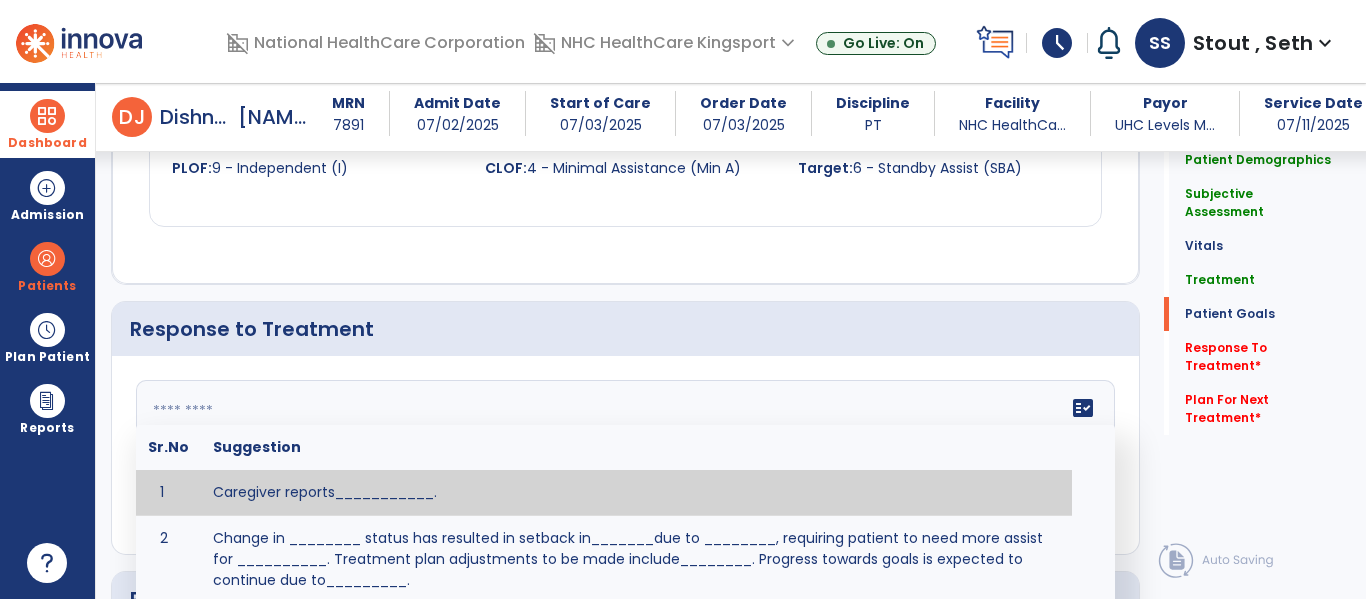 click 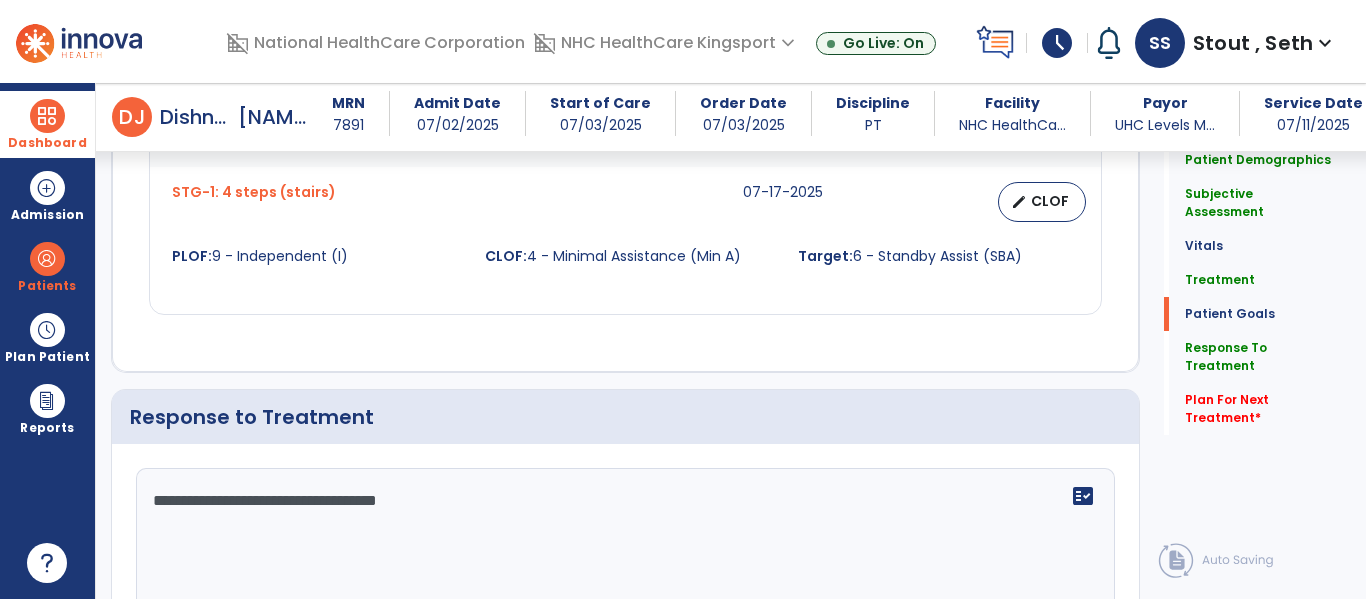 scroll, scrollTop: 3248, scrollLeft: 0, axis: vertical 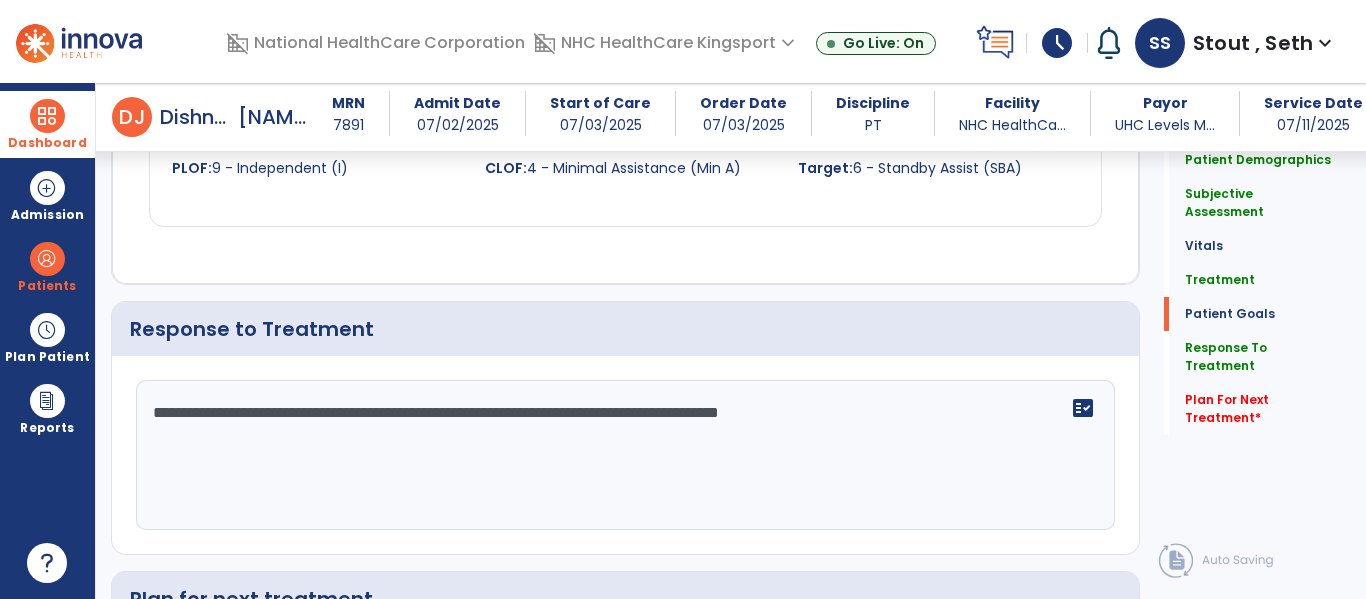 type on "**********" 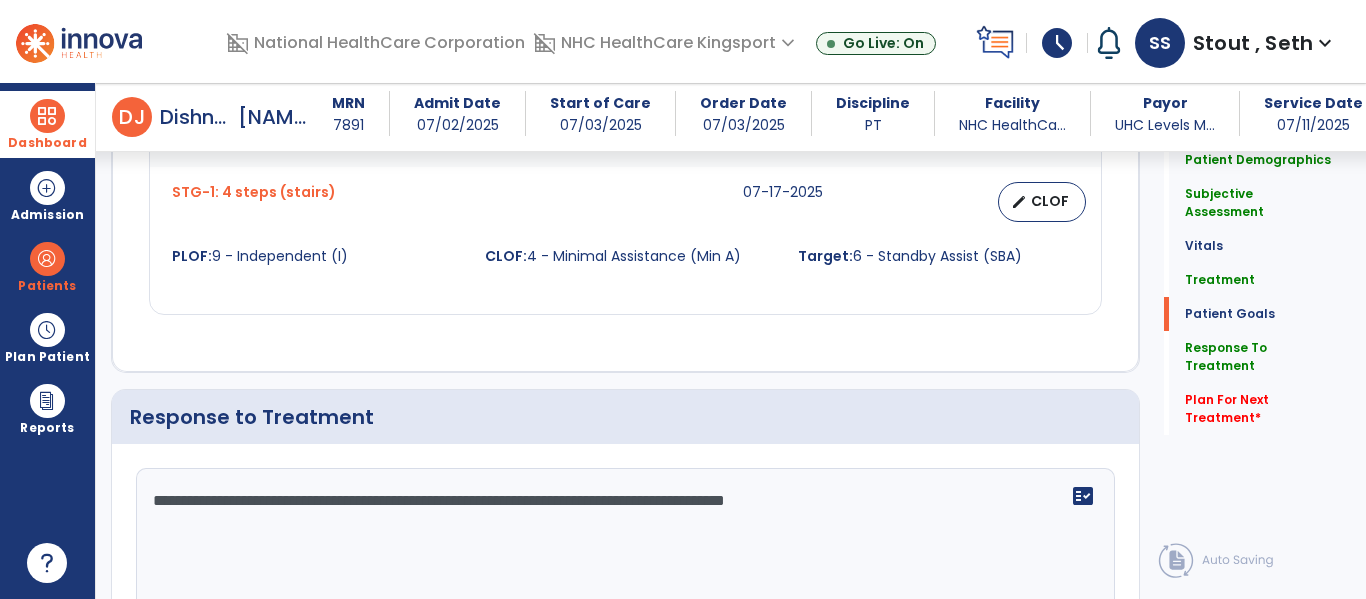 scroll, scrollTop: 3248, scrollLeft: 0, axis: vertical 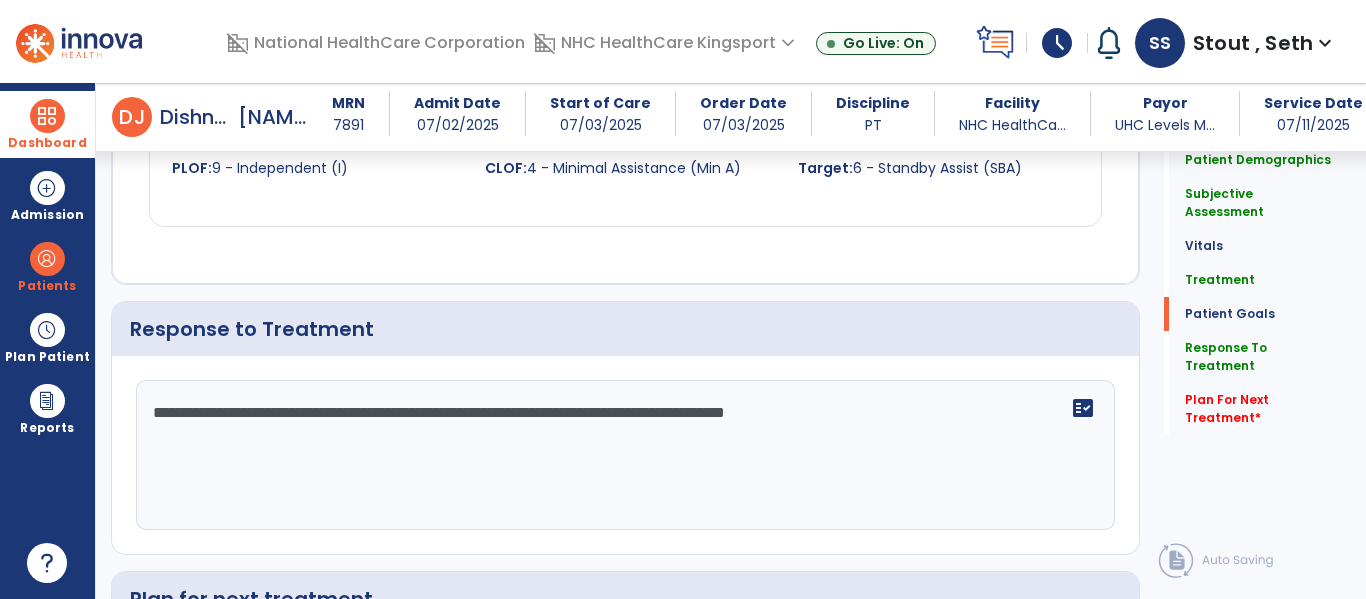 drag, startPoint x: 156, startPoint y: 413, endPoint x: 976, endPoint y: 439, distance: 820.4121 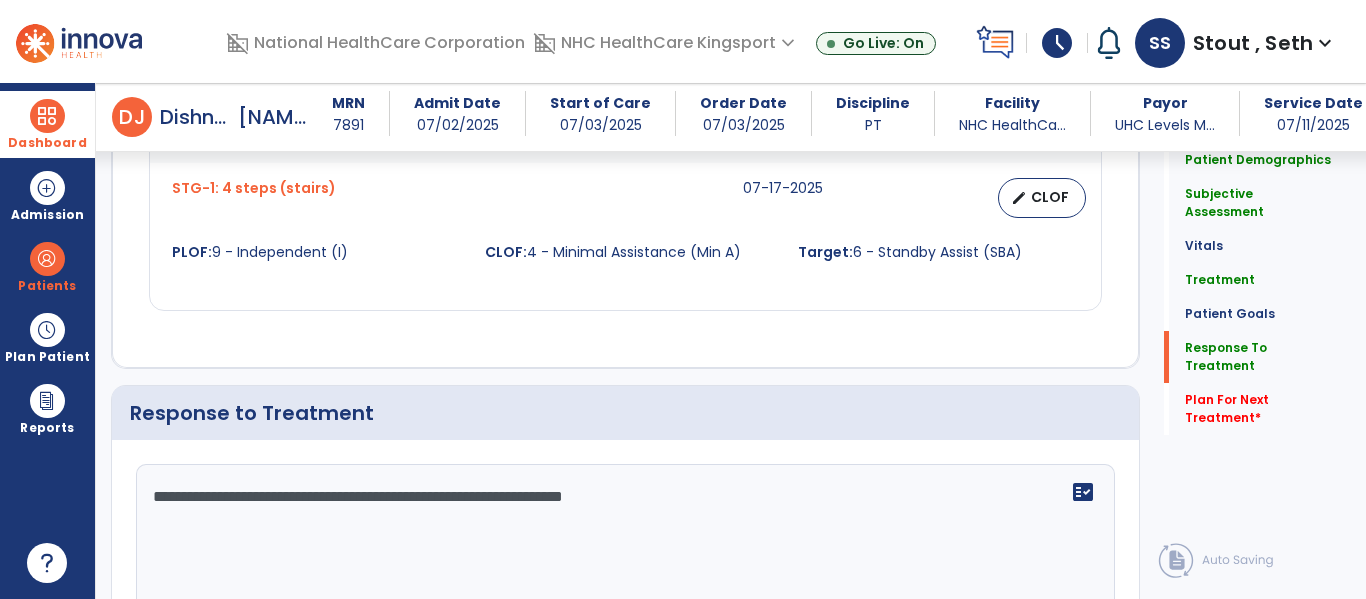 scroll, scrollTop: 3252, scrollLeft: 0, axis: vertical 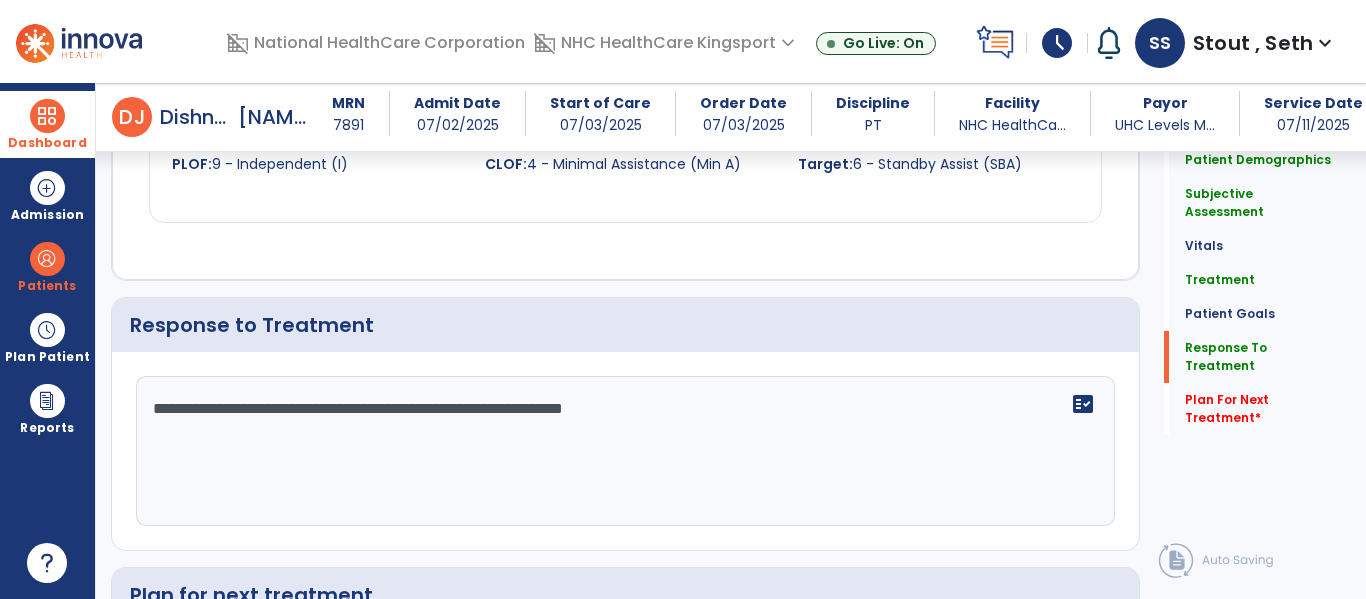 click on "**********" 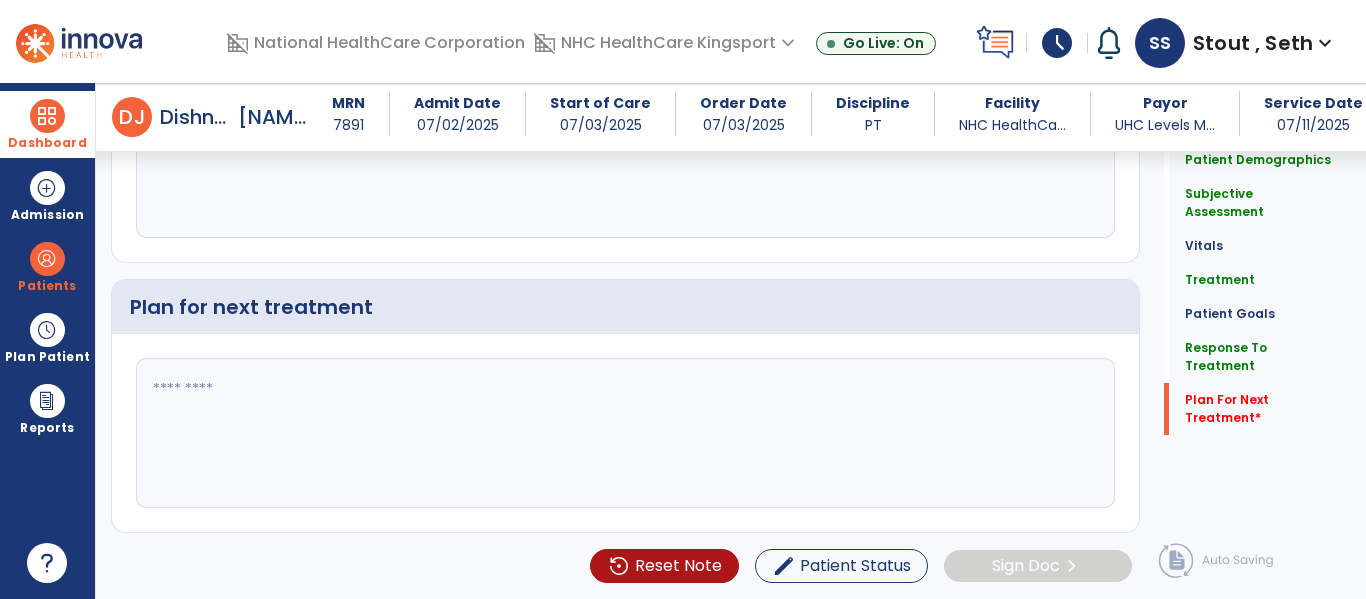 type on "**********" 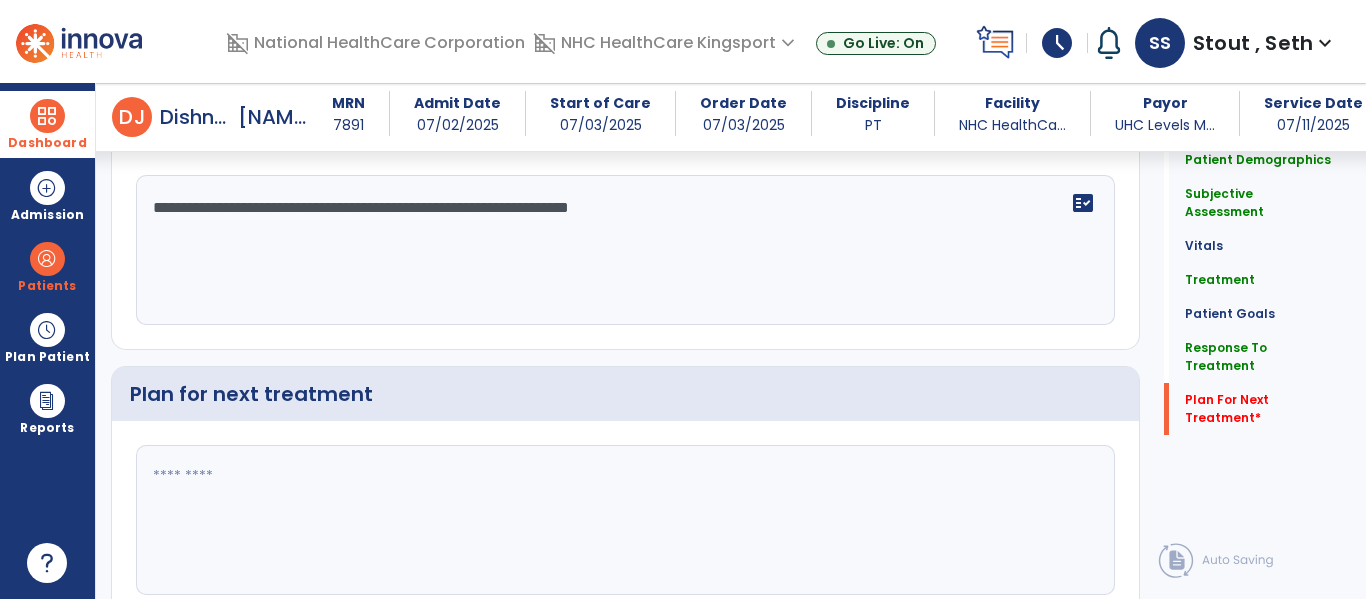 scroll, scrollTop: 3541, scrollLeft: 0, axis: vertical 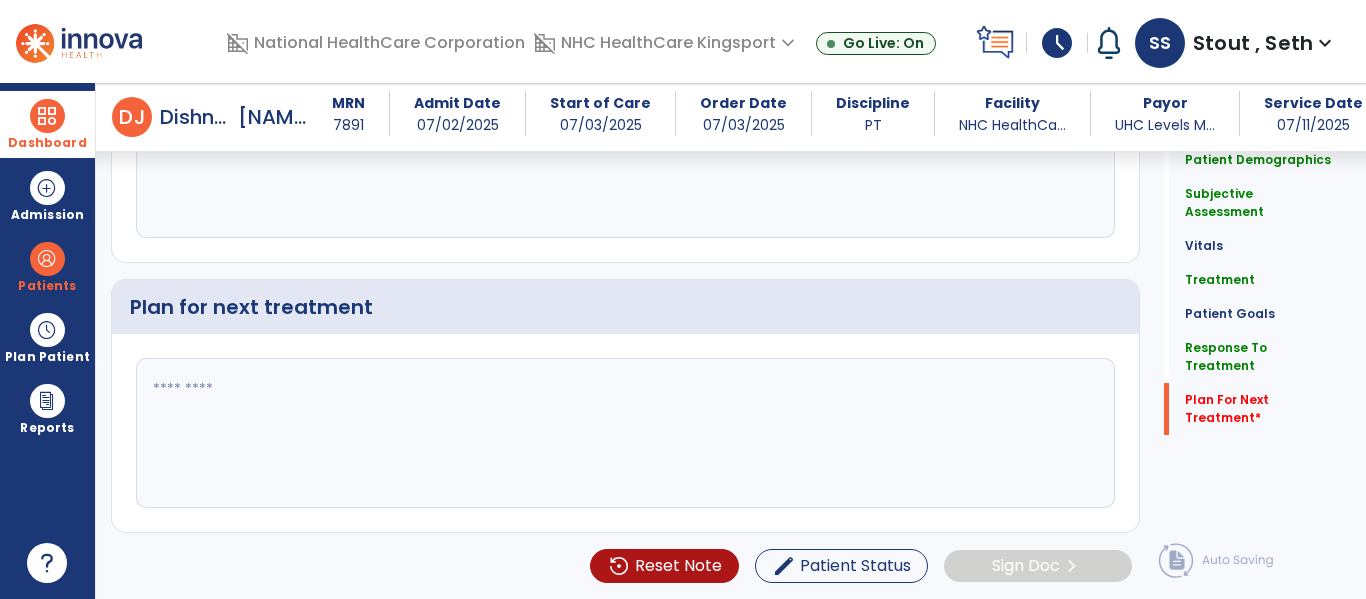 paste on "**********" 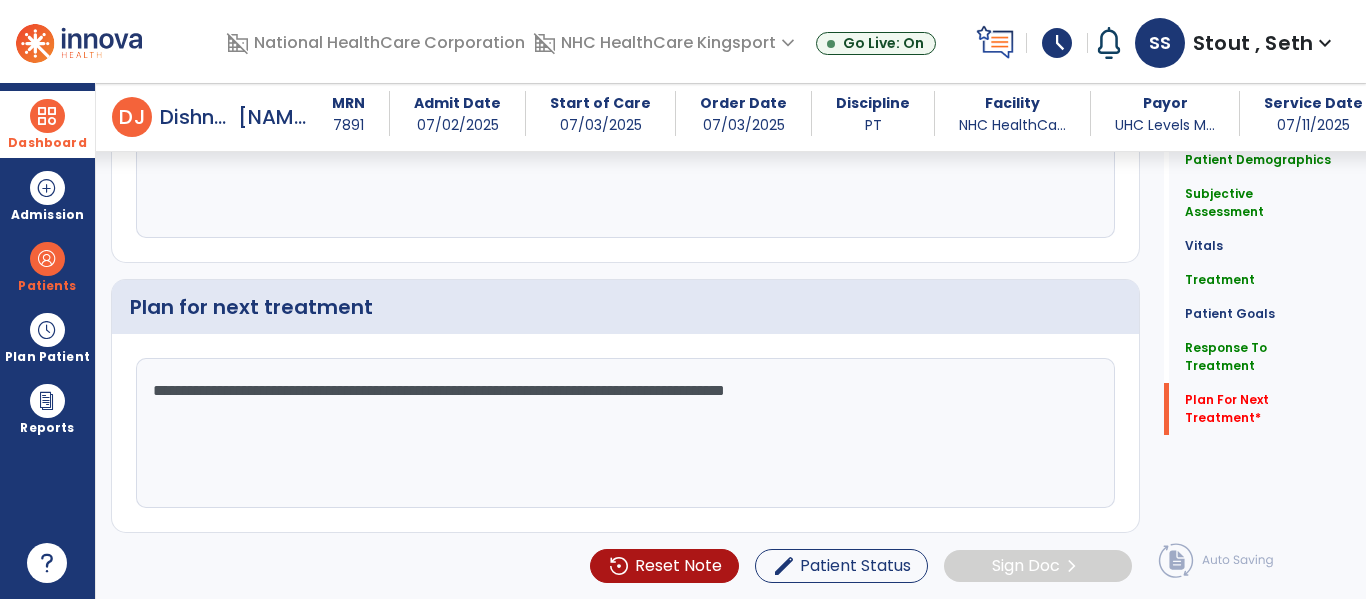 click on "**********" 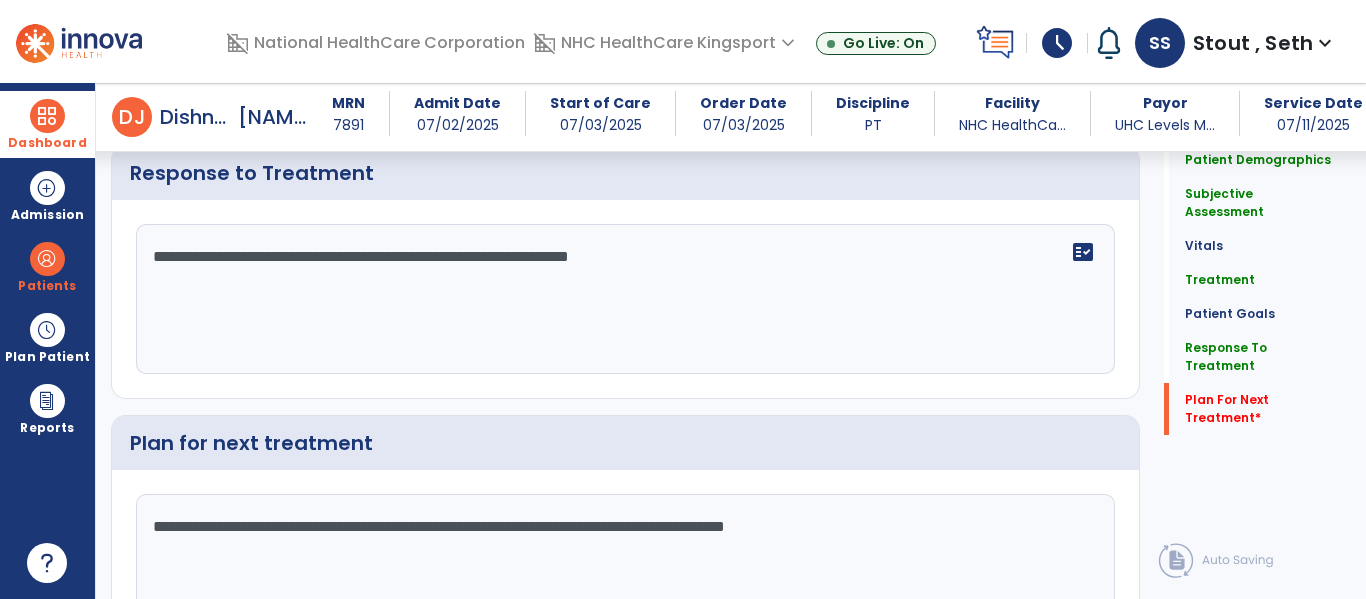 scroll, scrollTop: 3541, scrollLeft: 0, axis: vertical 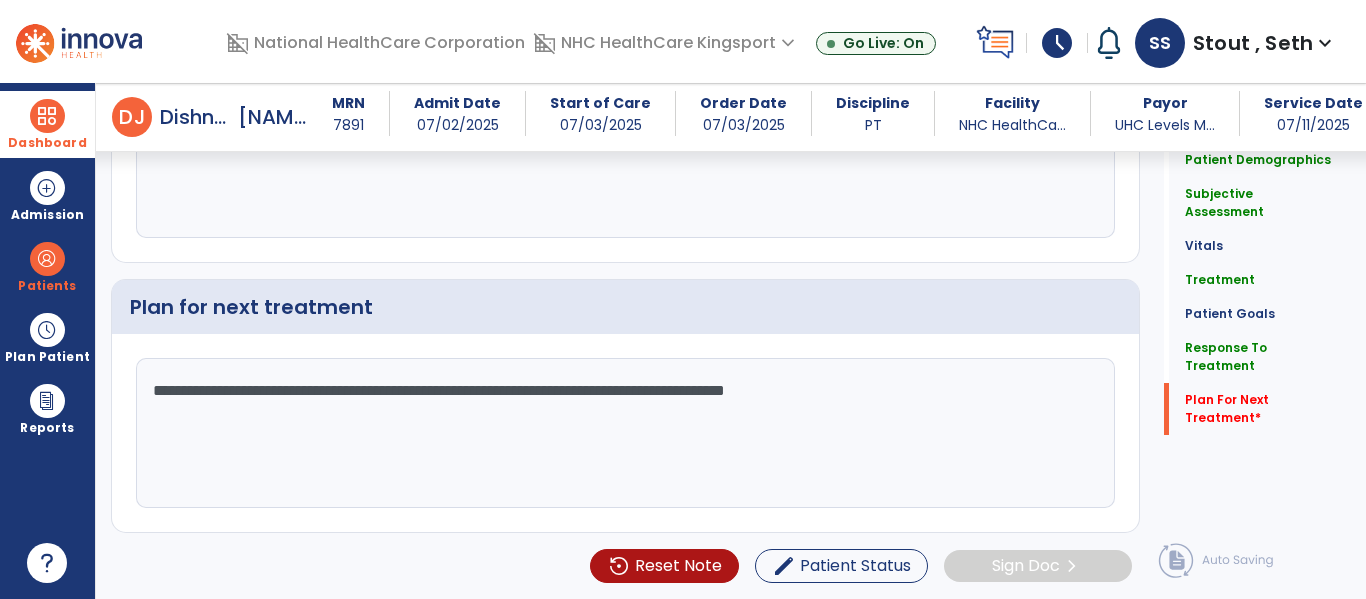 click on "**********" 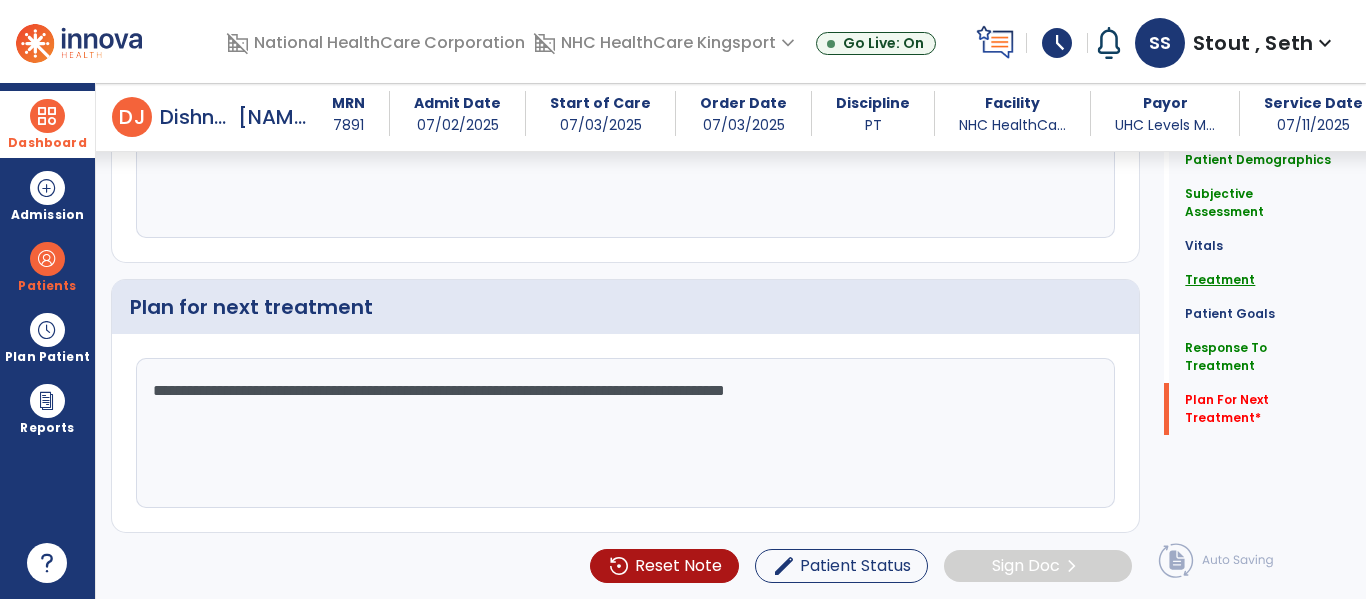 click on "Treatment" 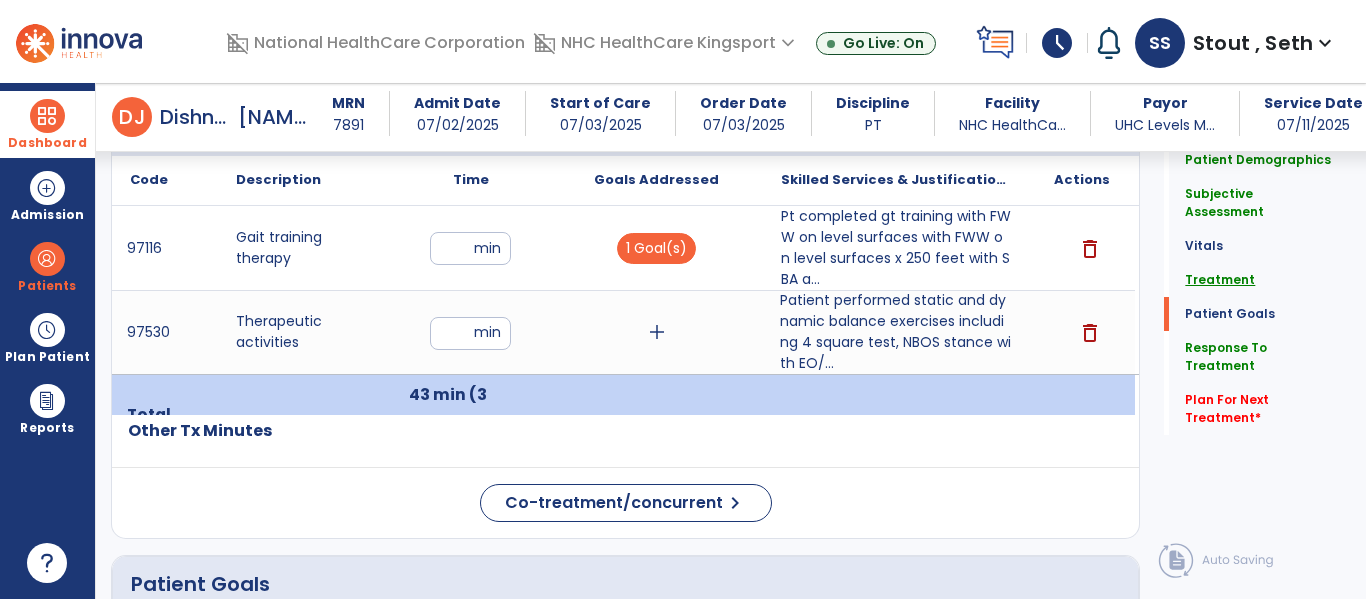 scroll, scrollTop: 1449, scrollLeft: 0, axis: vertical 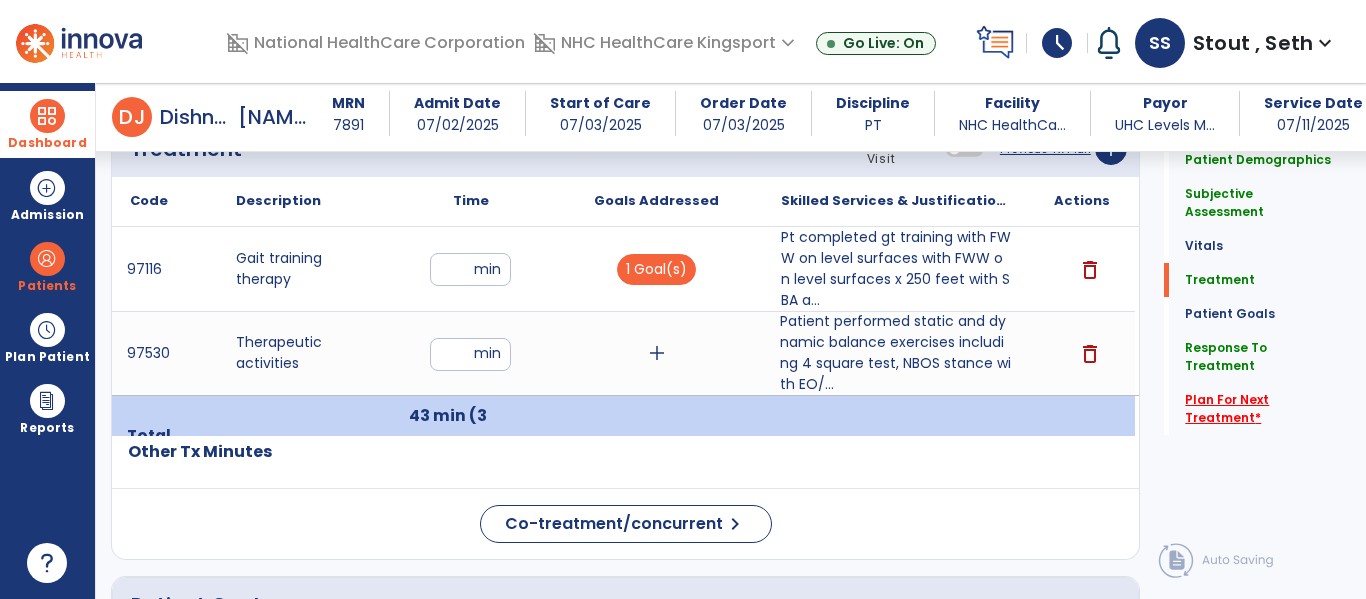 click on "Plan For Next Treatment   *" 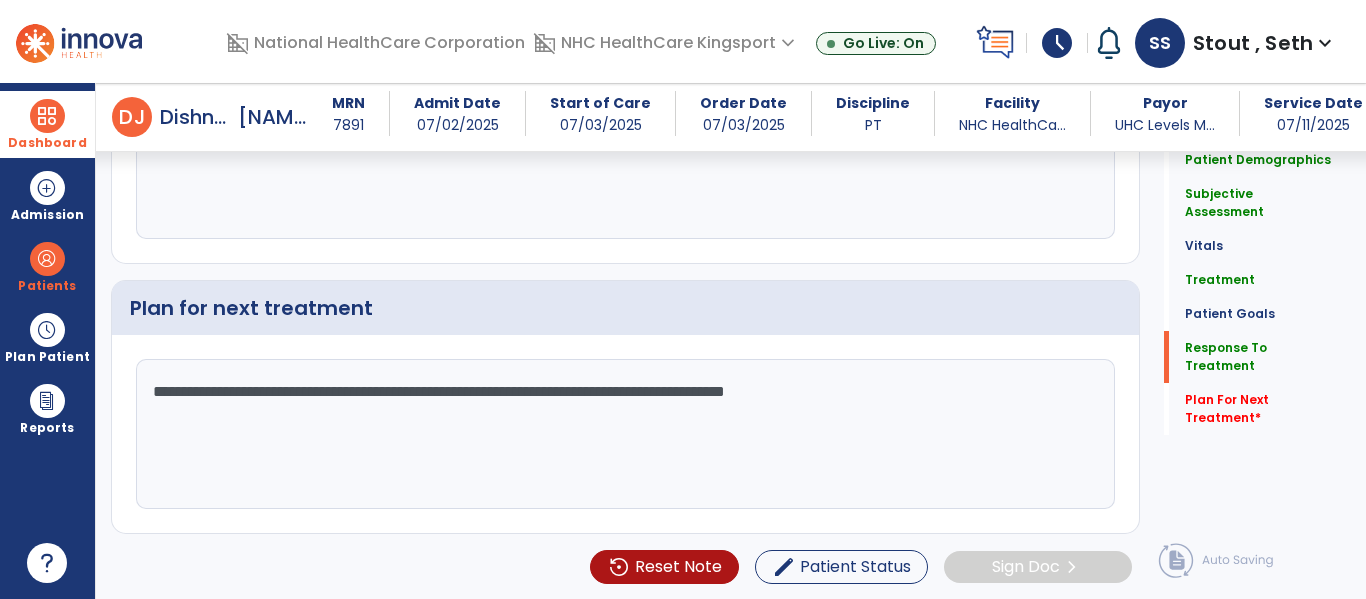 scroll, scrollTop: 3541, scrollLeft: 0, axis: vertical 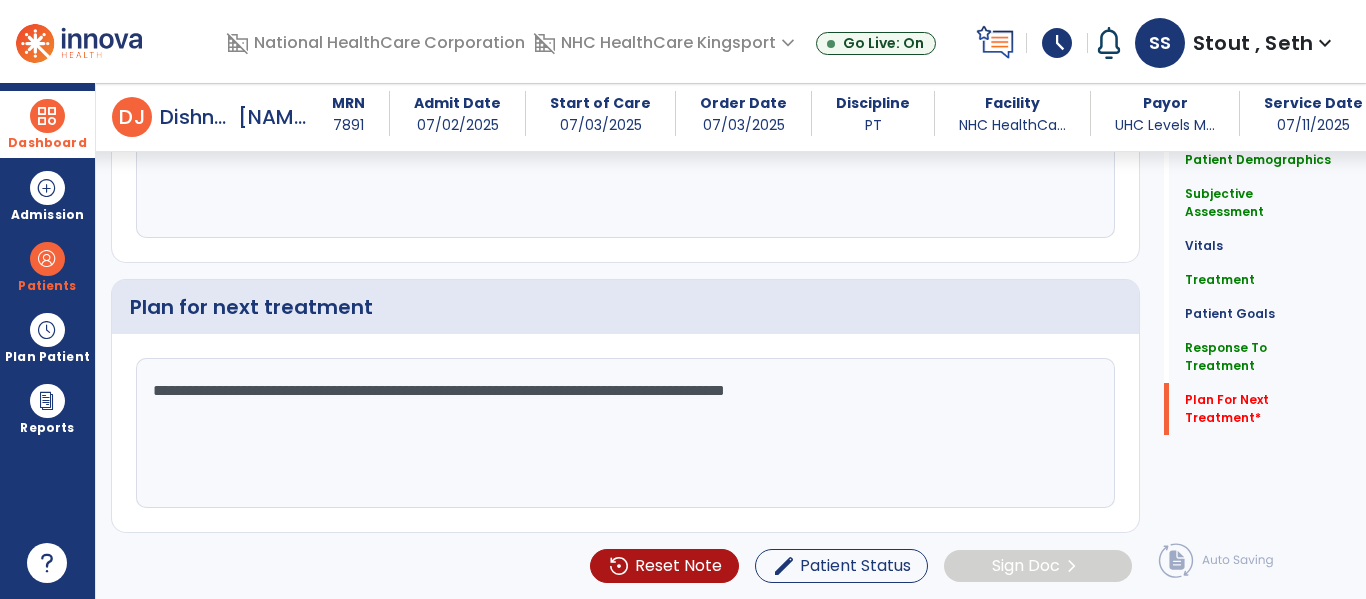click on "**********" 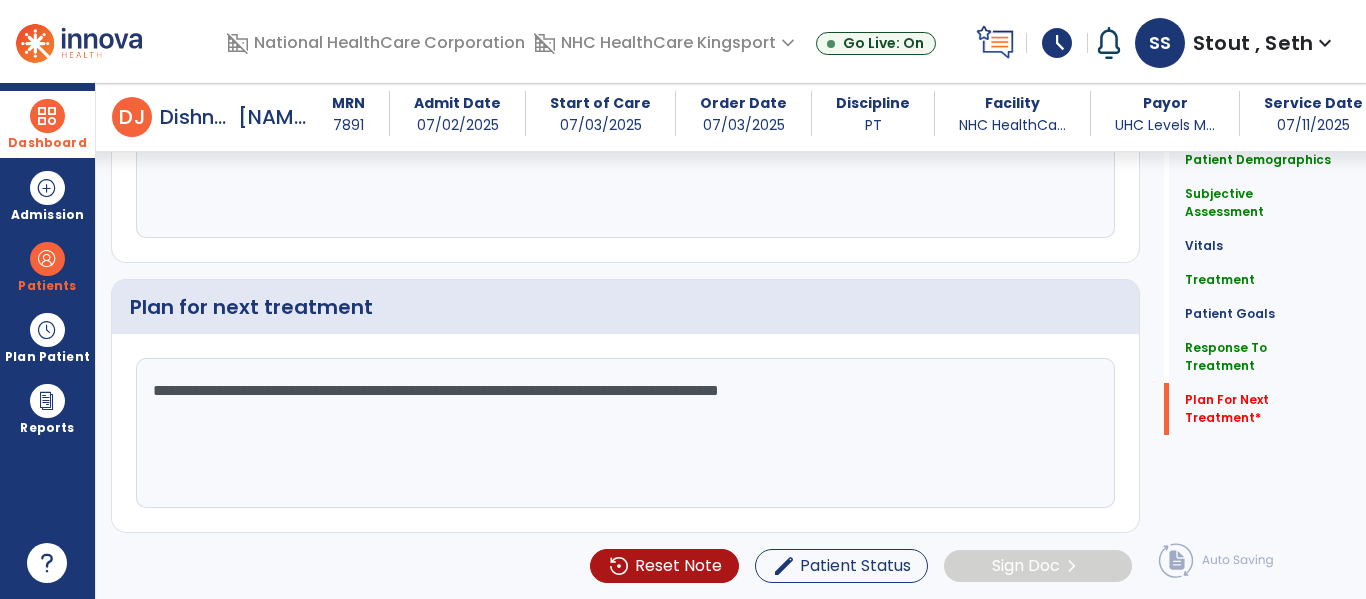 type on "**********" 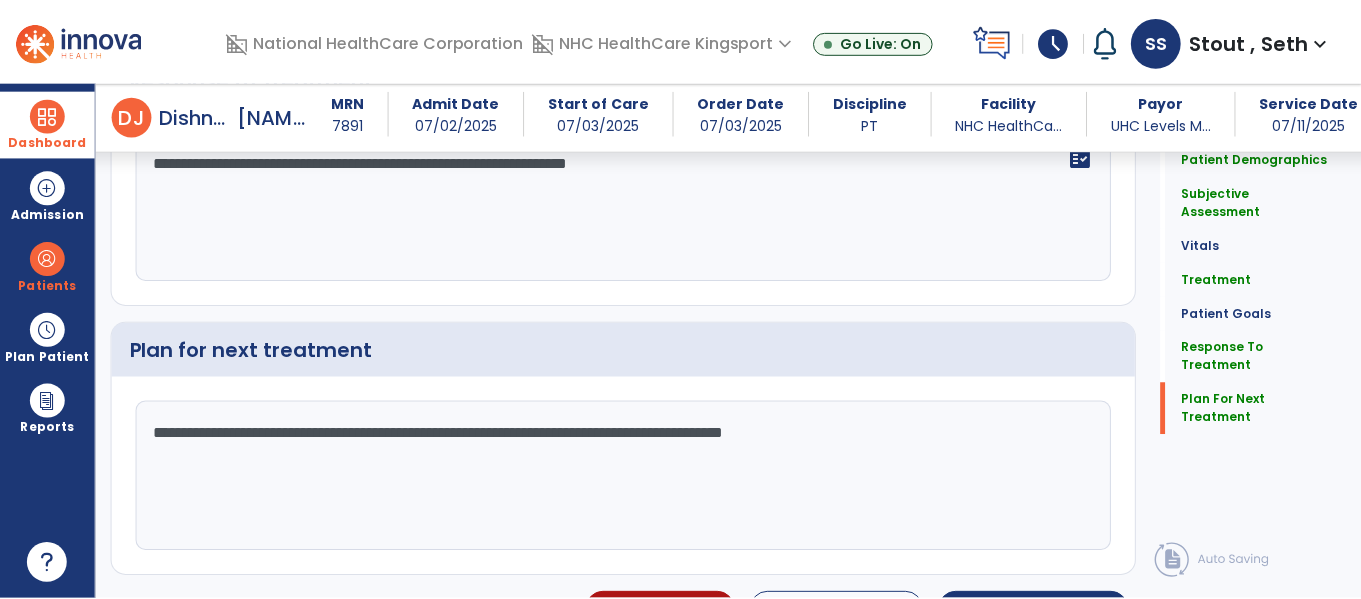 scroll, scrollTop: 3541, scrollLeft: 0, axis: vertical 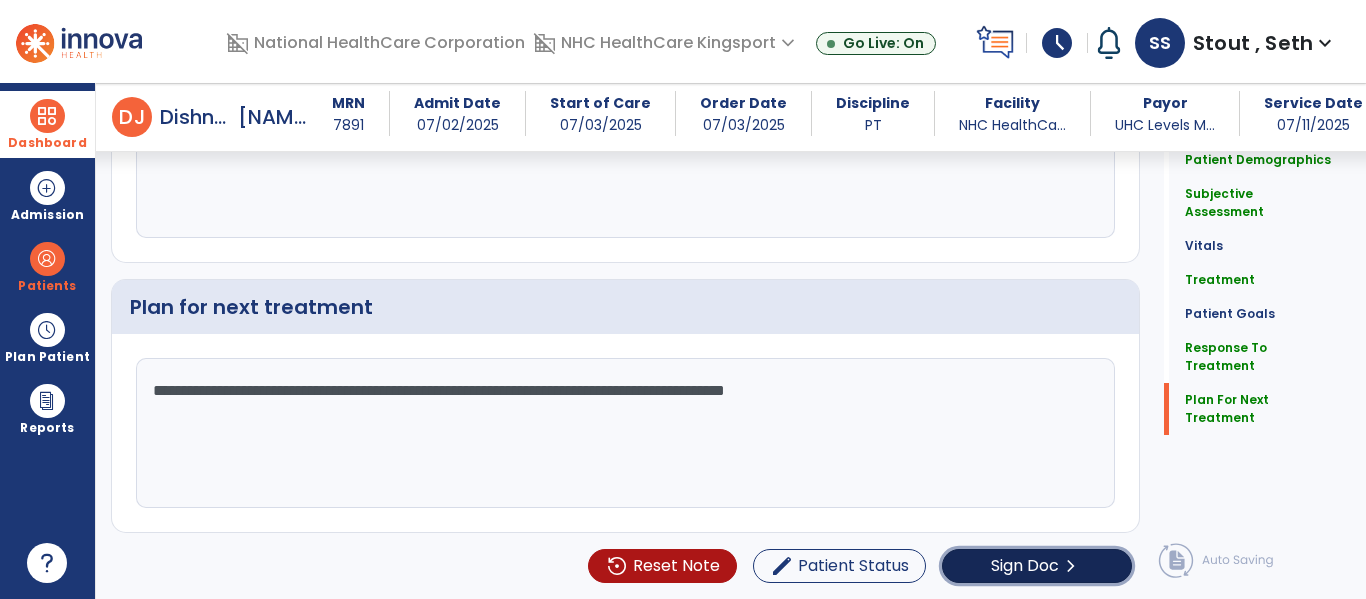 click on "Sign Doc" 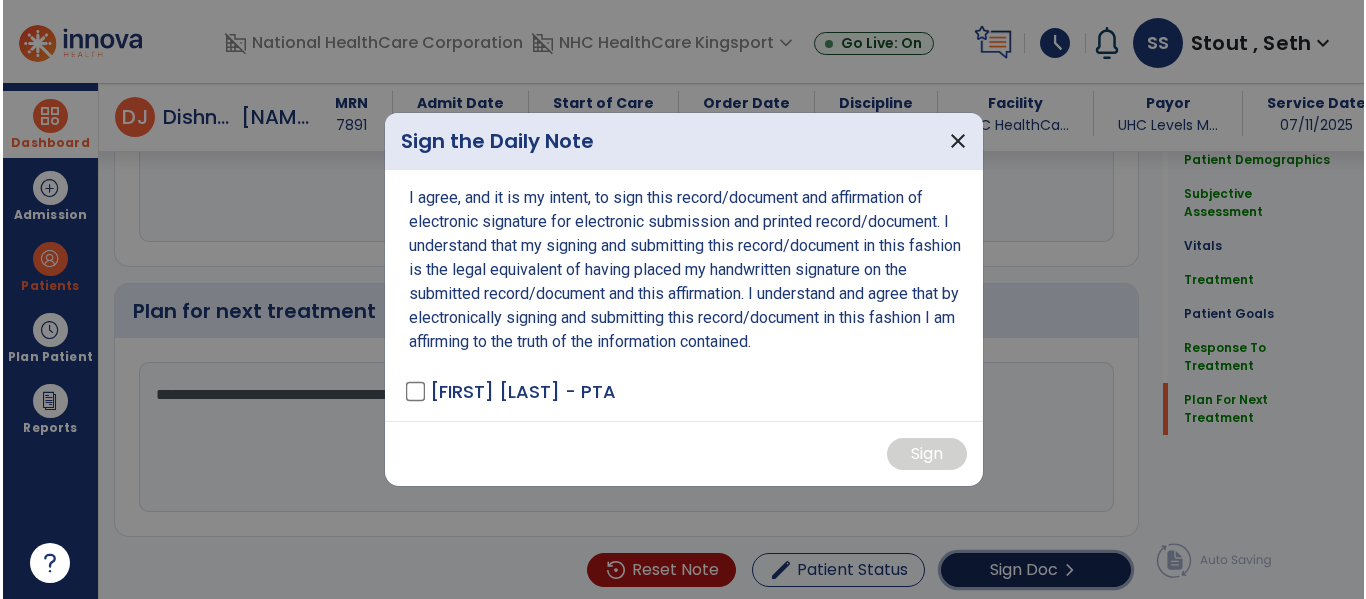 scroll, scrollTop: 3541, scrollLeft: 0, axis: vertical 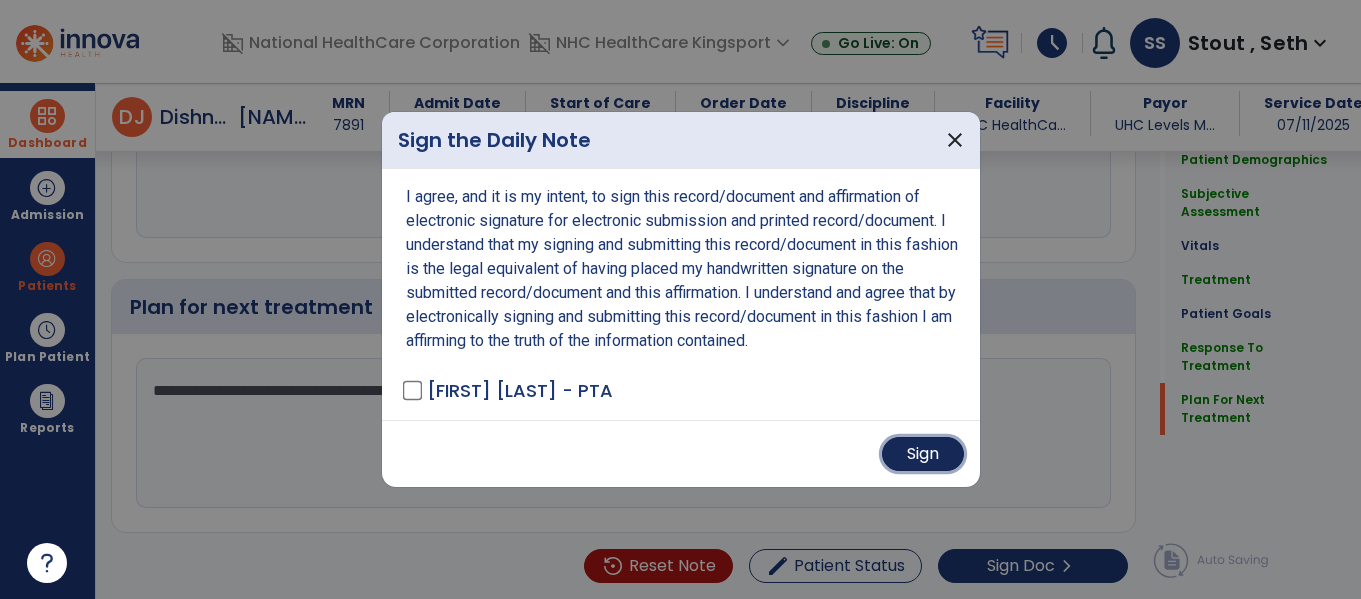 click on "Sign" at bounding box center [923, 454] 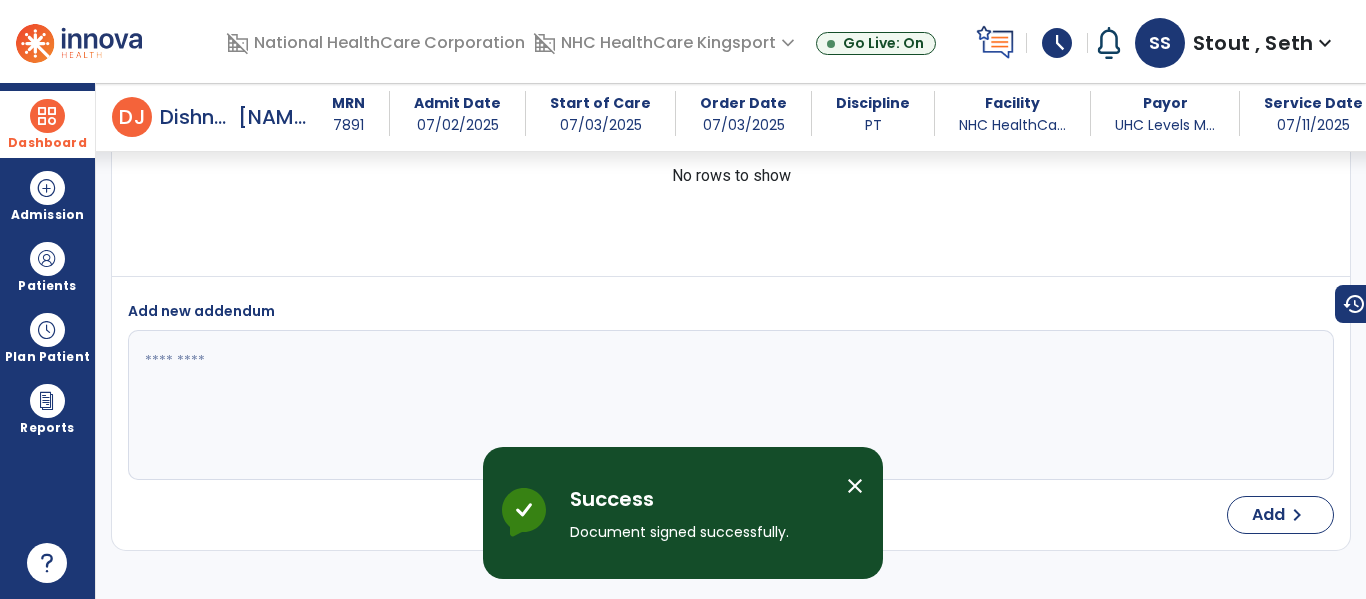 scroll, scrollTop: 5523, scrollLeft: 0, axis: vertical 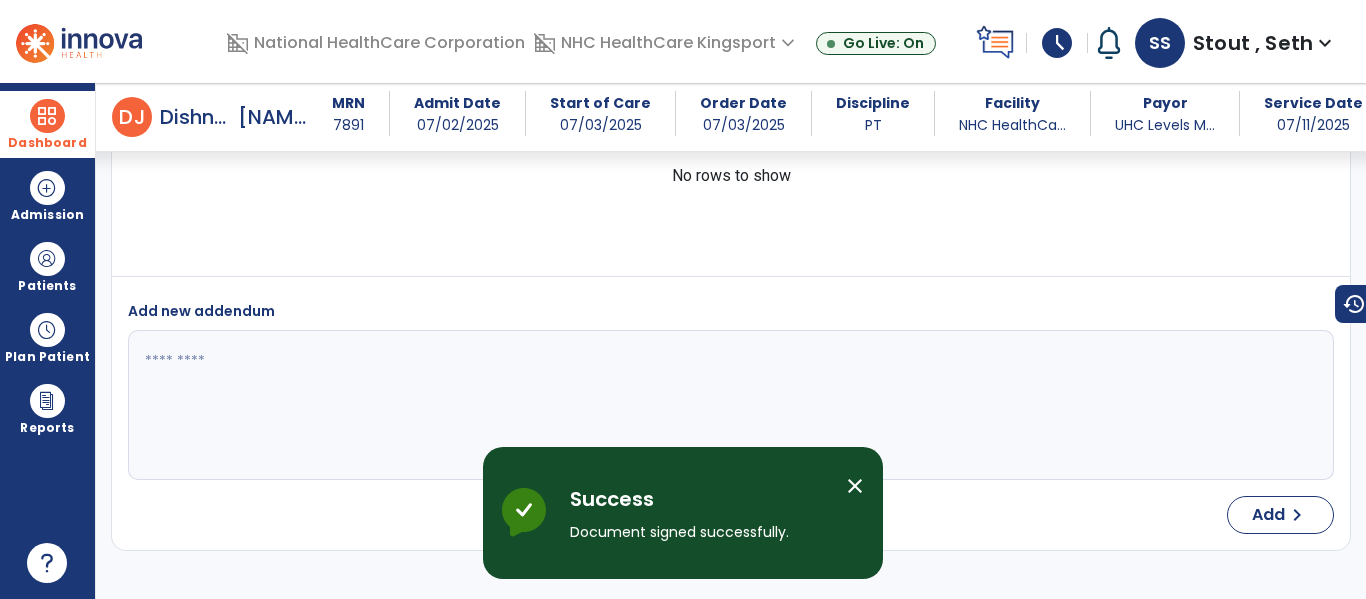 click on "close" at bounding box center [855, 486] 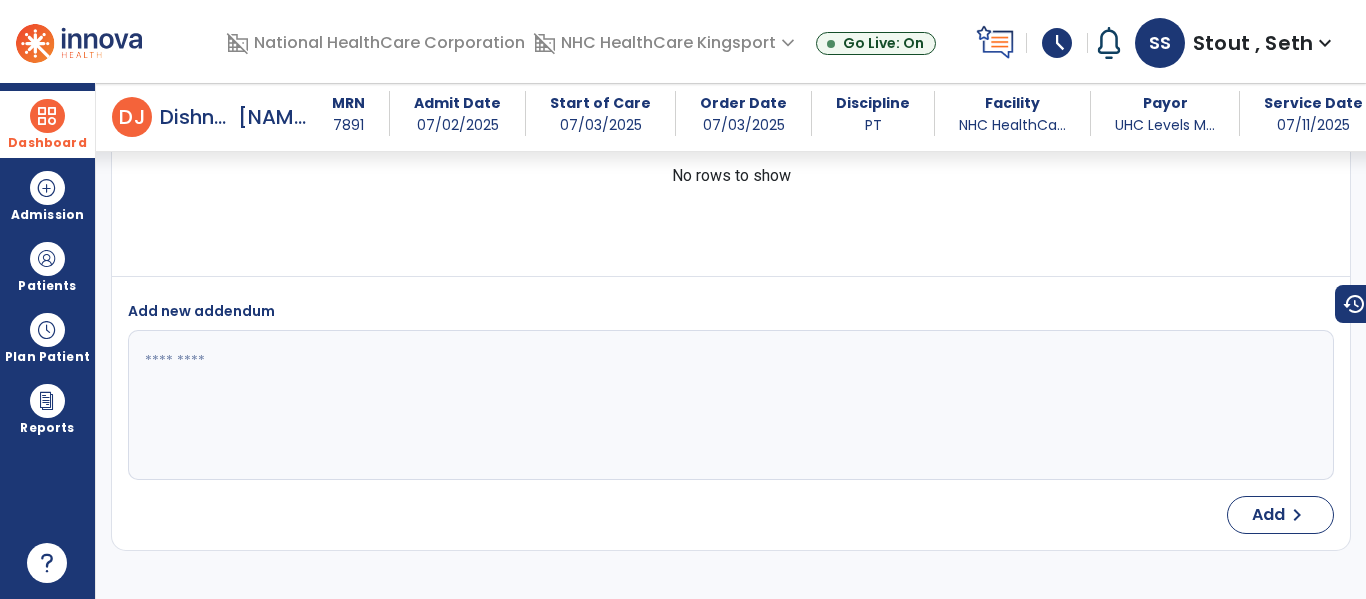 click on "Dashboard" at bounding box center (47, 124) 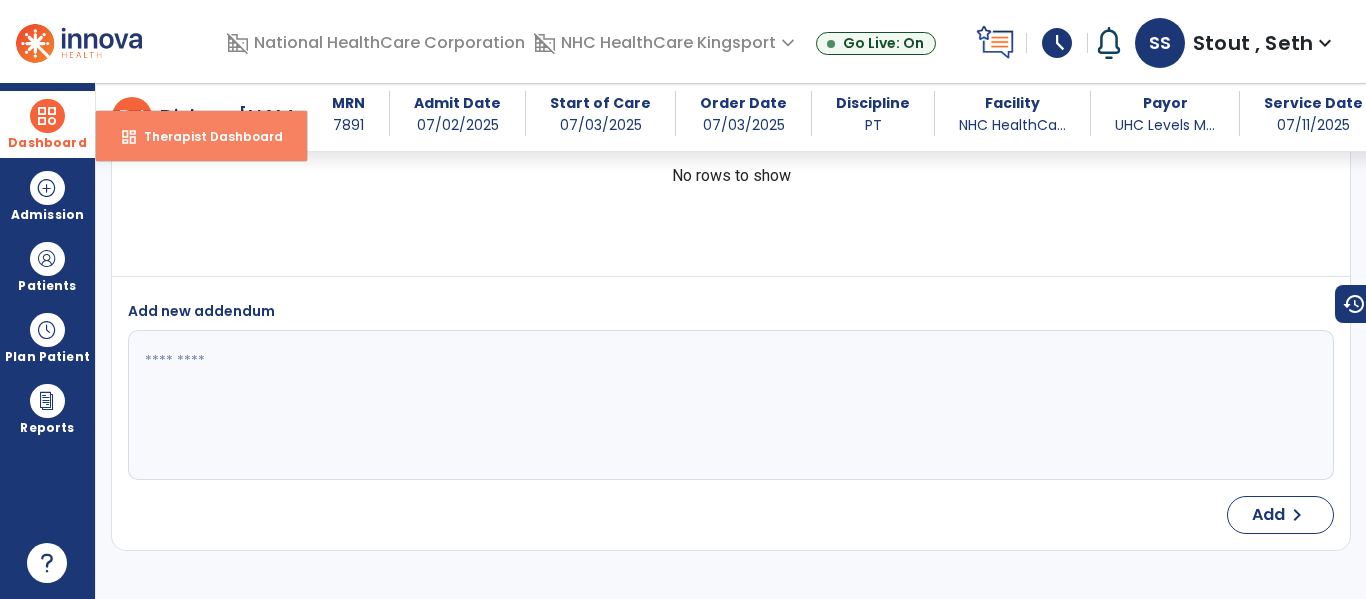 click on "Therapist Dashboard" at bounding box center (205, 136) 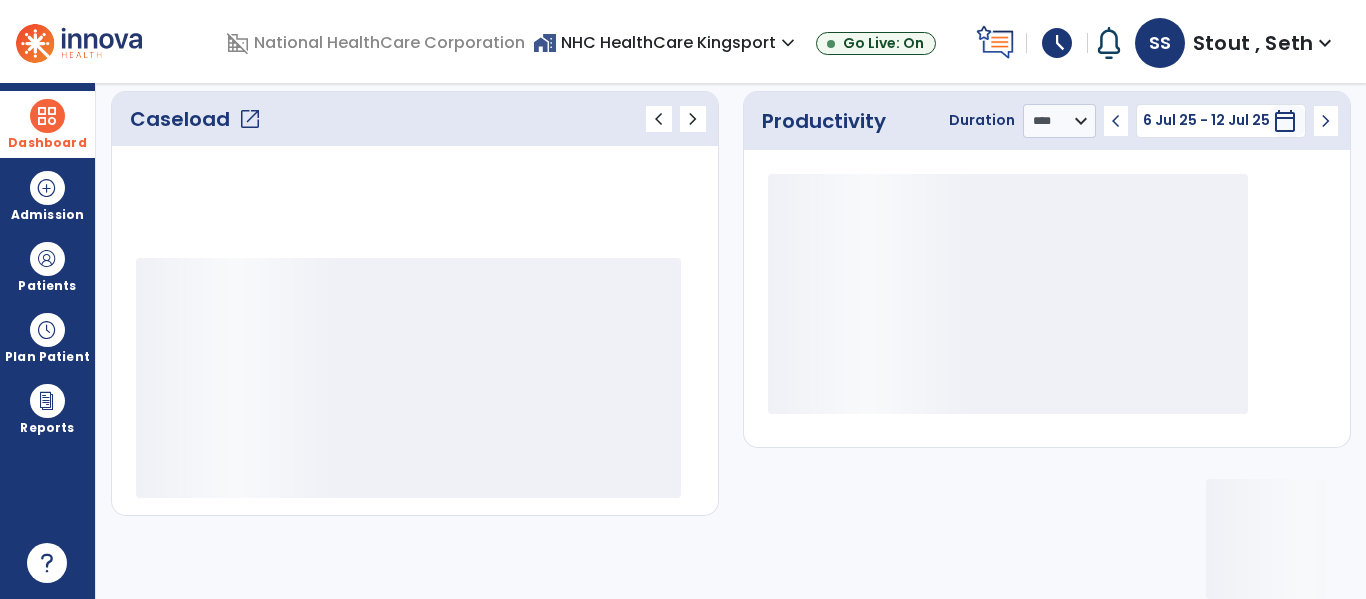 scroll, scrollTop: 275, scrollLeft: 0, axis: vertical 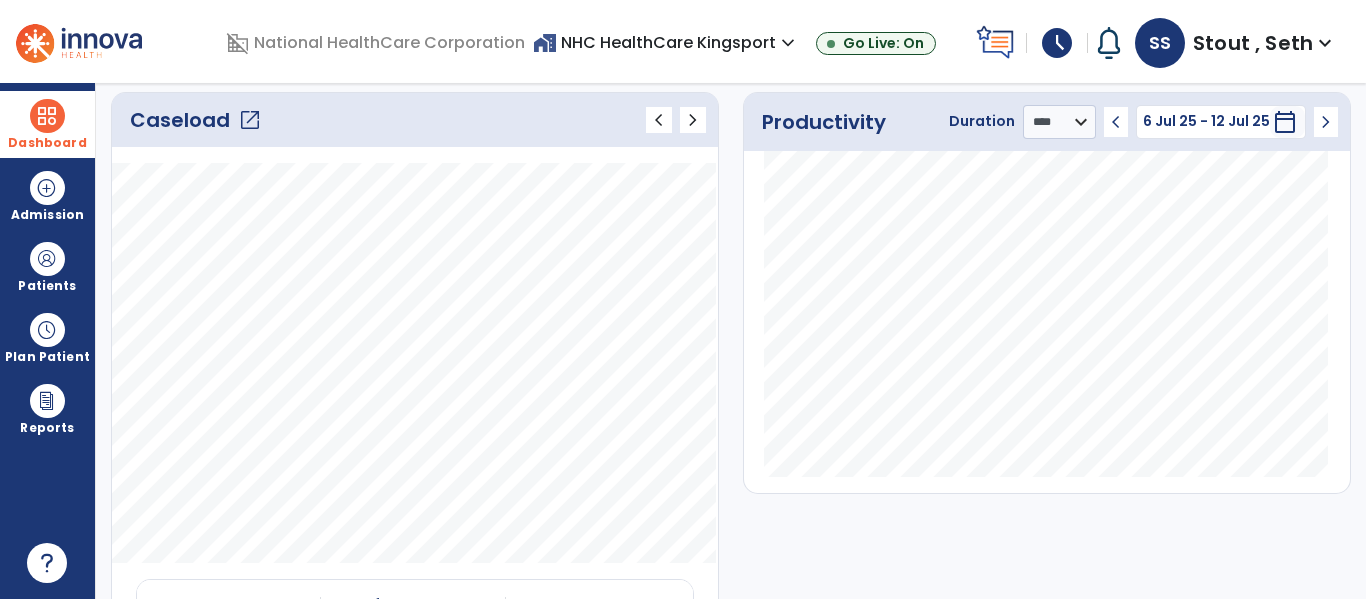click on "open_in_new" 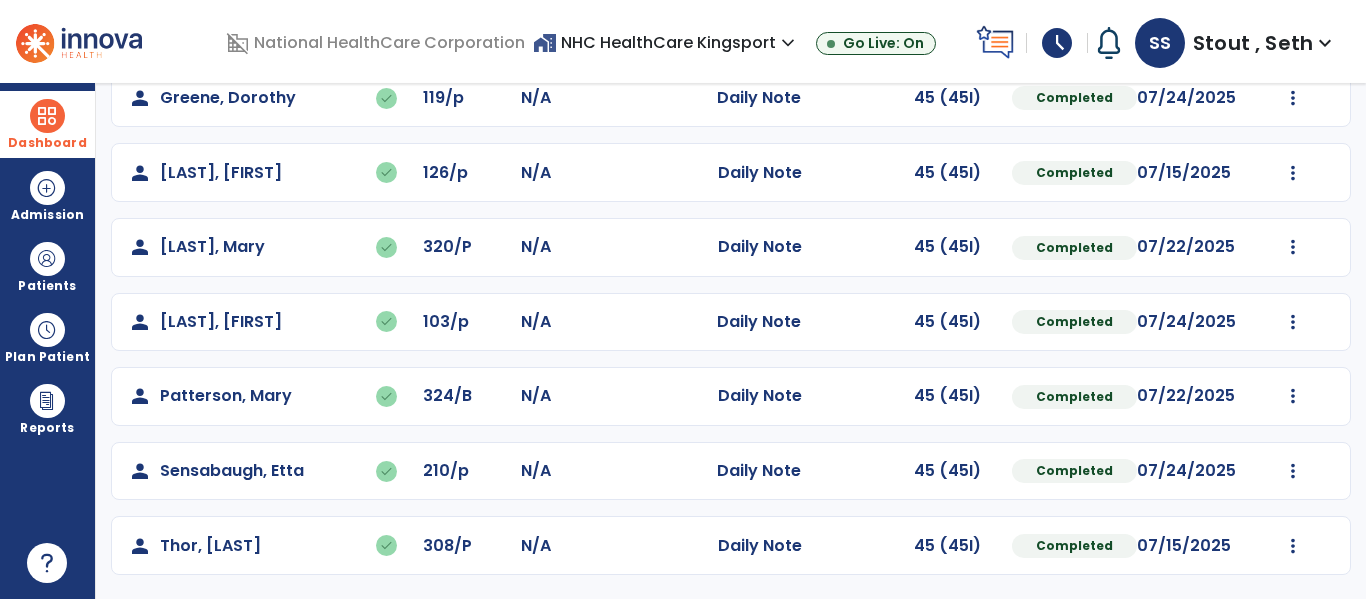 scroll, scrollTop: 0, scrollLeft: 0, axis: both 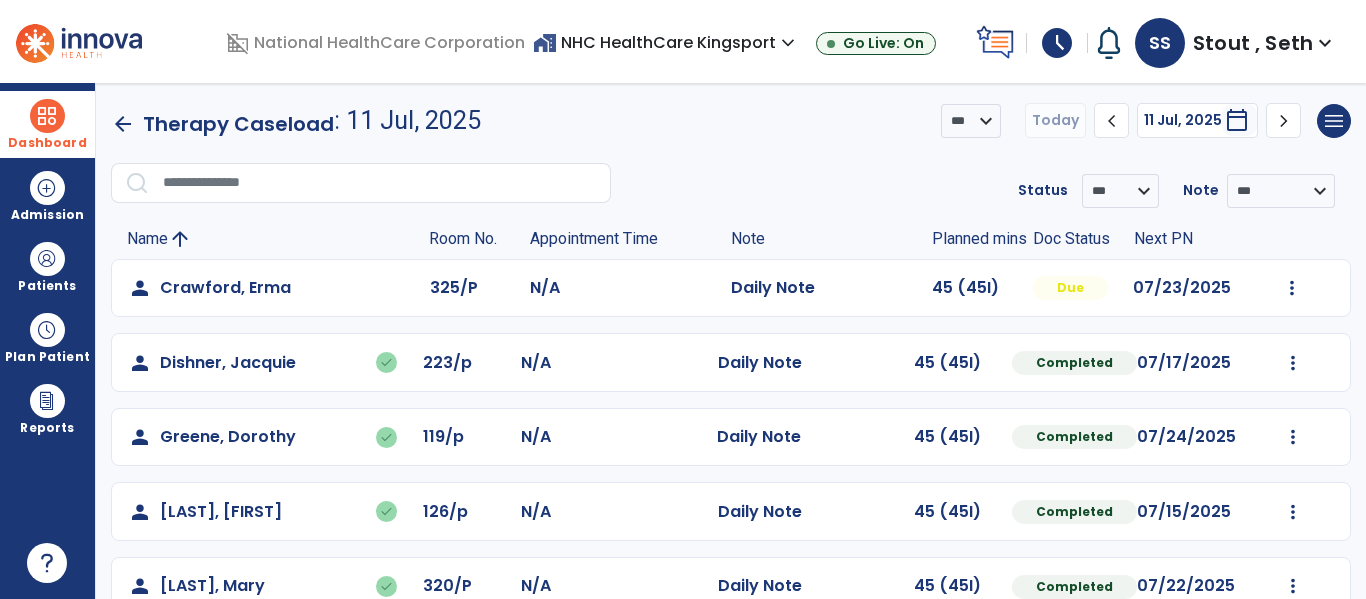click on "Mark Visit As Complete   Reset Note   Open Document   G + C Mins" 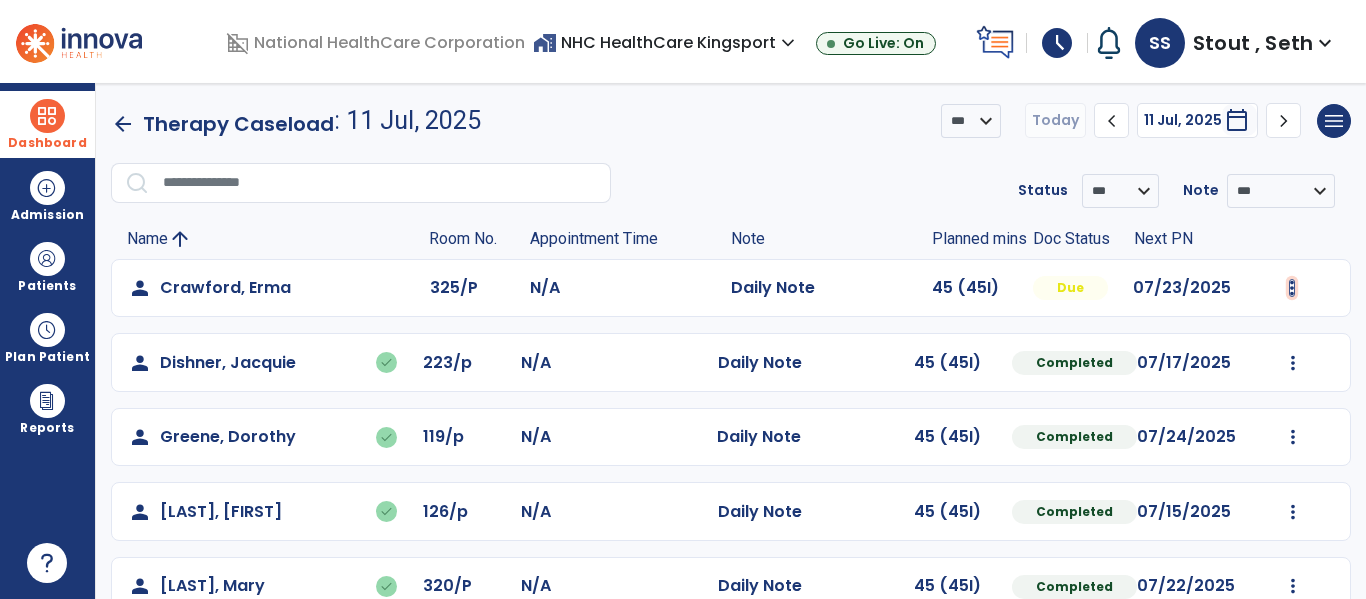 click at bounding box center (1292, 288) 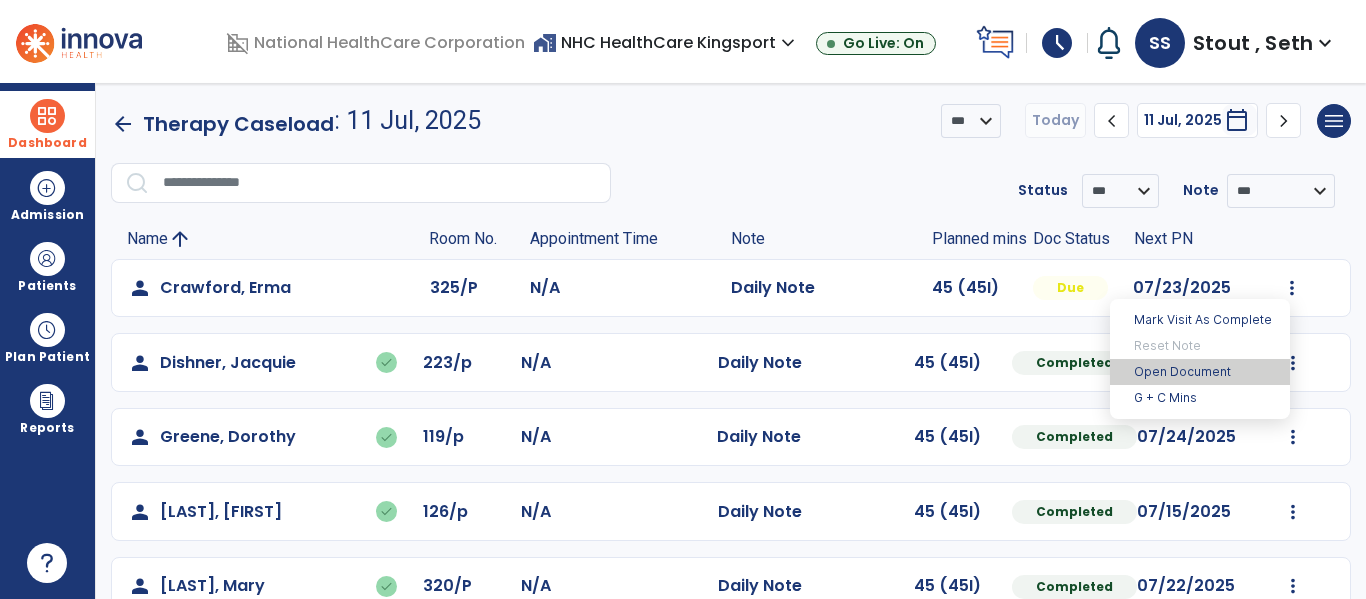 click on "Open Document" at bounding box center (1200, 372) 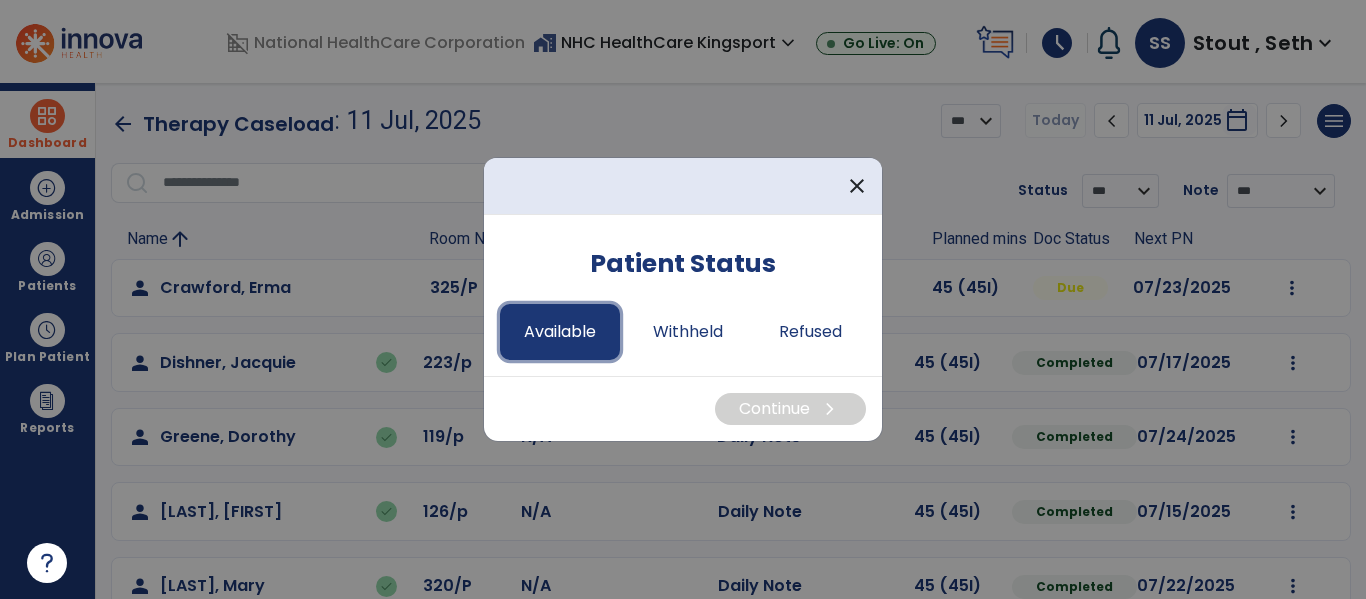 click on "Available" at bounding box center (560, 332) 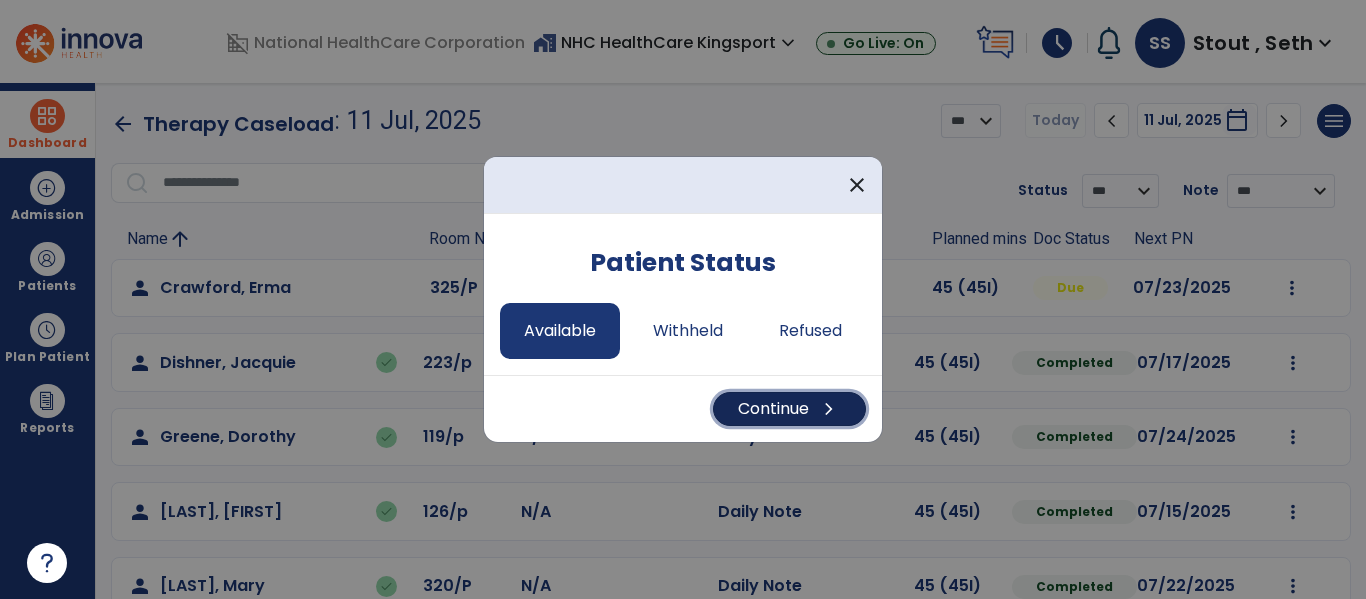 click on "Continue   chevron_right" at bounding box center (789, 409) 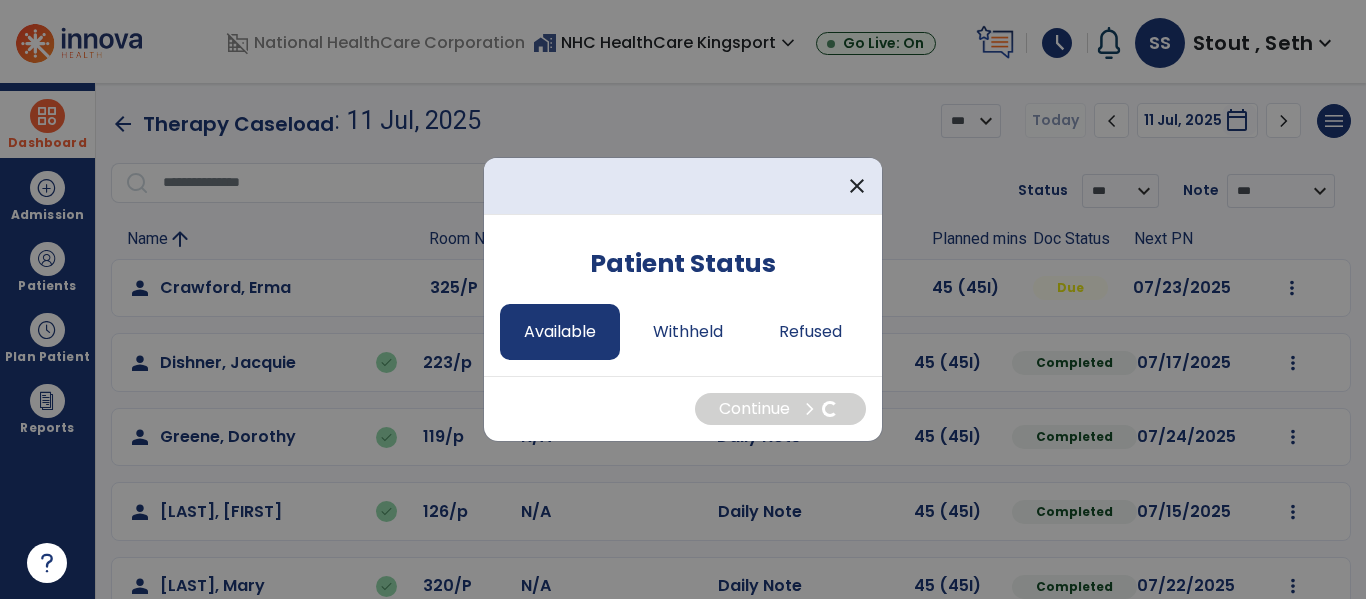 select on "*" 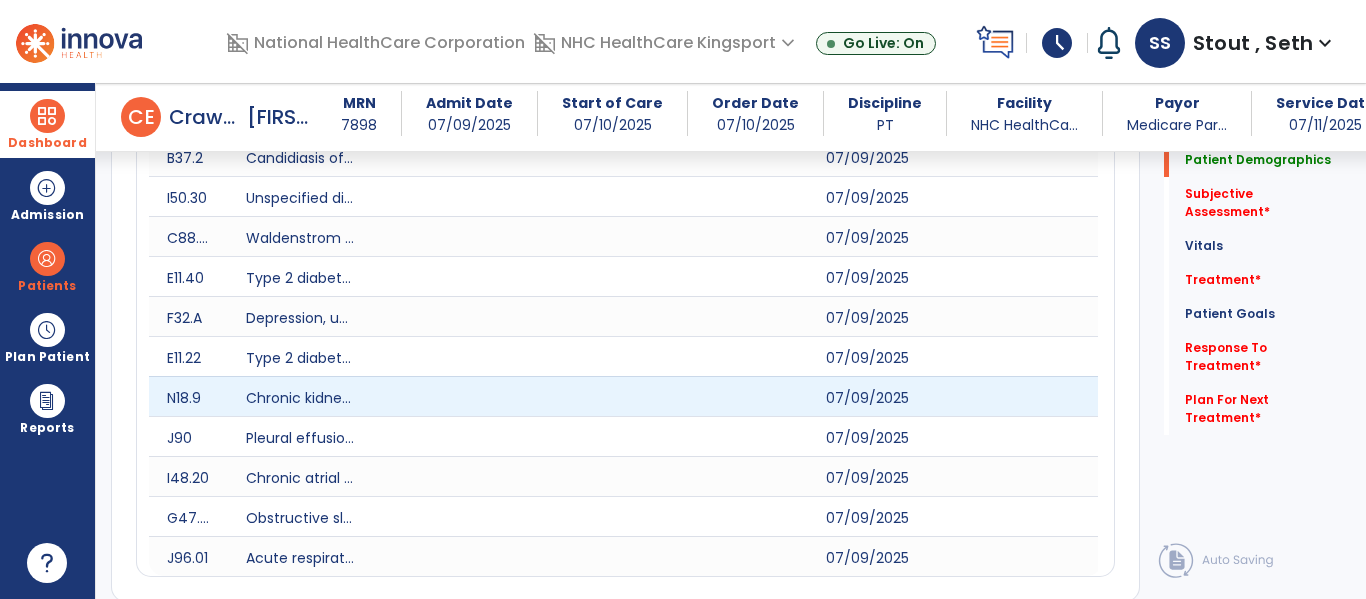 scroll, scrollTop: 516, scrollLeft: 0, axis: vertical 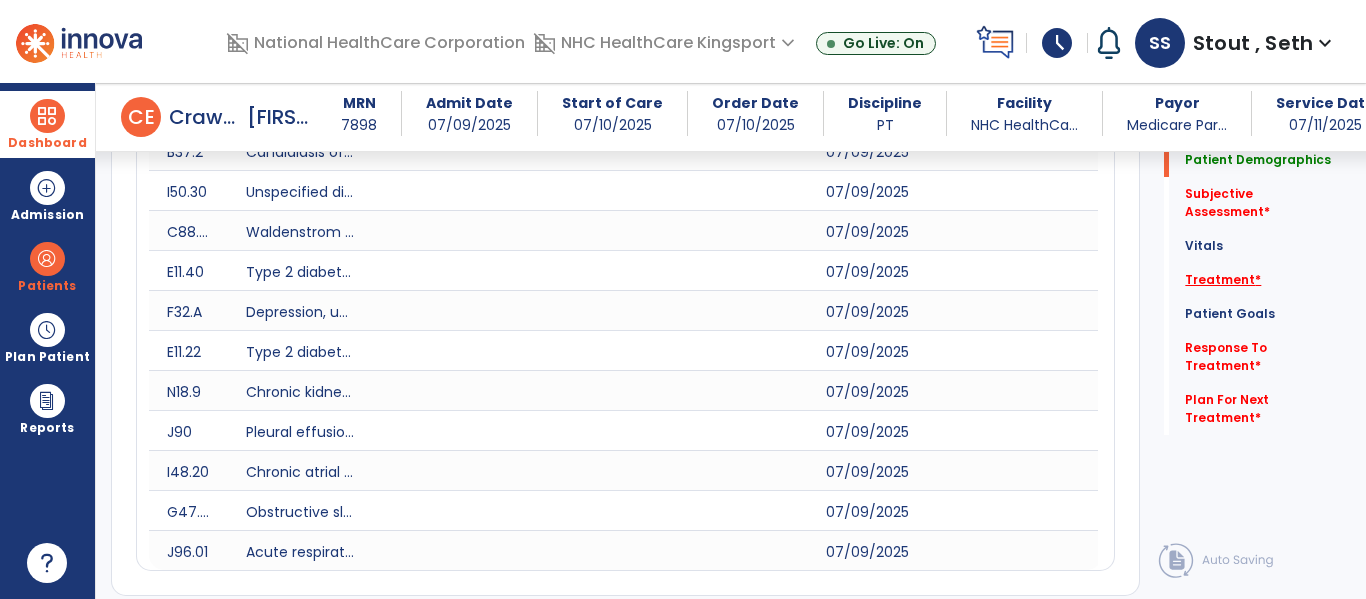 click on "Treatment   *" 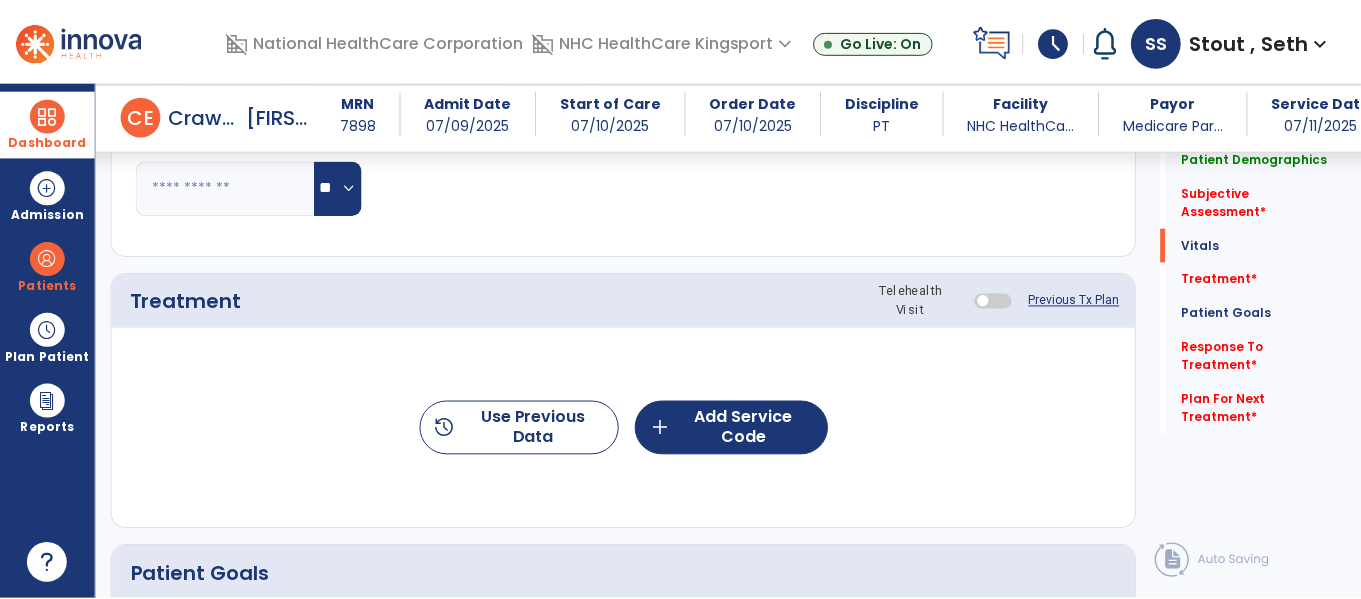 scroll, scrollTop: 1637, scrollLeft: 0, axis: vertical 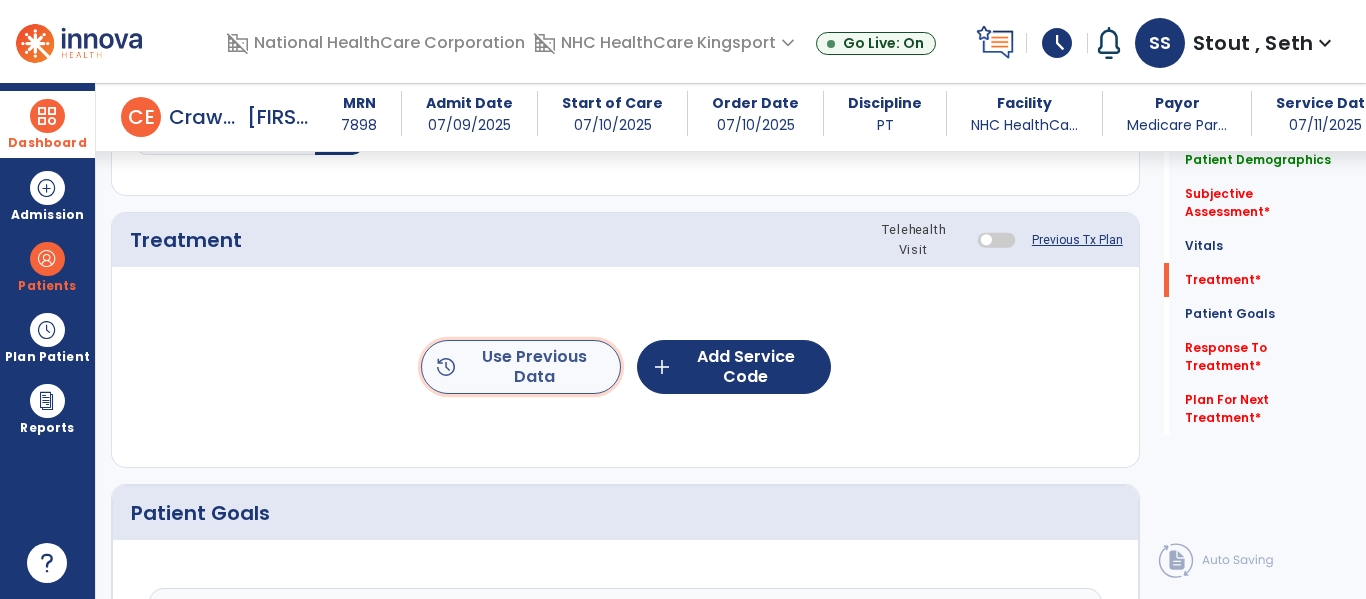click on "history  Use Previous Data" 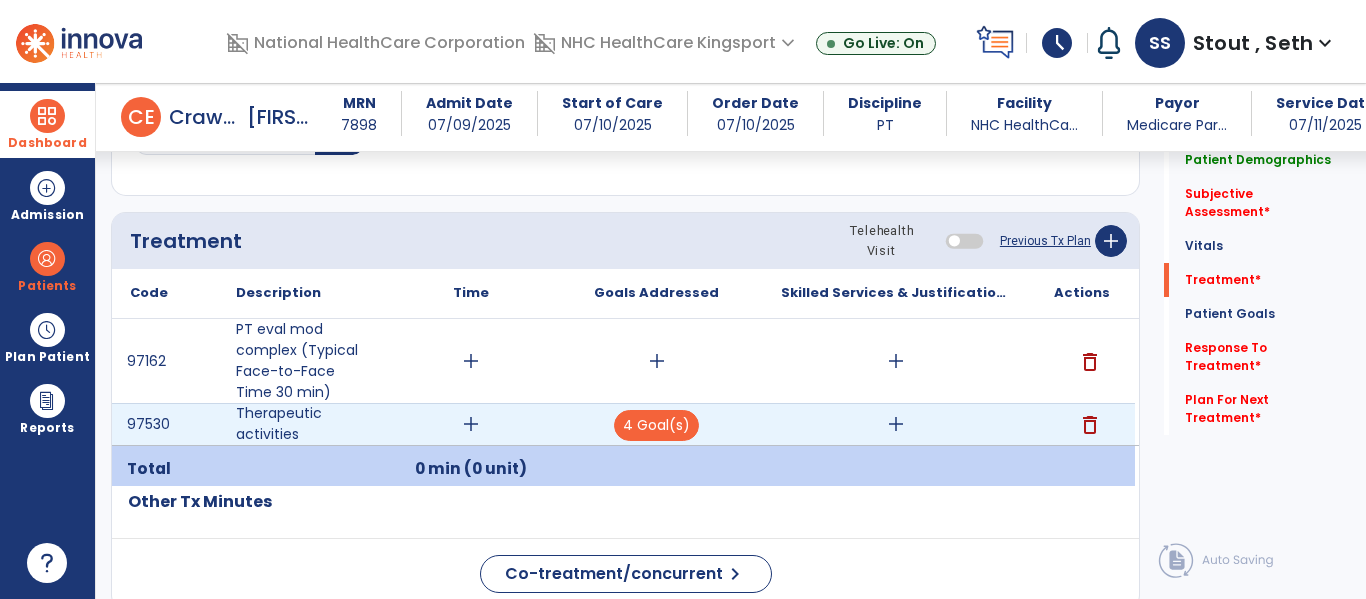 click on "add" at bounding box center (896, 424) 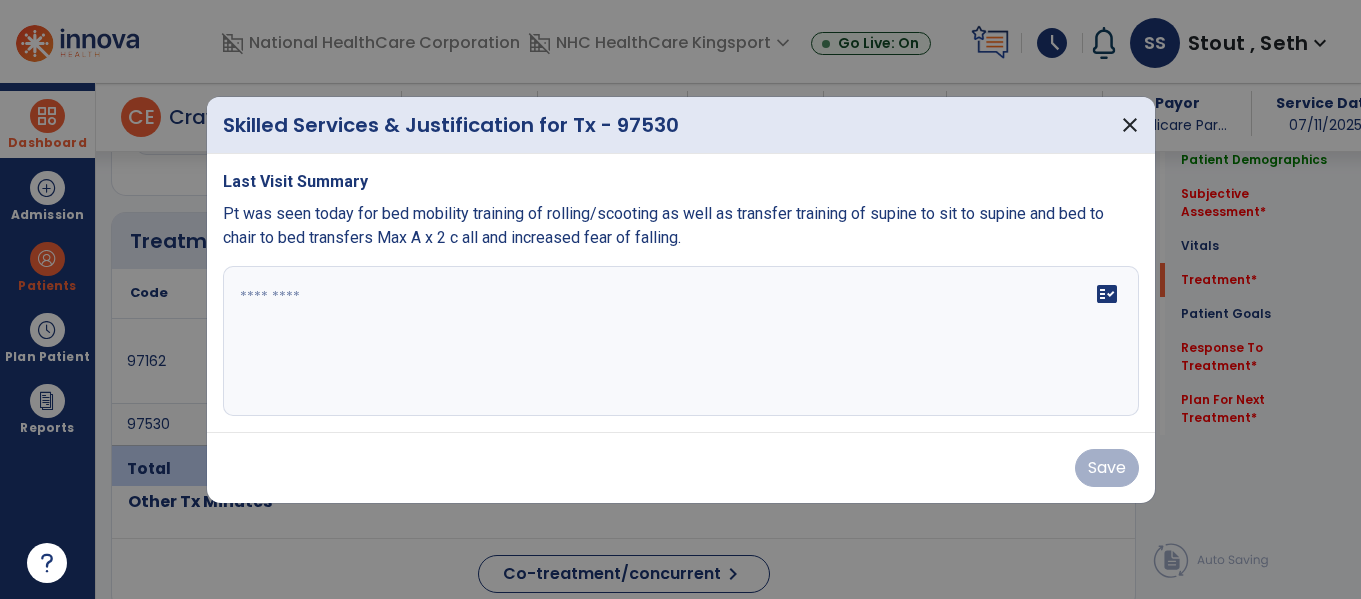 scroll, scrollTop: 1637, scrollLeft: 0, axis: vertical 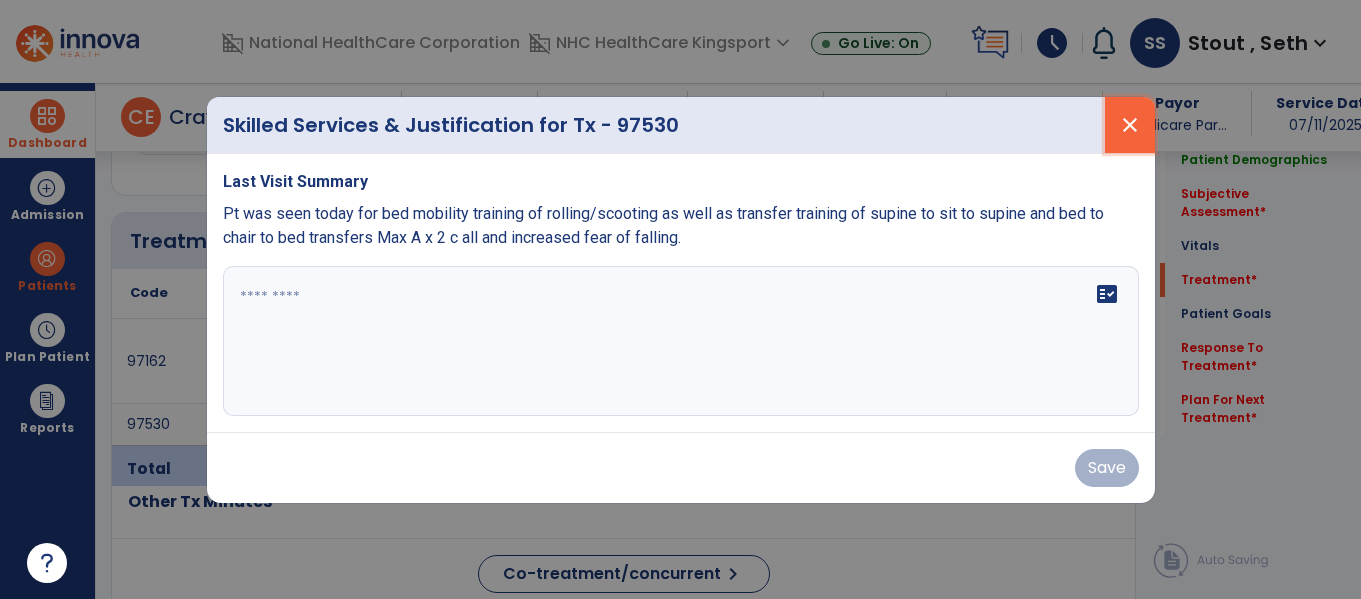 click on "close" at bounding box center [1130, 125] 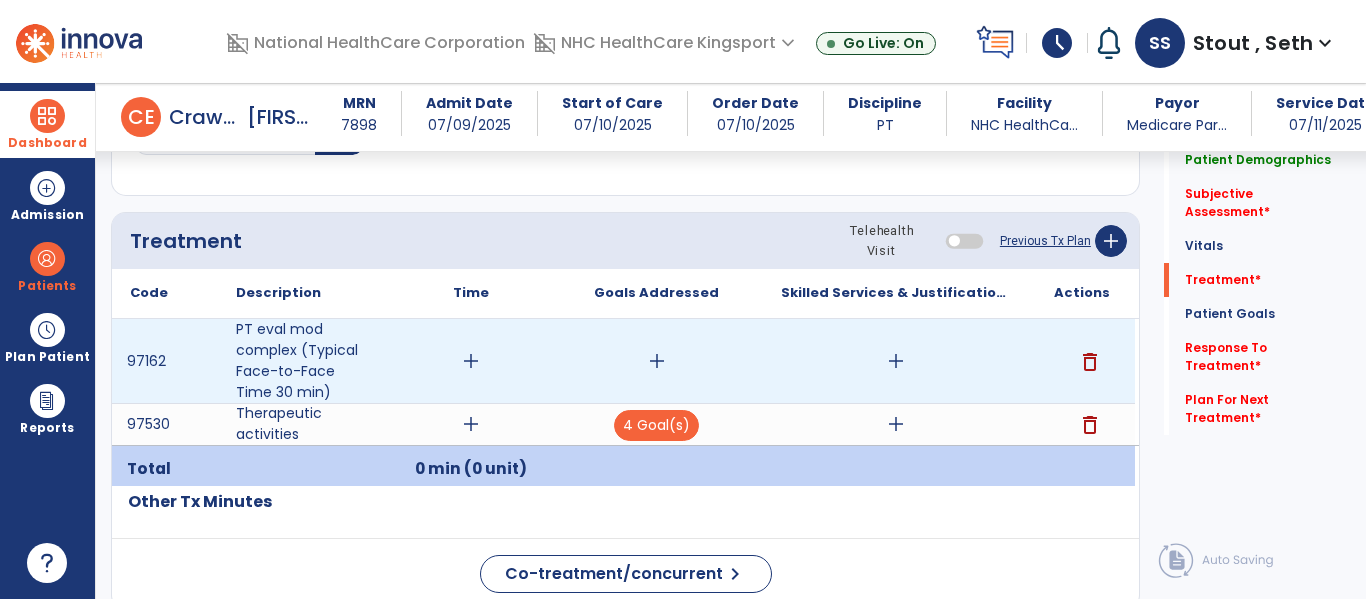 click on "delete" at bounding box center [1090, 362] 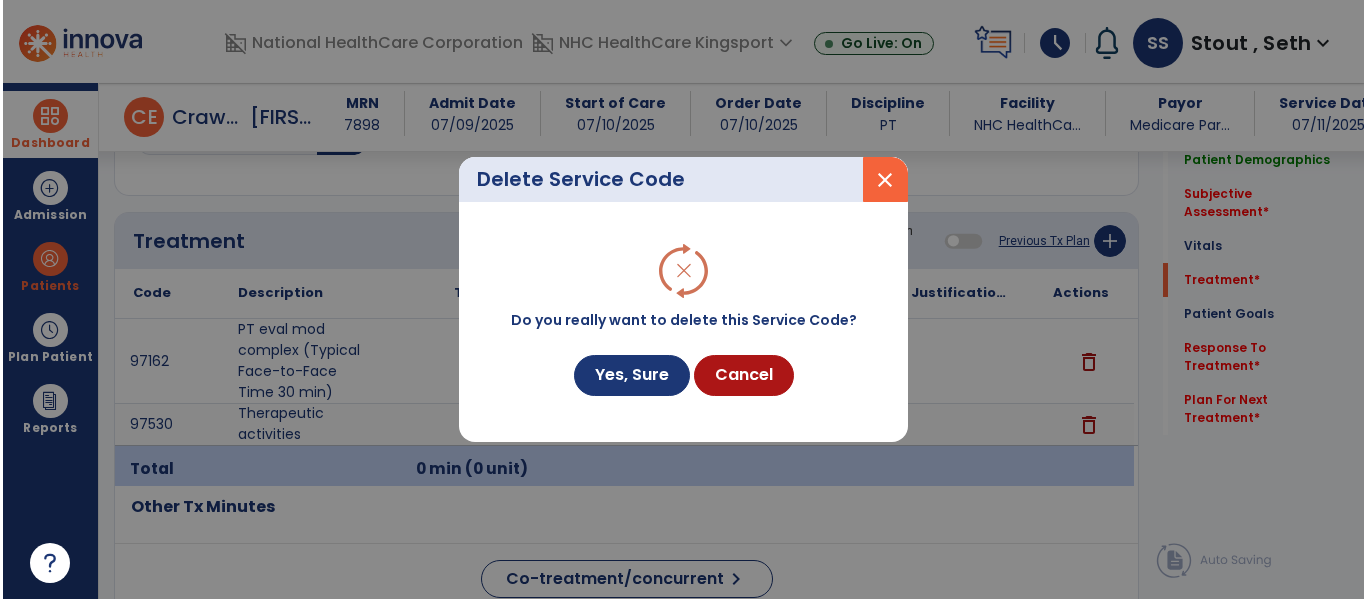scroll, scrollTop: 1637, scrollLeft: 0, axis: vertical 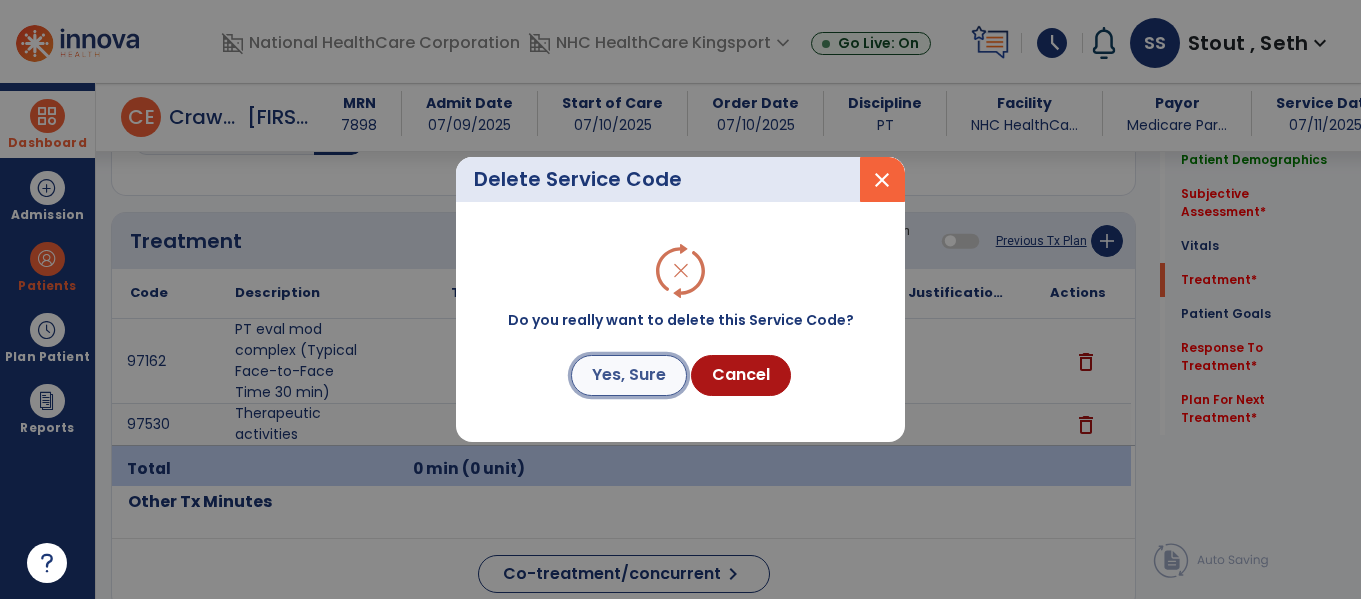 click on "Yes, Sure" at bounding box center (629, 375) 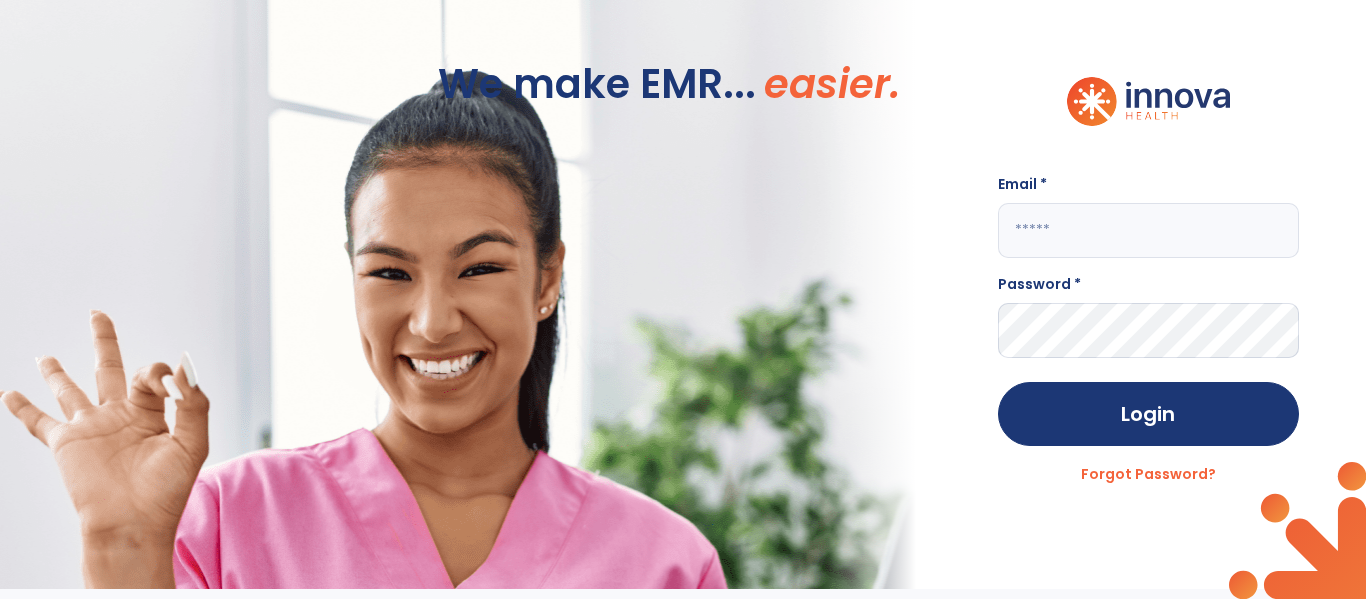type on "**********" 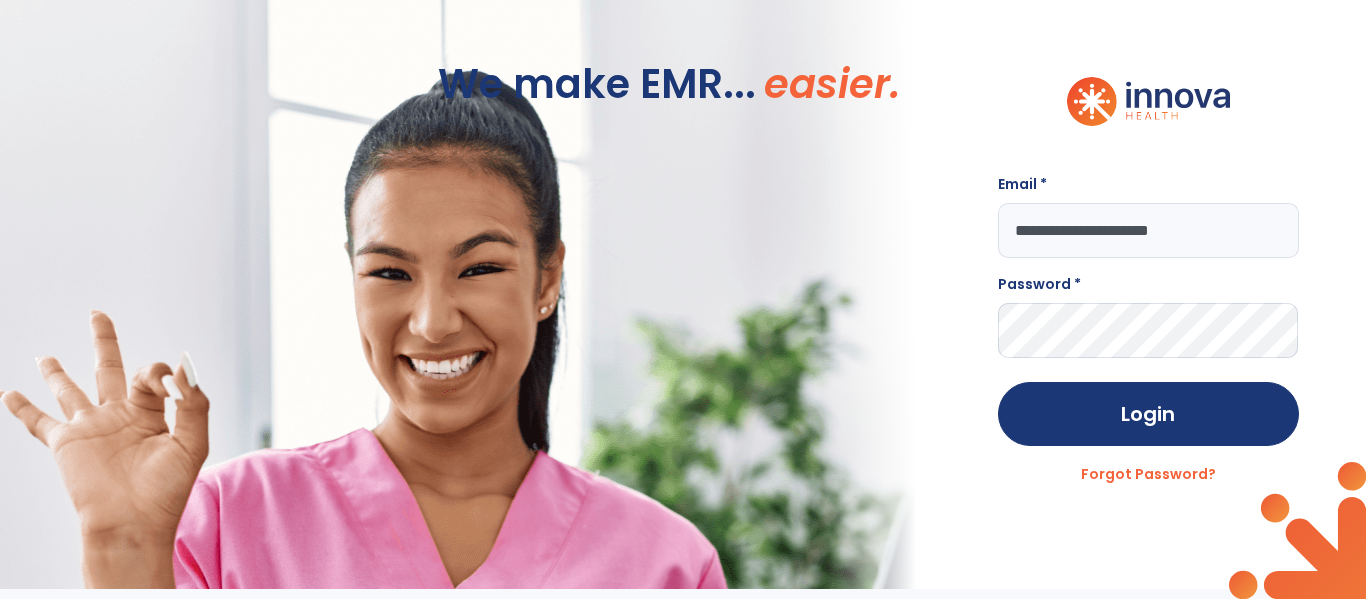 scroll, scrollTop: 0, scrollLeft: 0, axis: both 